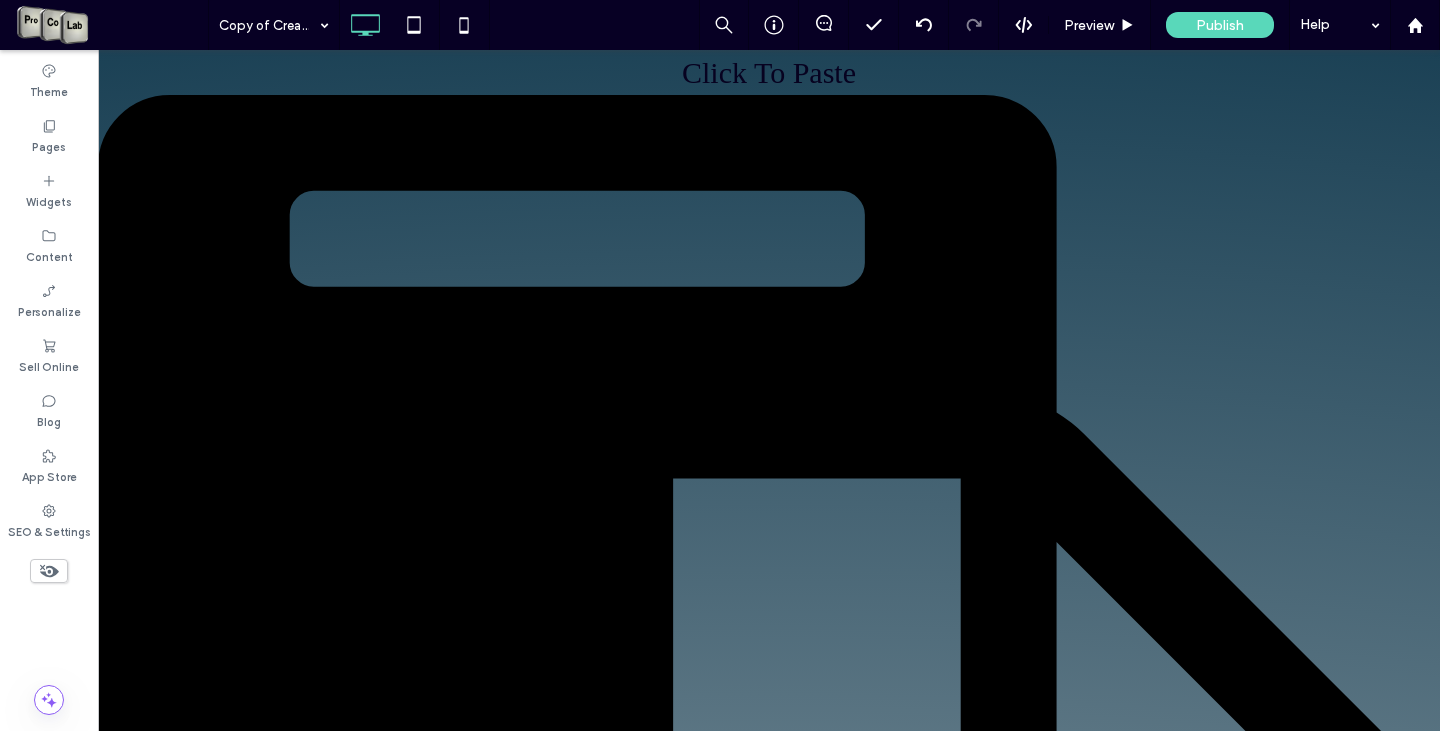 scroll, scrollTop: 0, scrollLeft: 0, axis: both 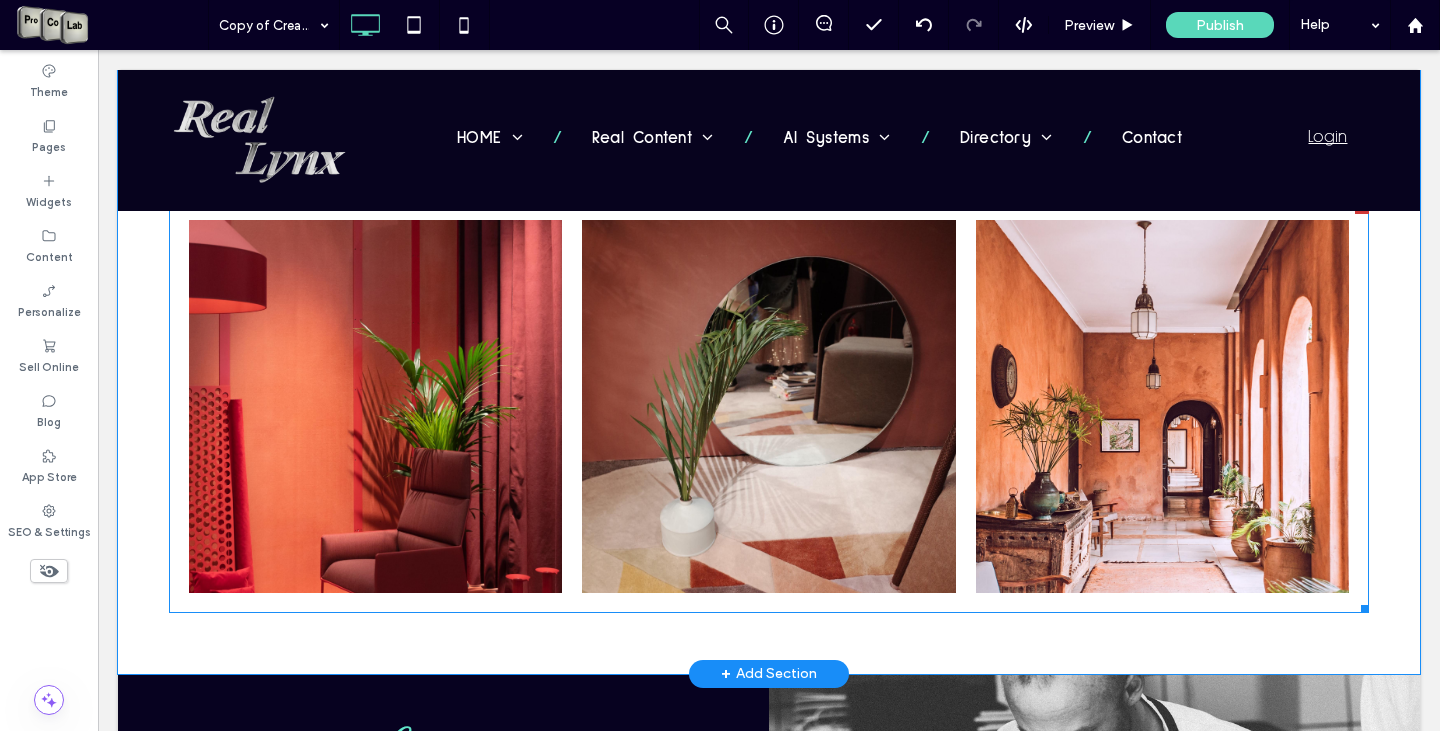 click at bounding box center (376, 407) 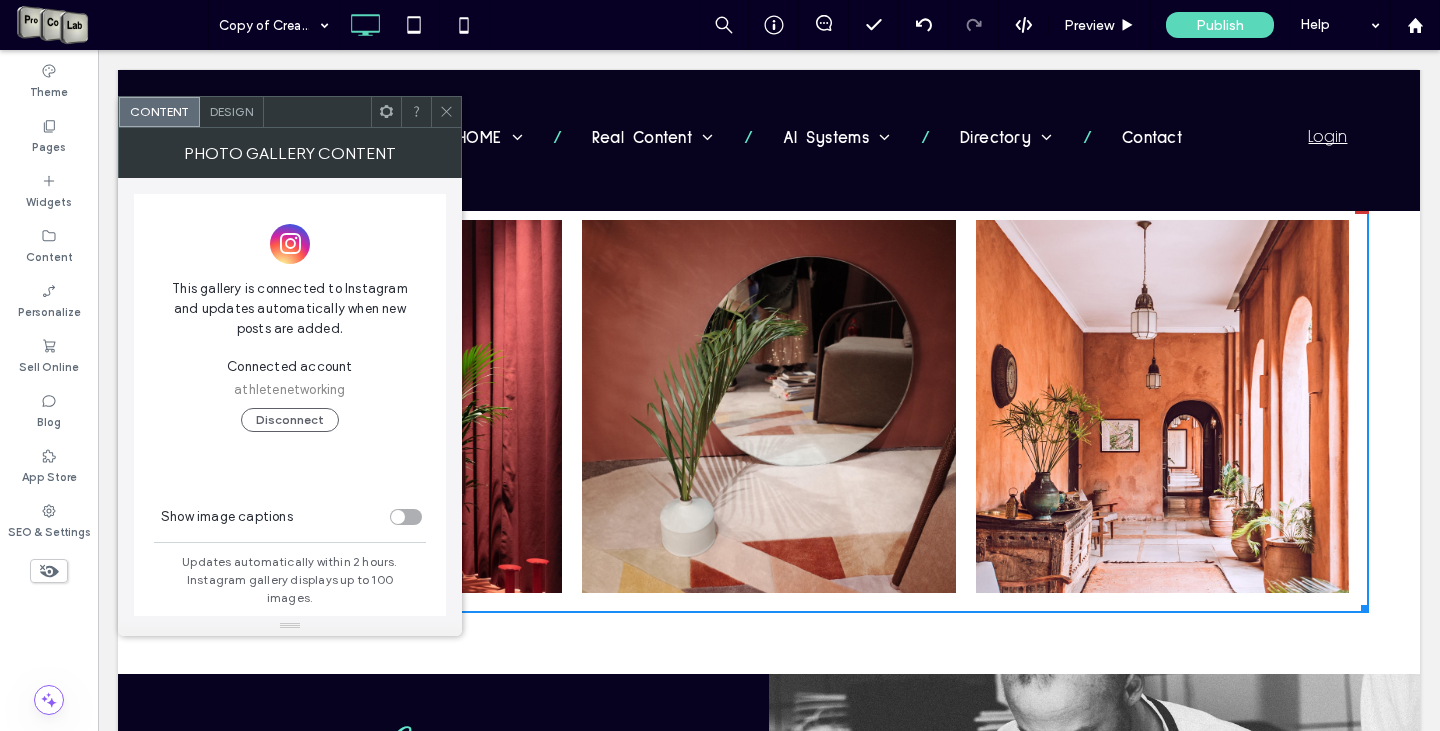click on "Content Design" at bounding box center [290, 112] 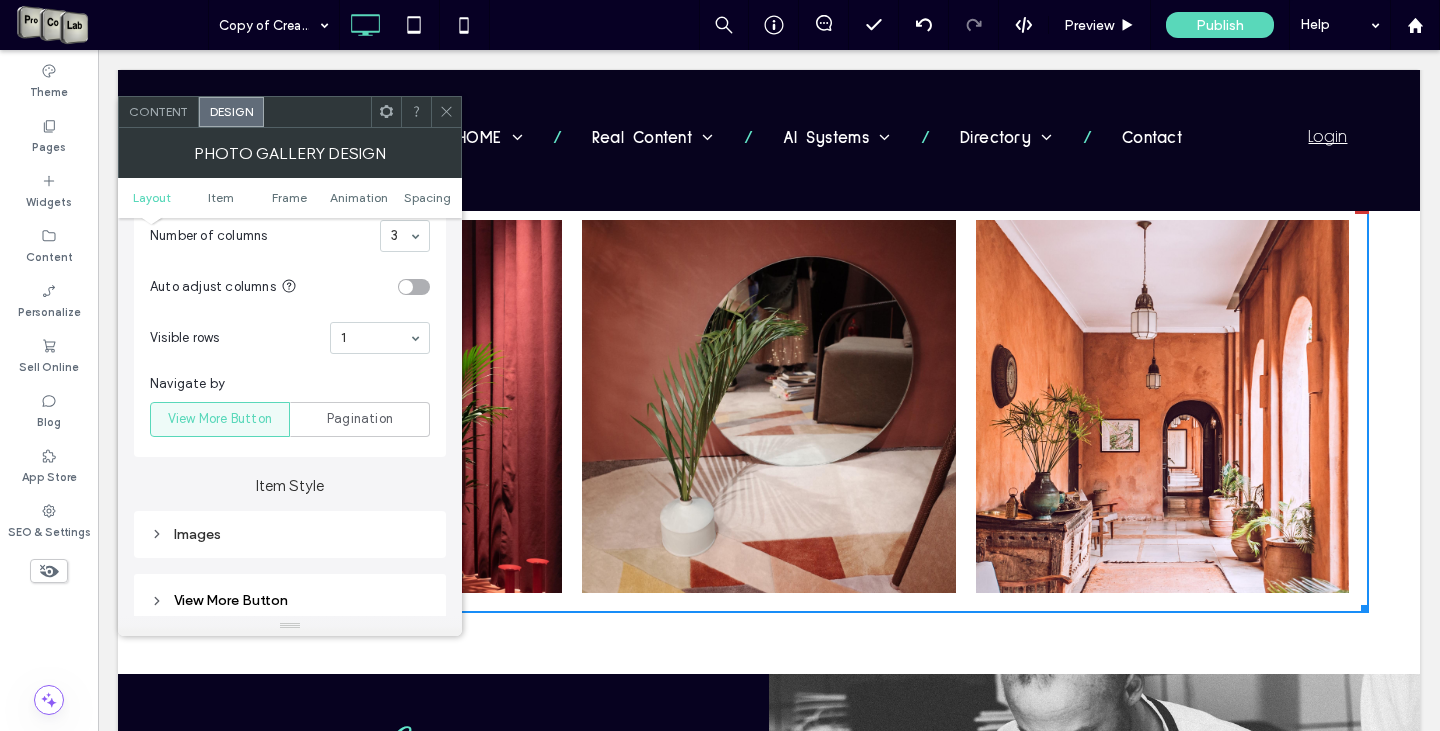 scroll, scrollTop: 0, scrollLeft: 0, axis: both 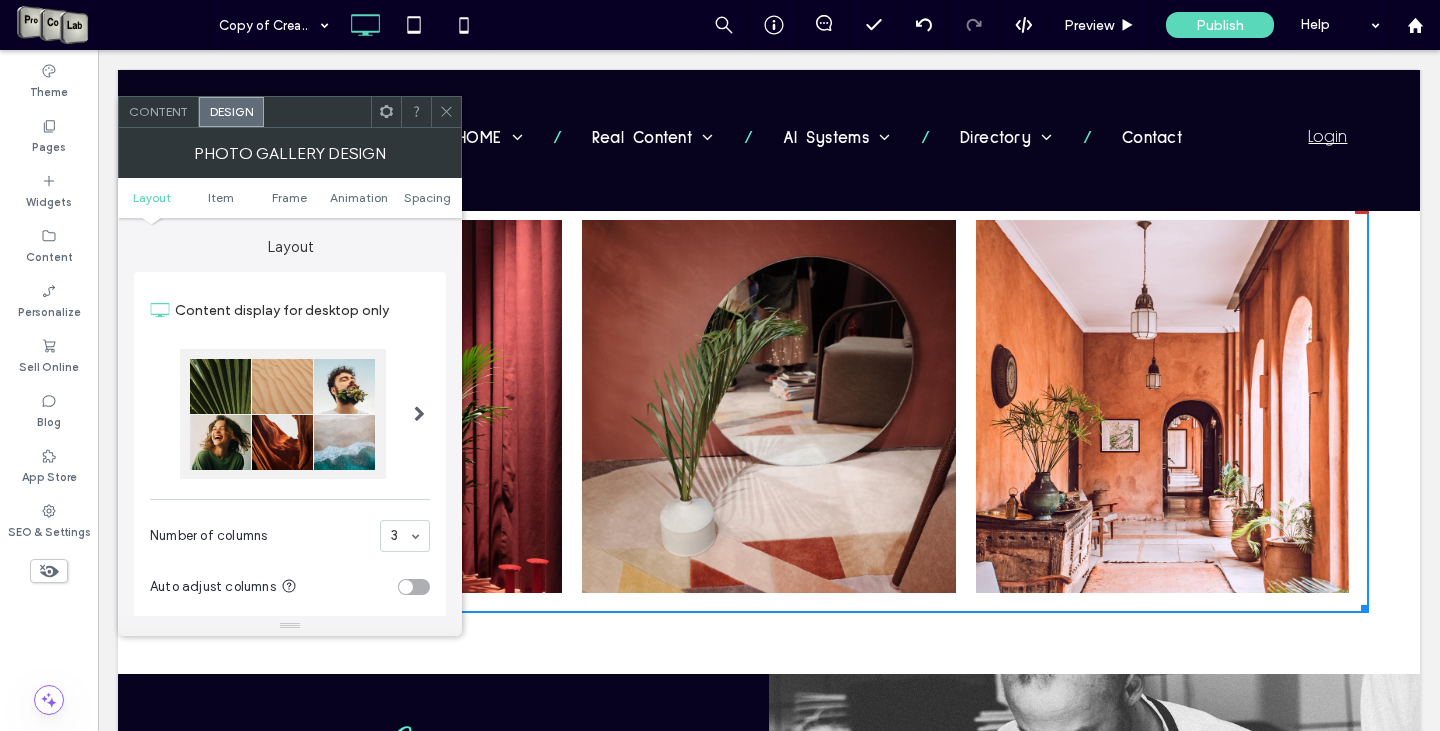 click on "Content Design" at bounding box center (290, 112) 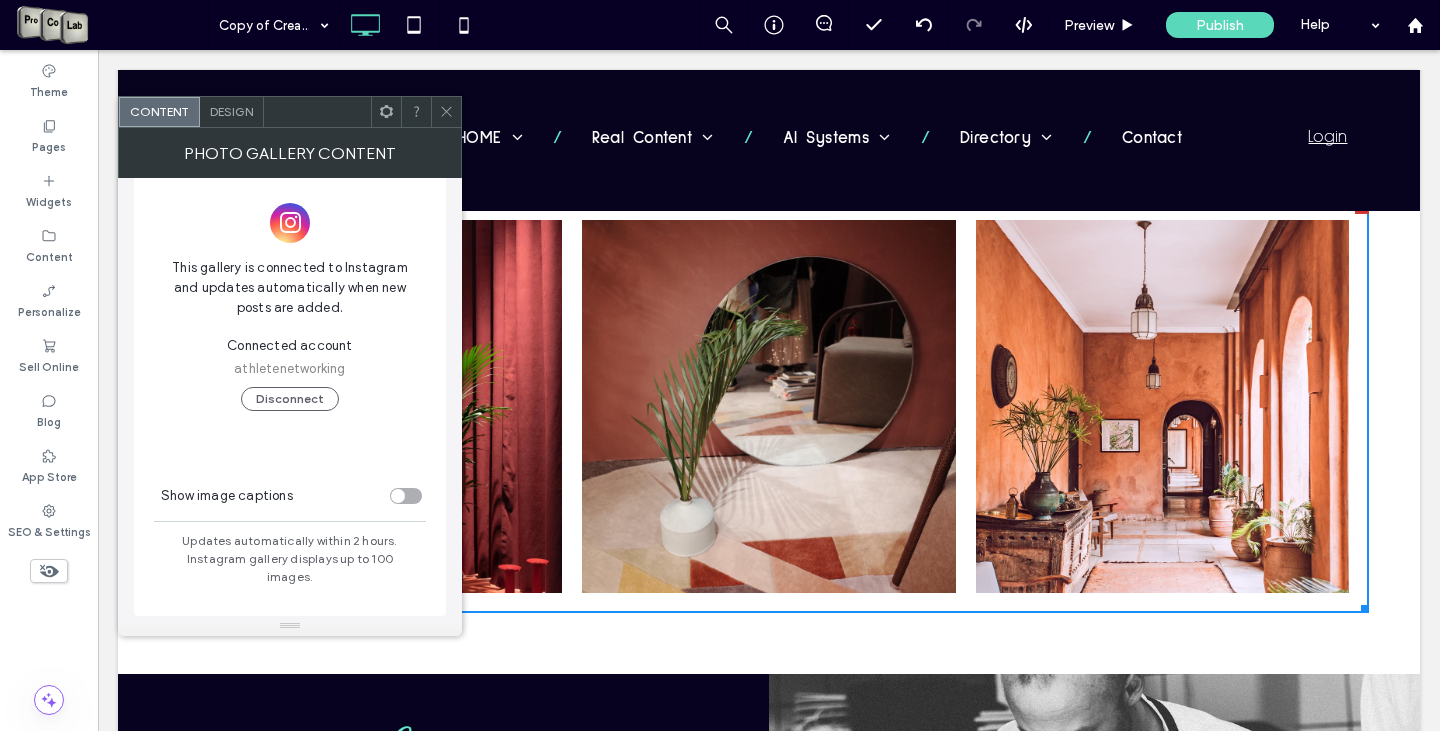 scroll, scrollTop: 0, scrollLeft: 0, axis: both 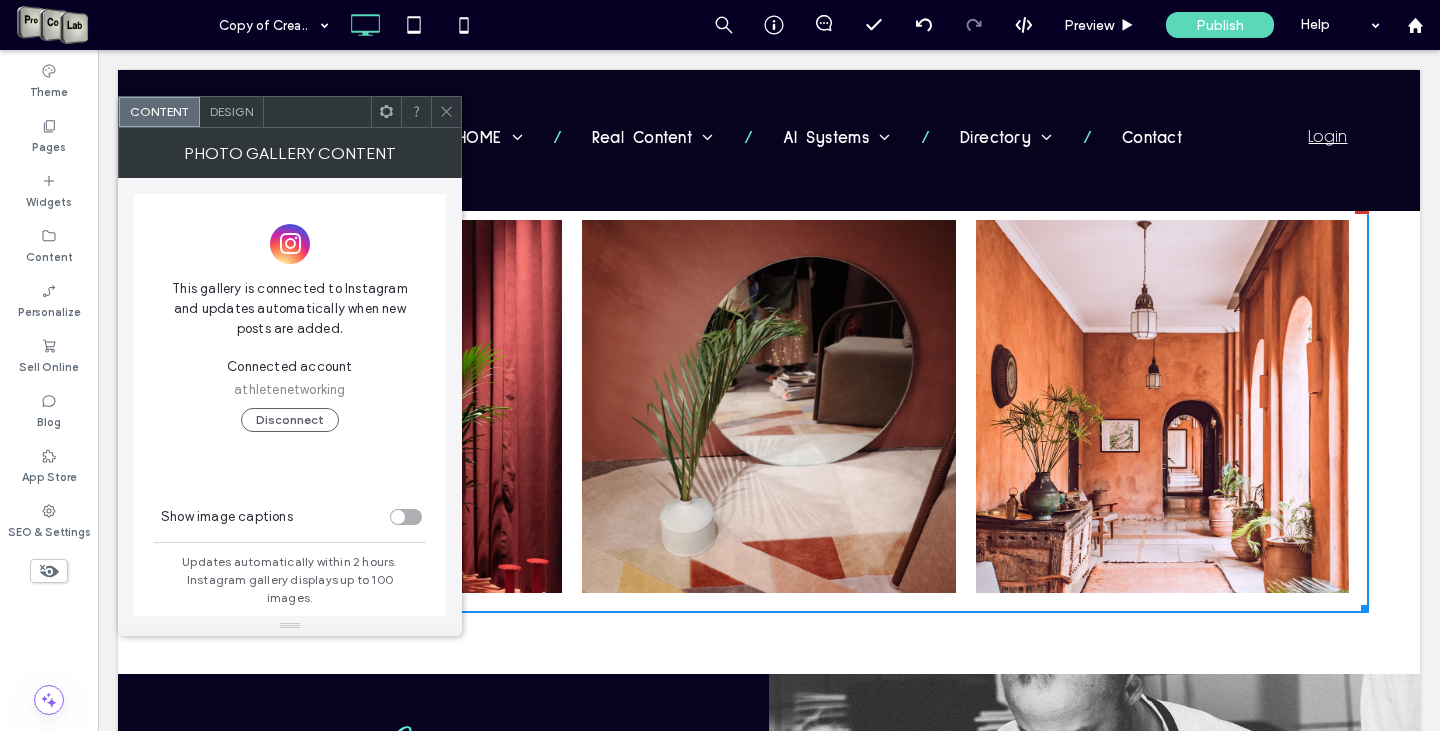 click 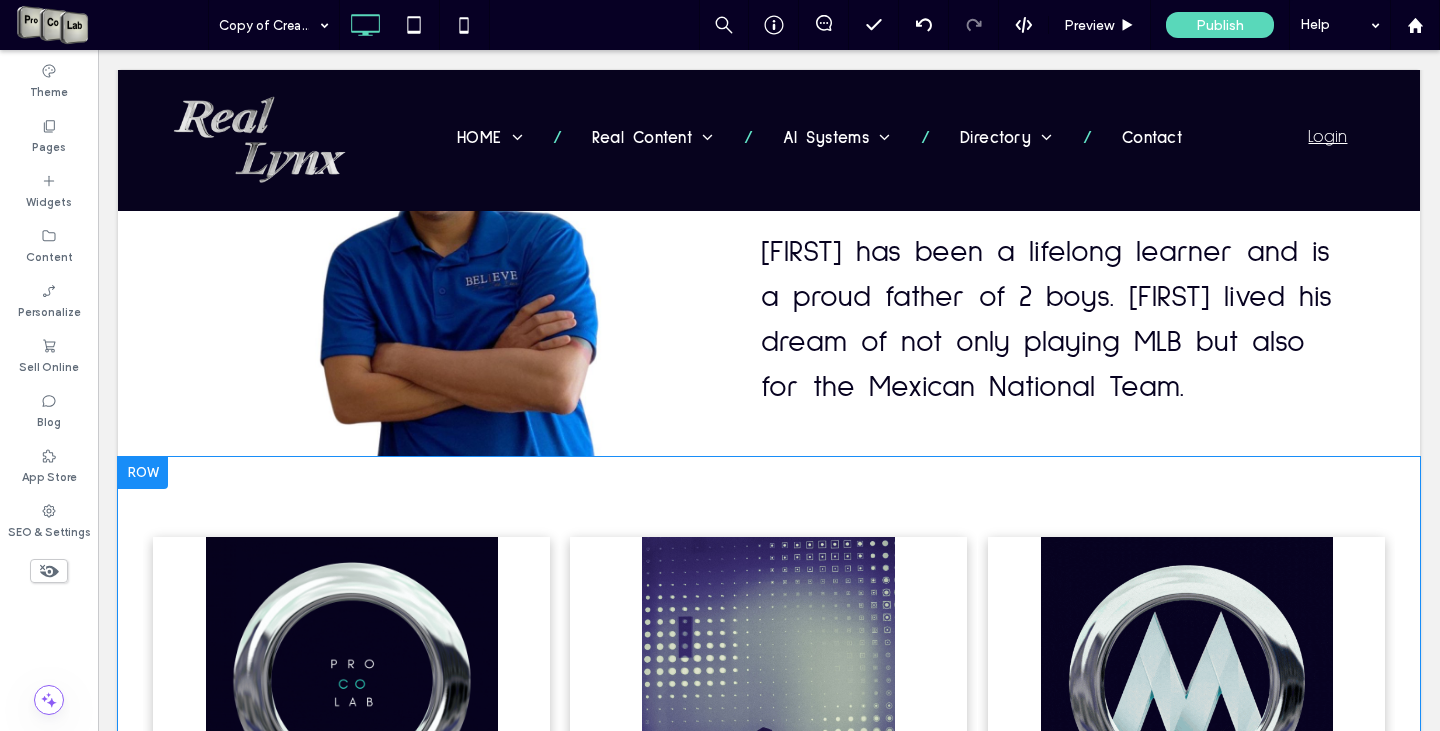 scroll, scrollTop: 0, scrollLeft: 0, axis: both 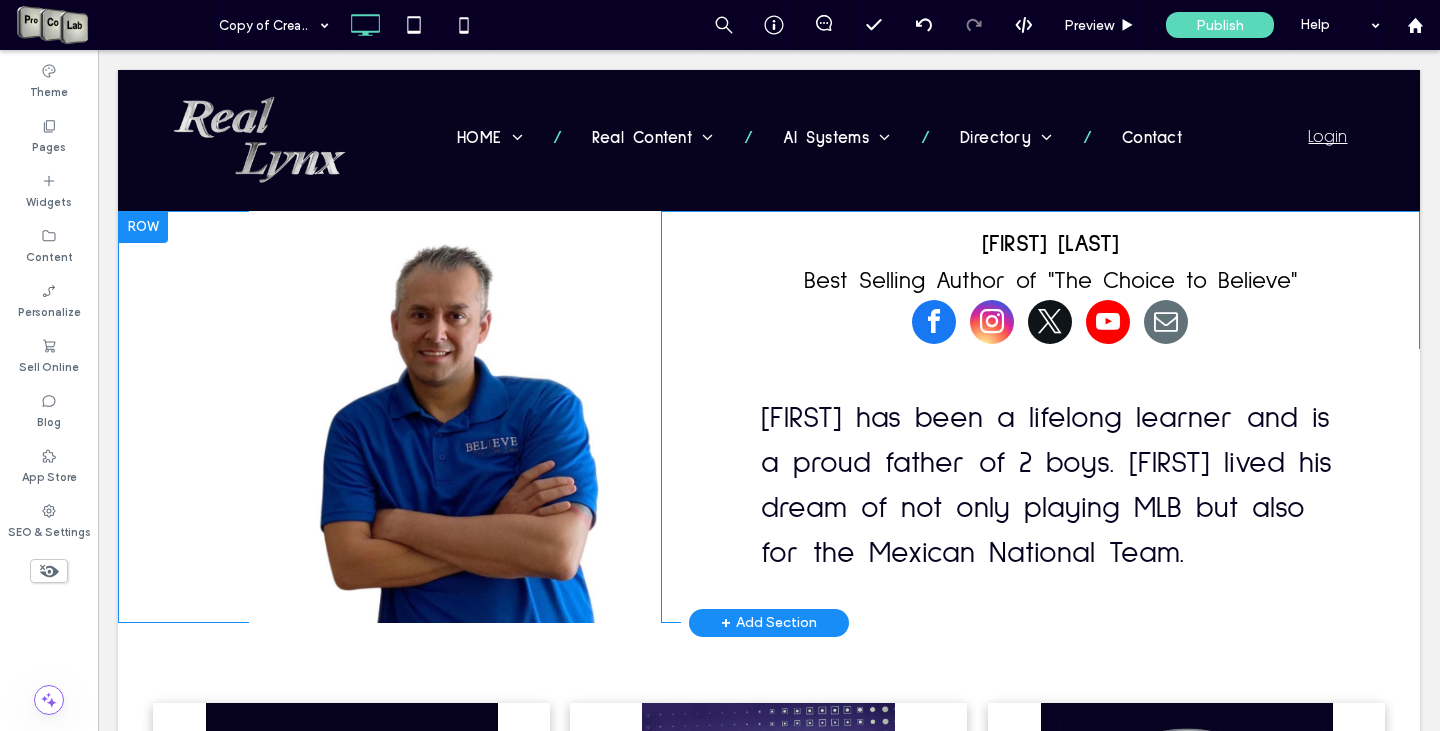 click at bounding box center (143, 227) 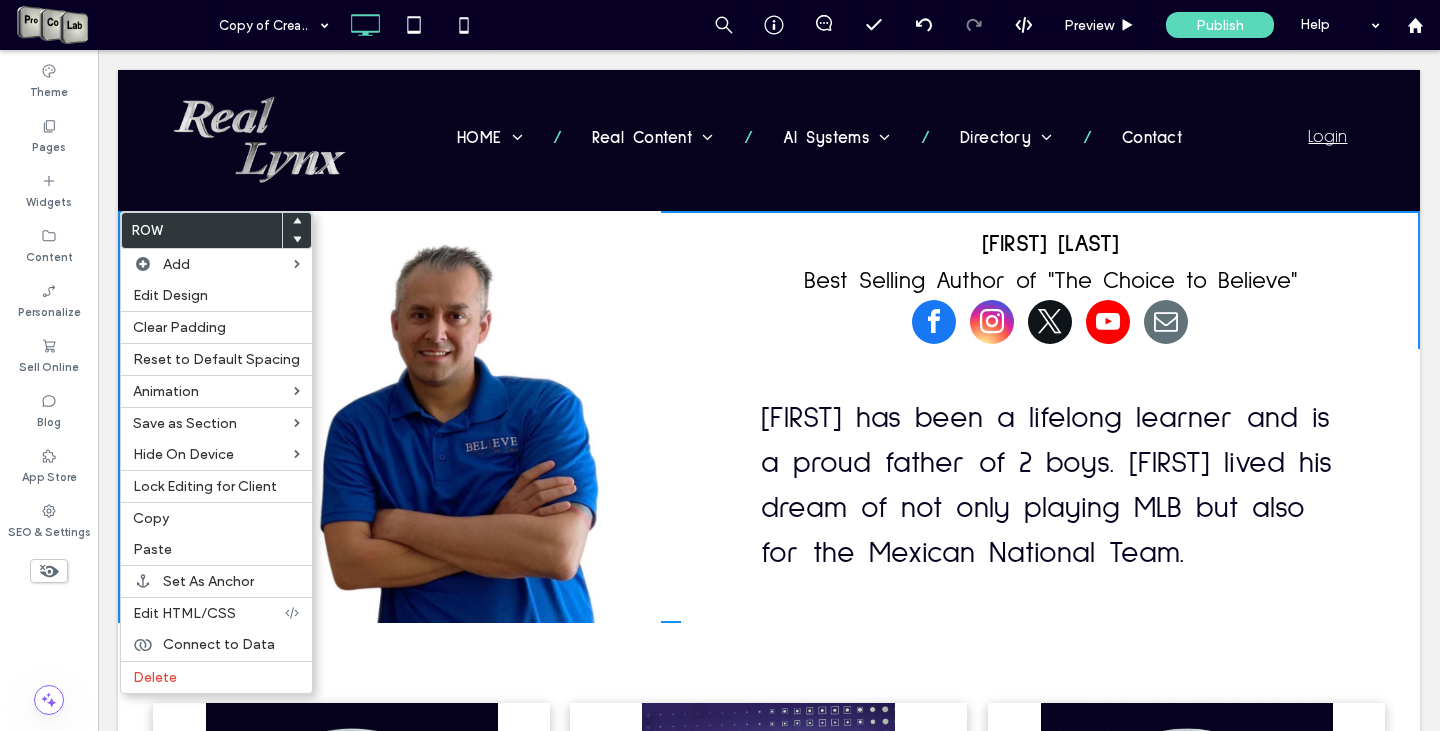 click on "Click To Paste     Click To Paste" at bounding box center [389, 417] 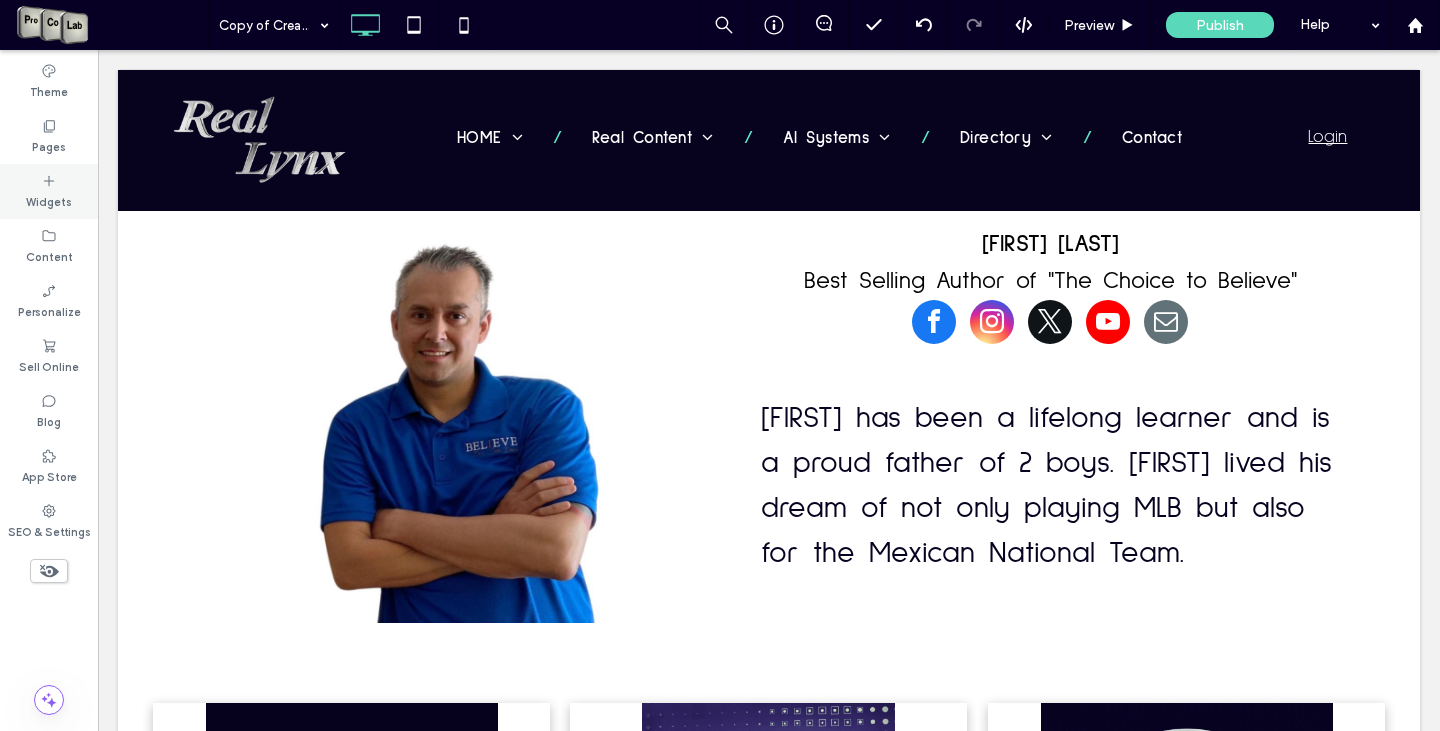 click on "Widgets" at bounding box center [49, 200] 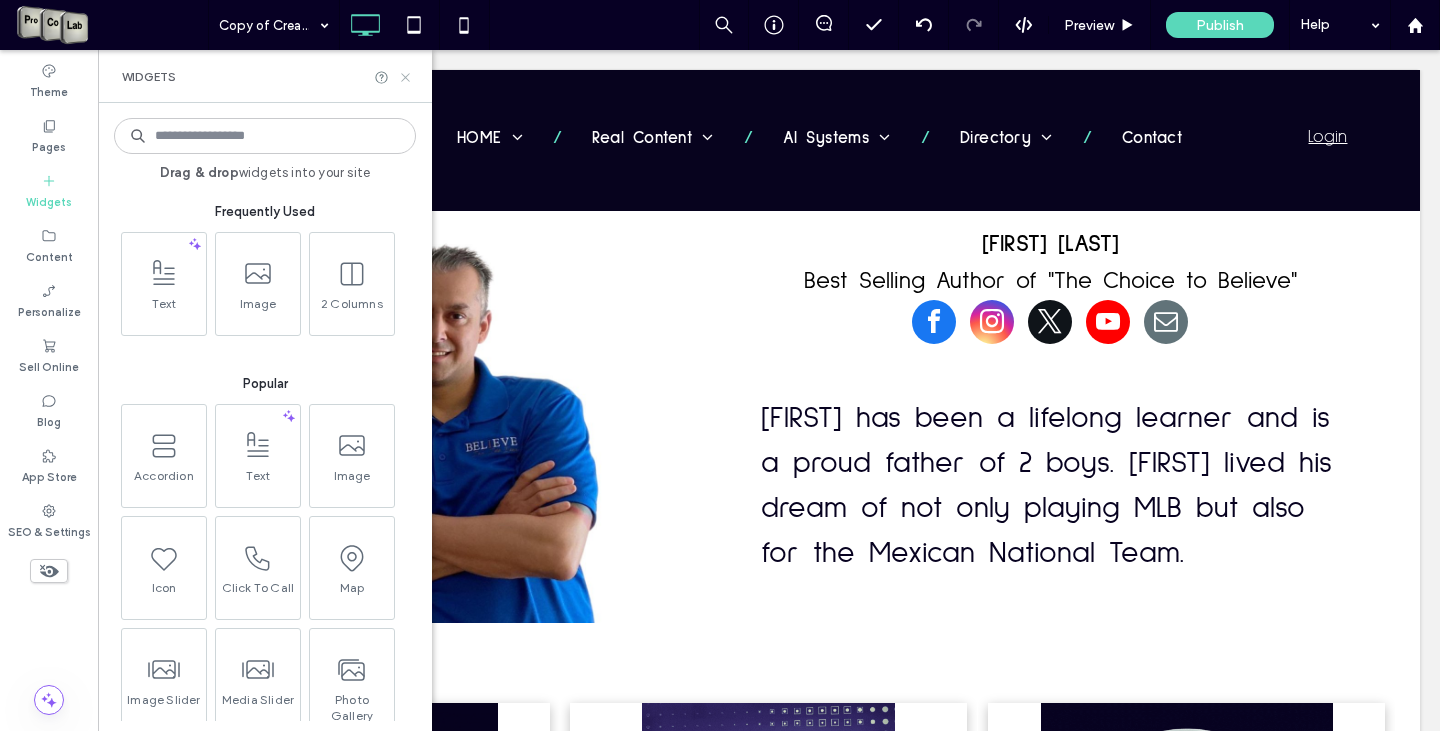 drag, startPoint x: 403, startPoint y: 78, endPoint x: 322, endPoint y: 58, distance: 83.43261 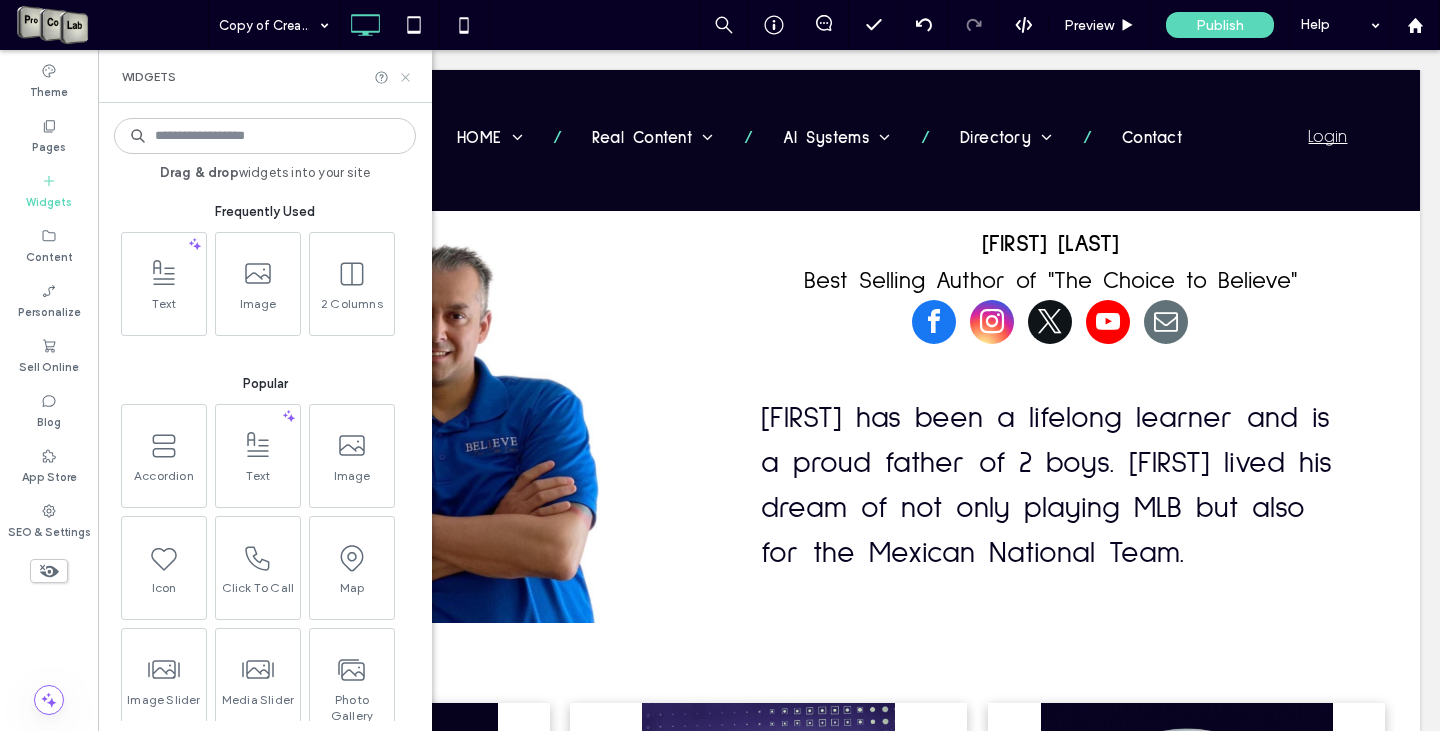 click 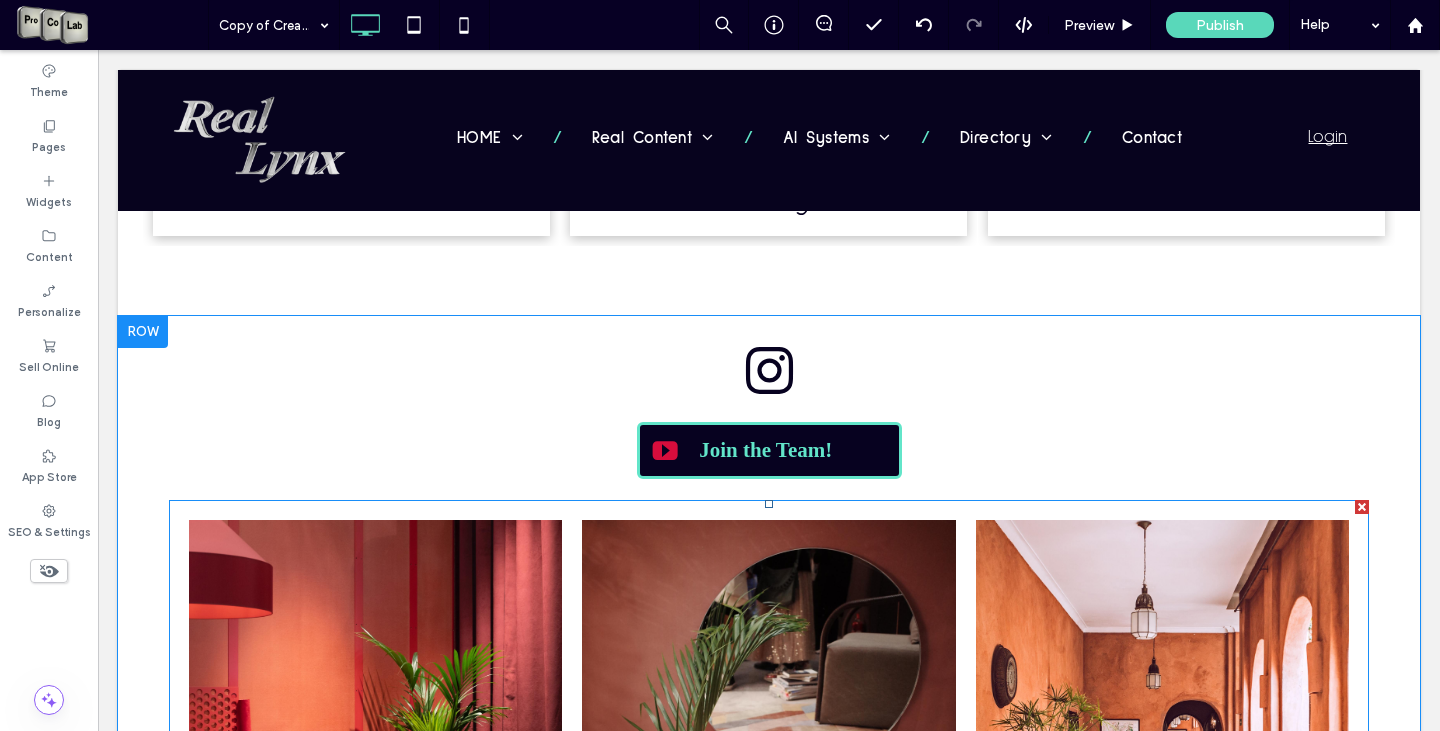 scroll, scrollTop: 1876, scrollLeft: 0, axis: vertical 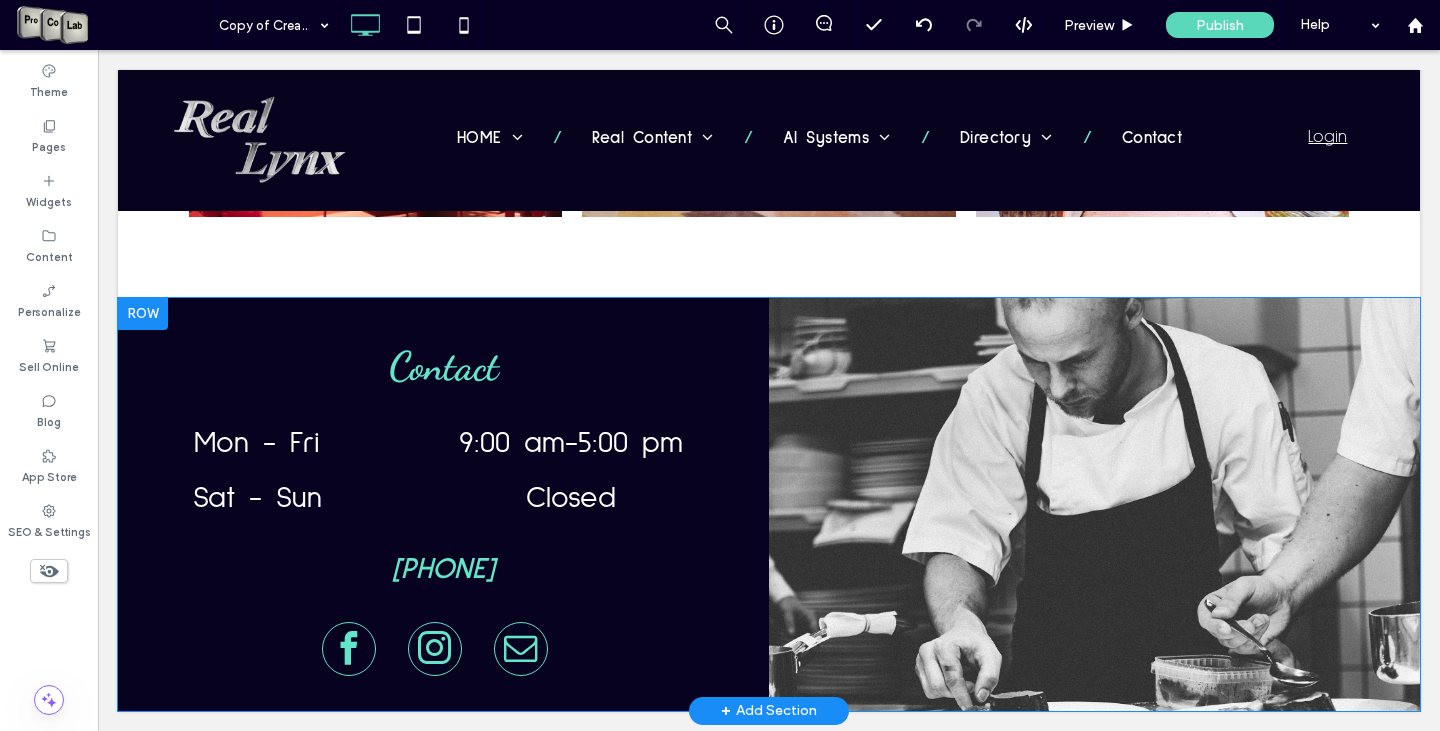 click on "Click To Paste     Click To Paste" at bounding box center [1094, 504] 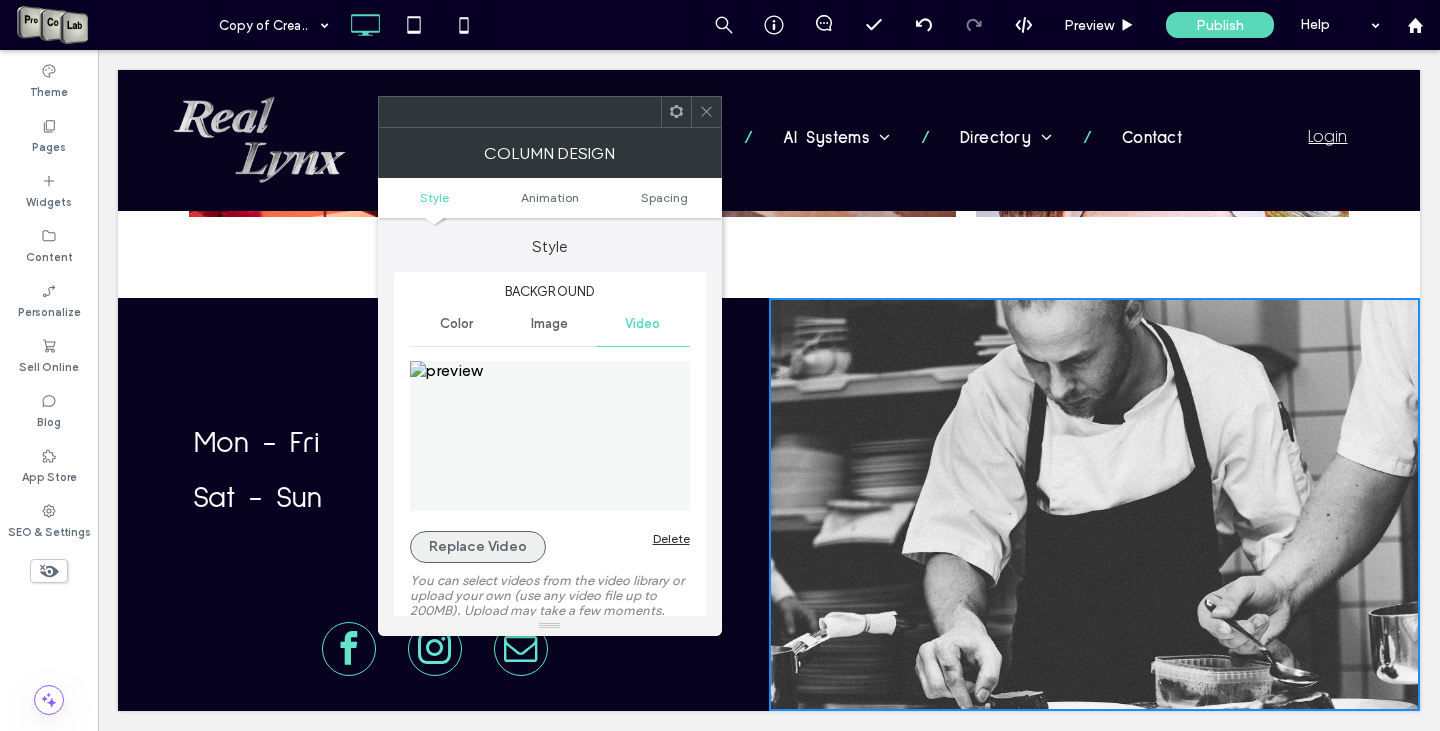 click on "Replace Video" at bounding box center [478, 547] 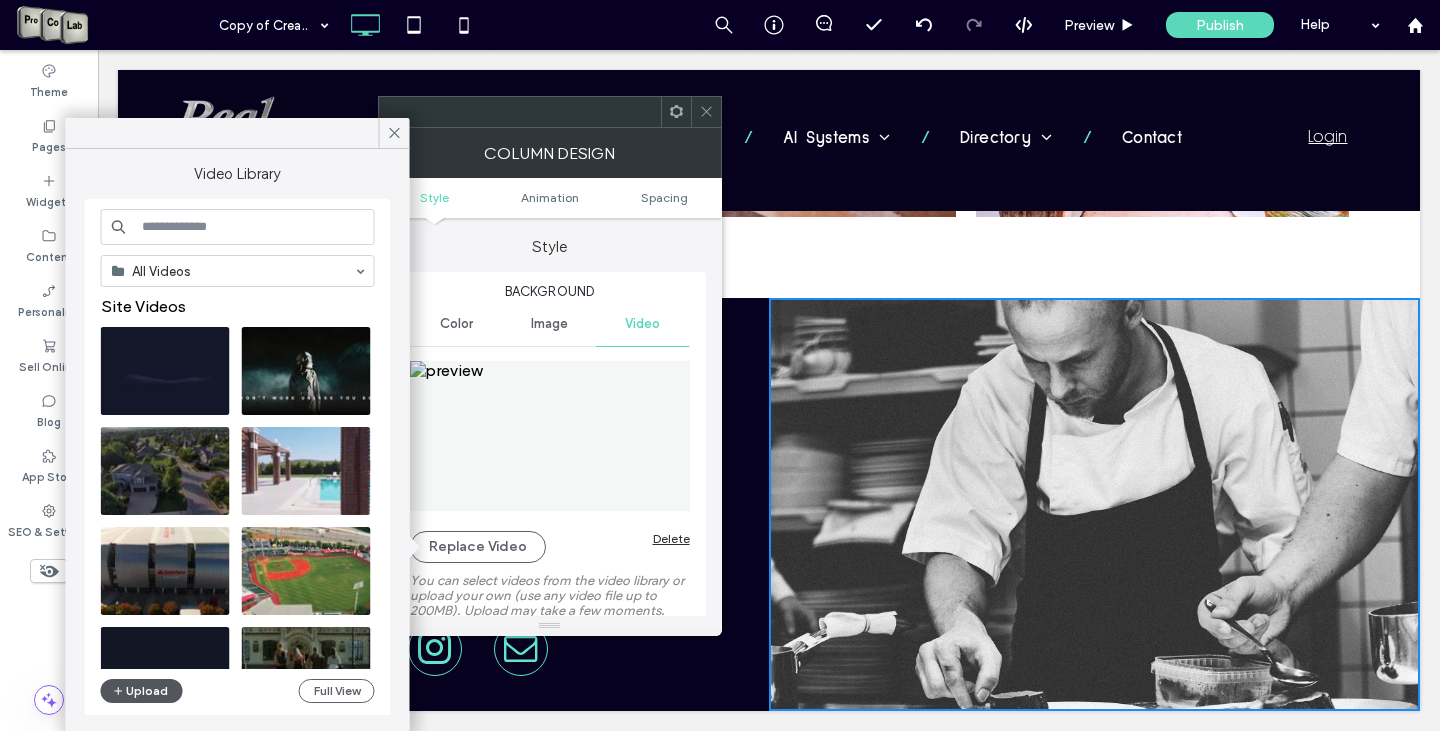 click on "Upload" at bounding box center [142, 691] 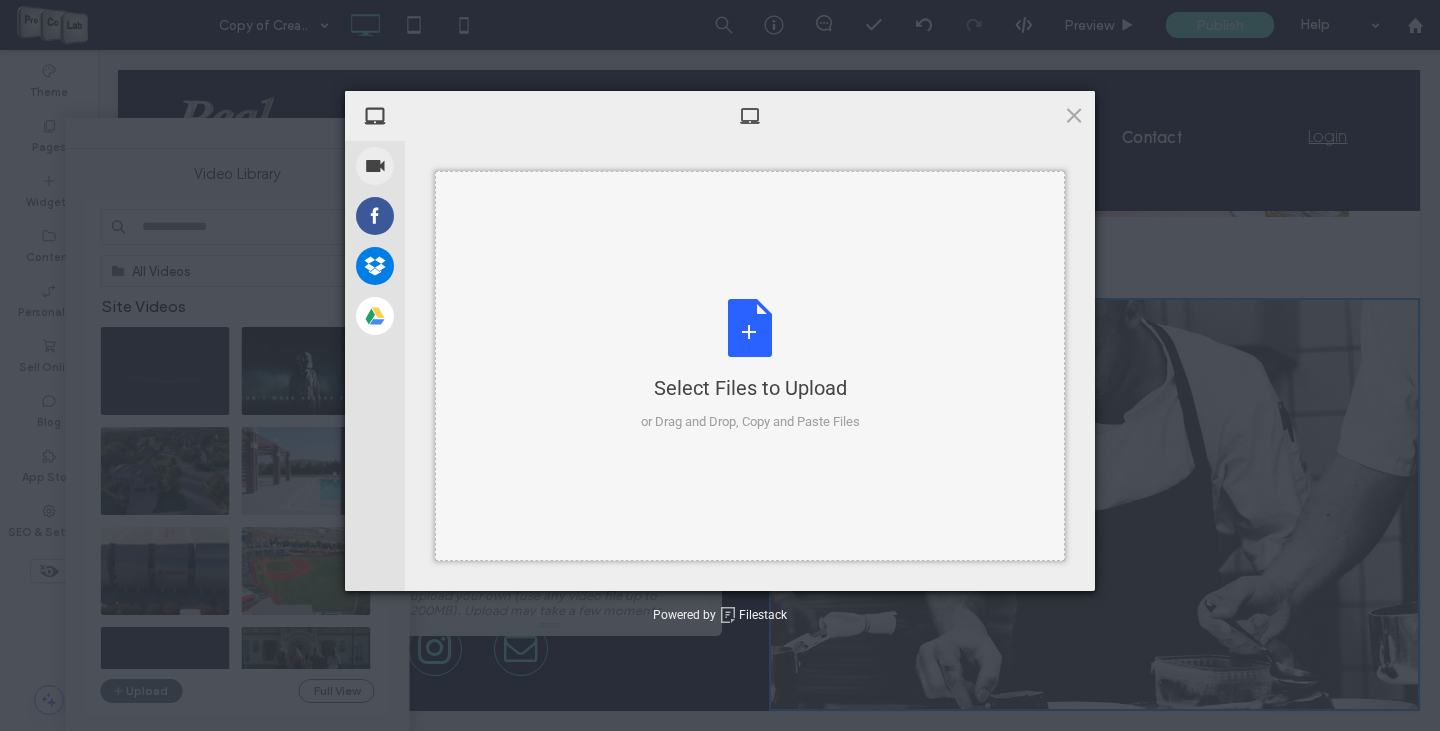 click on "Select Files to Upload
or Drag and Drop, Copy and Paste Files" at bounding box center [750, 365] 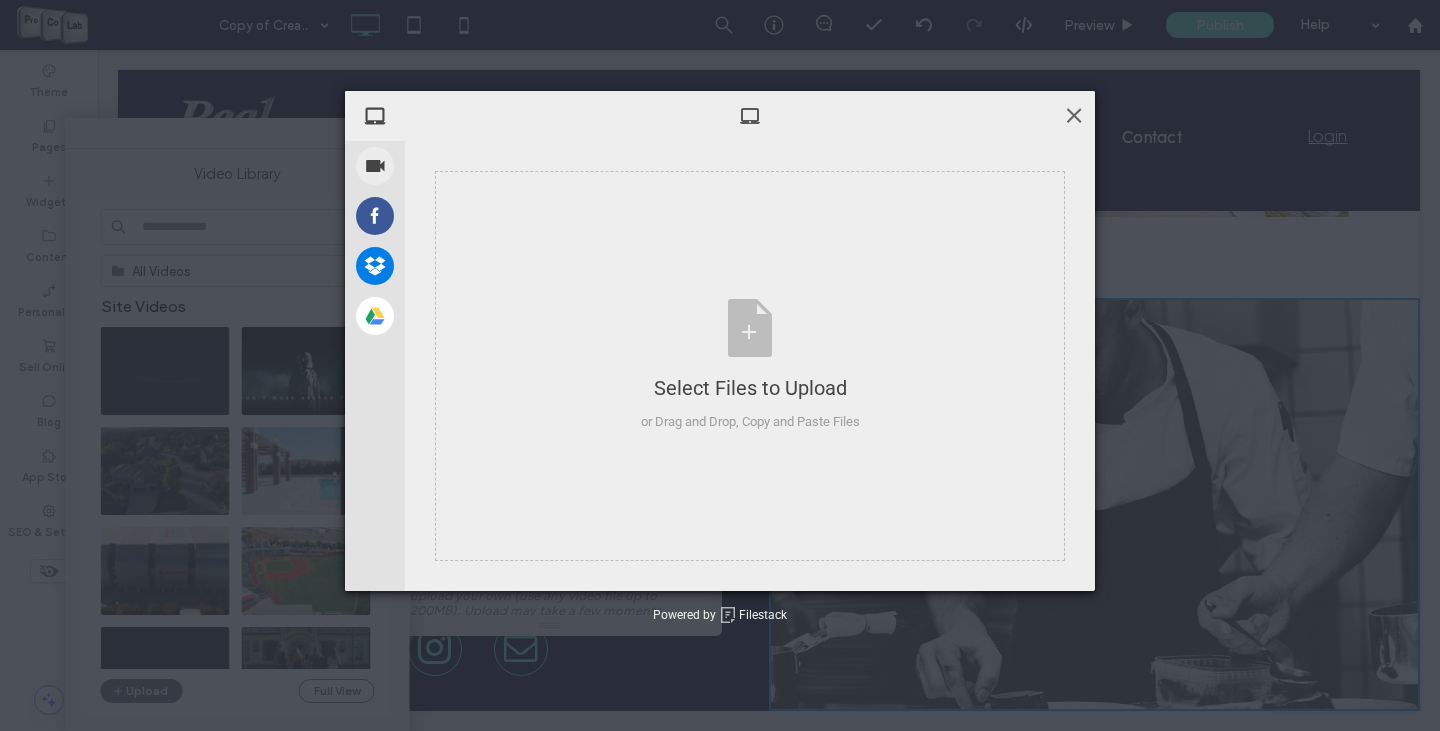 click at bounding box center [1074, 115] 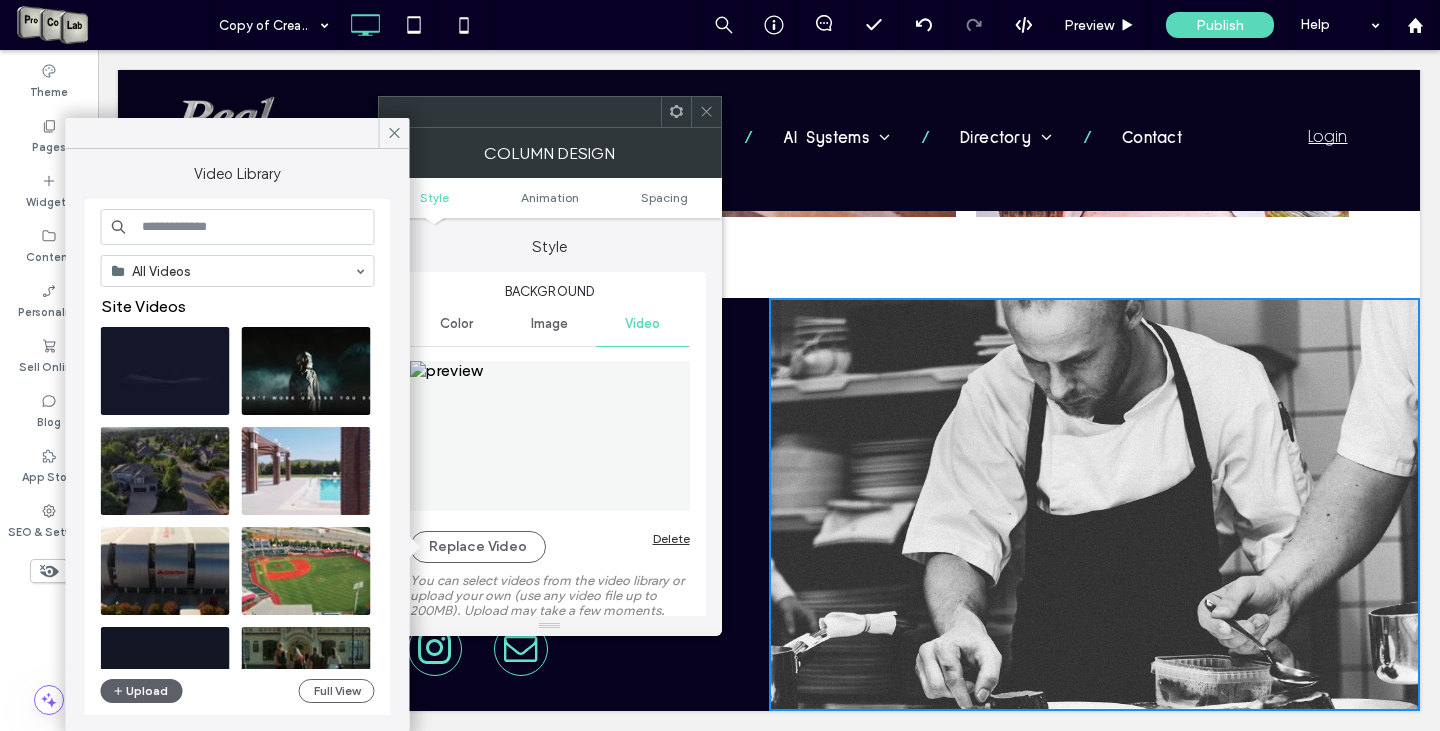 click on "Delete" at bounding box center [671, 538] 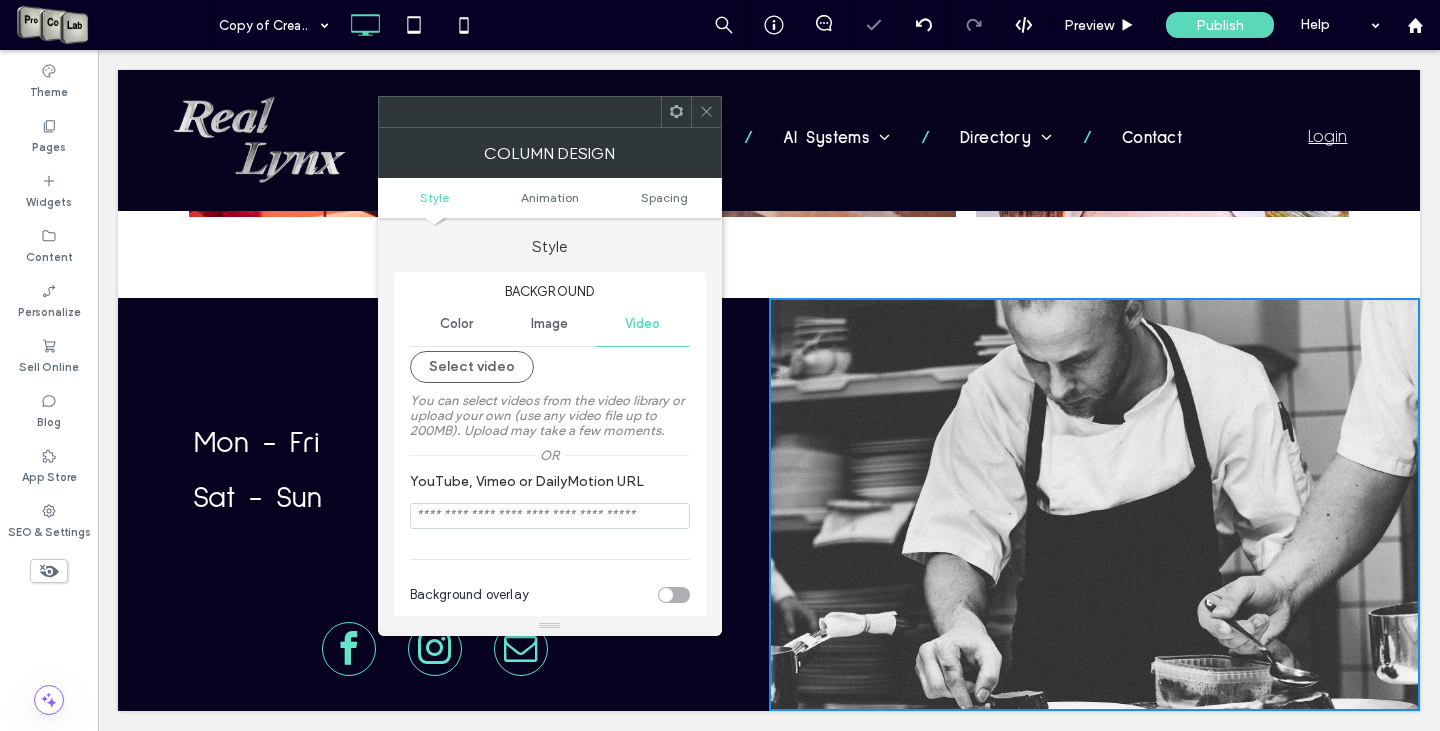 click on "Color" at bounding box center [456, 324] 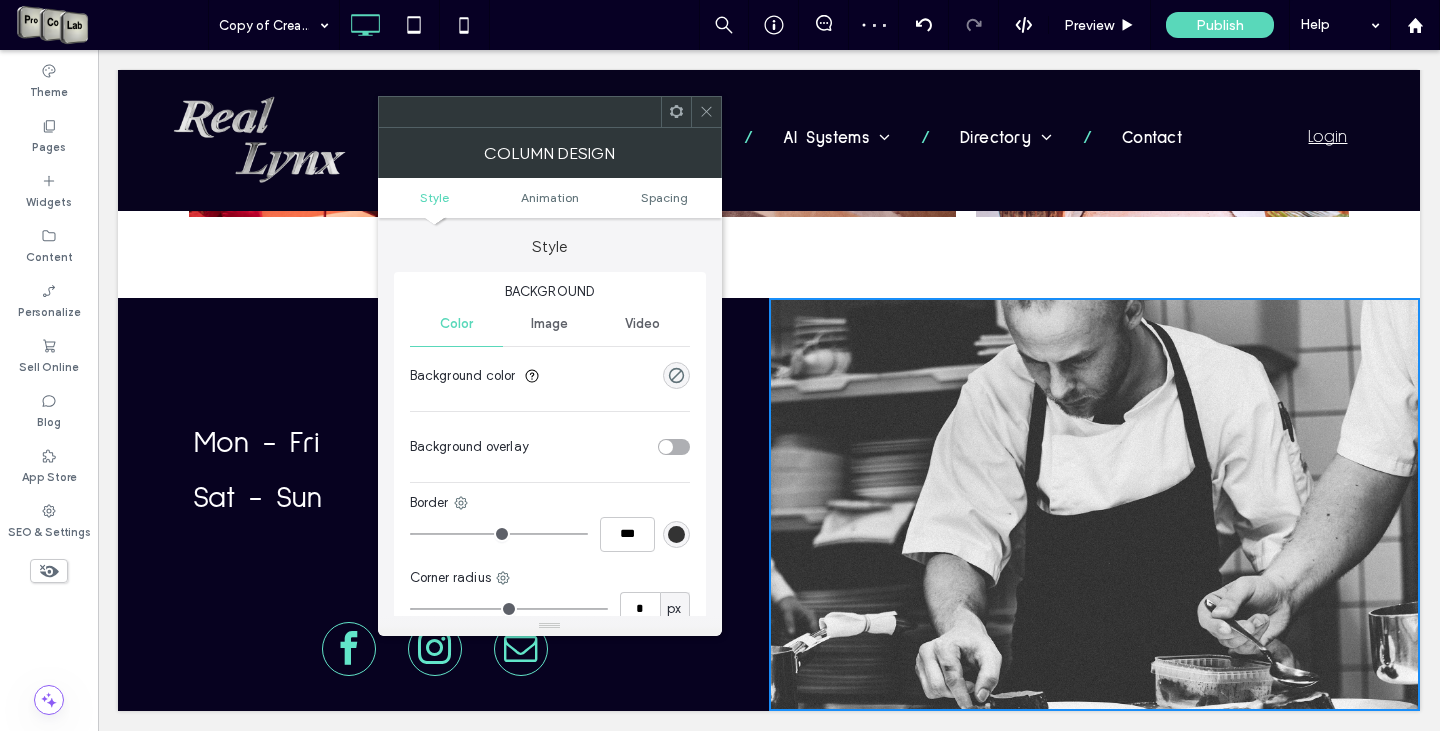 click on "Video" at bounding box center (642, 324) 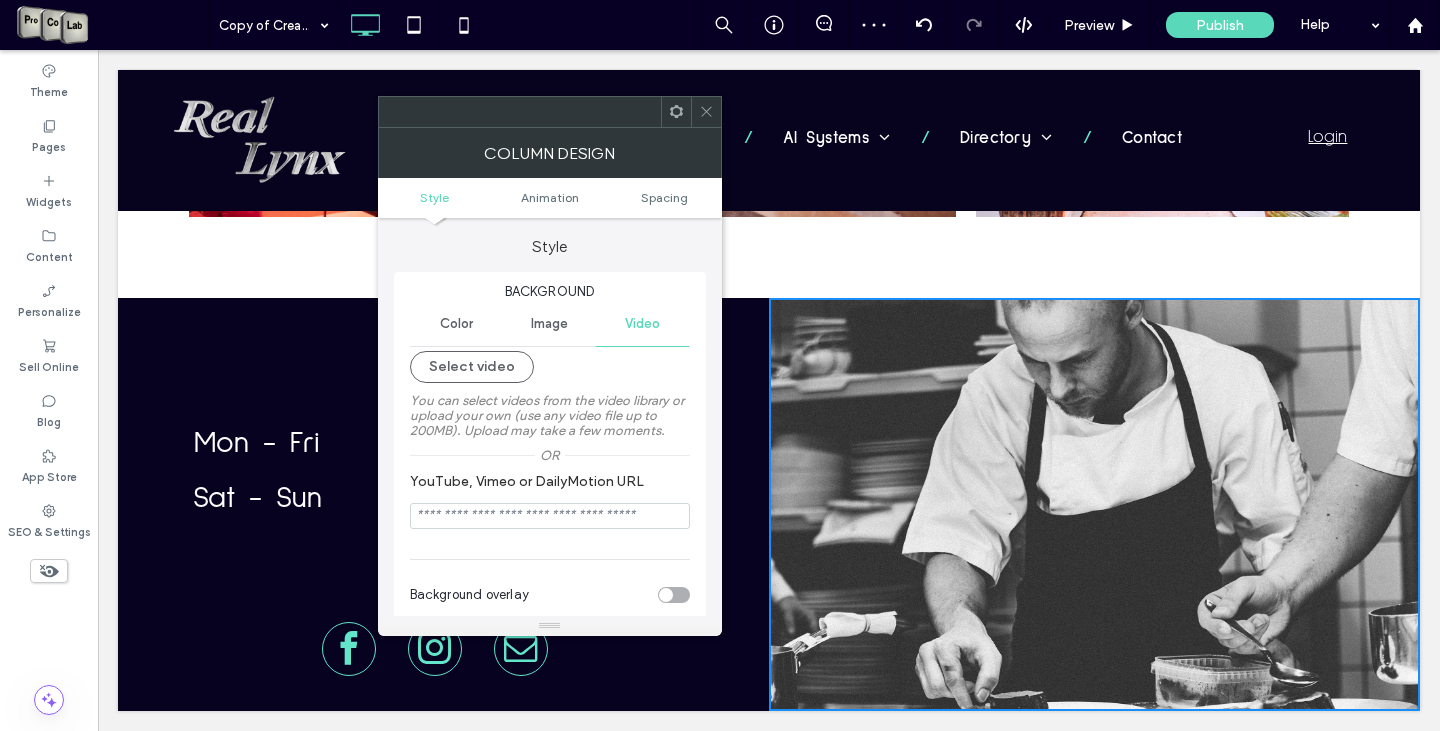 click on "Image" at bounding box center [549, 324] 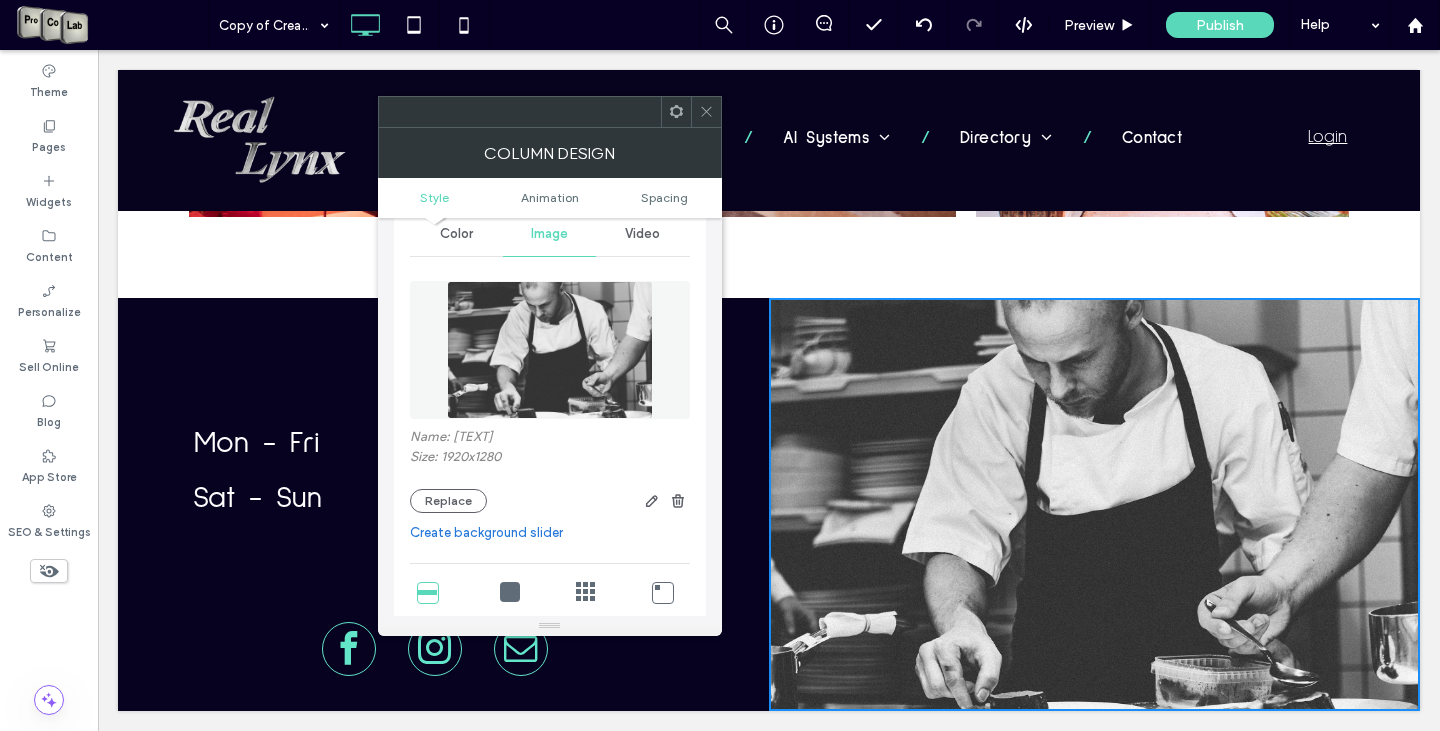 scroll, scrollTop: 200, scrollLeft: 0, axis: vertical 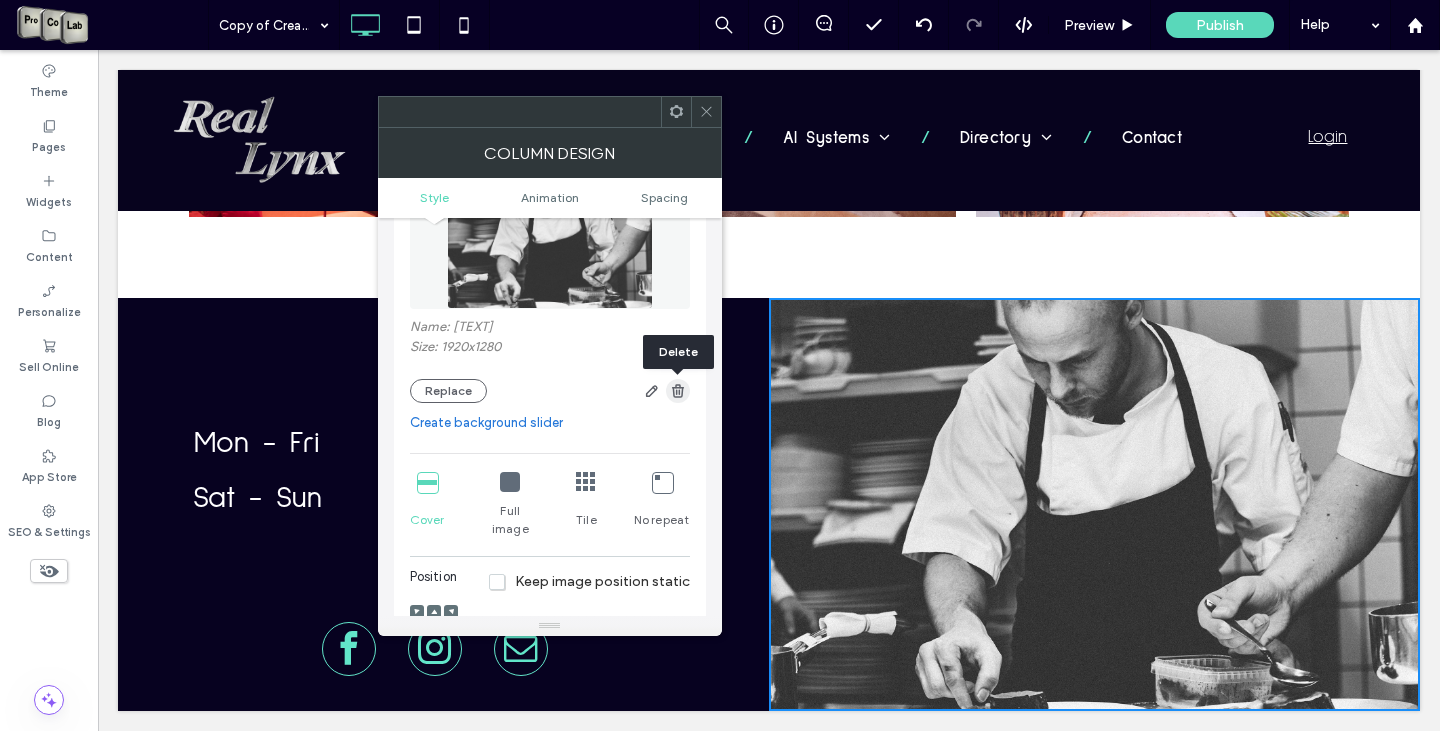 click at bounding box center [678, 391] 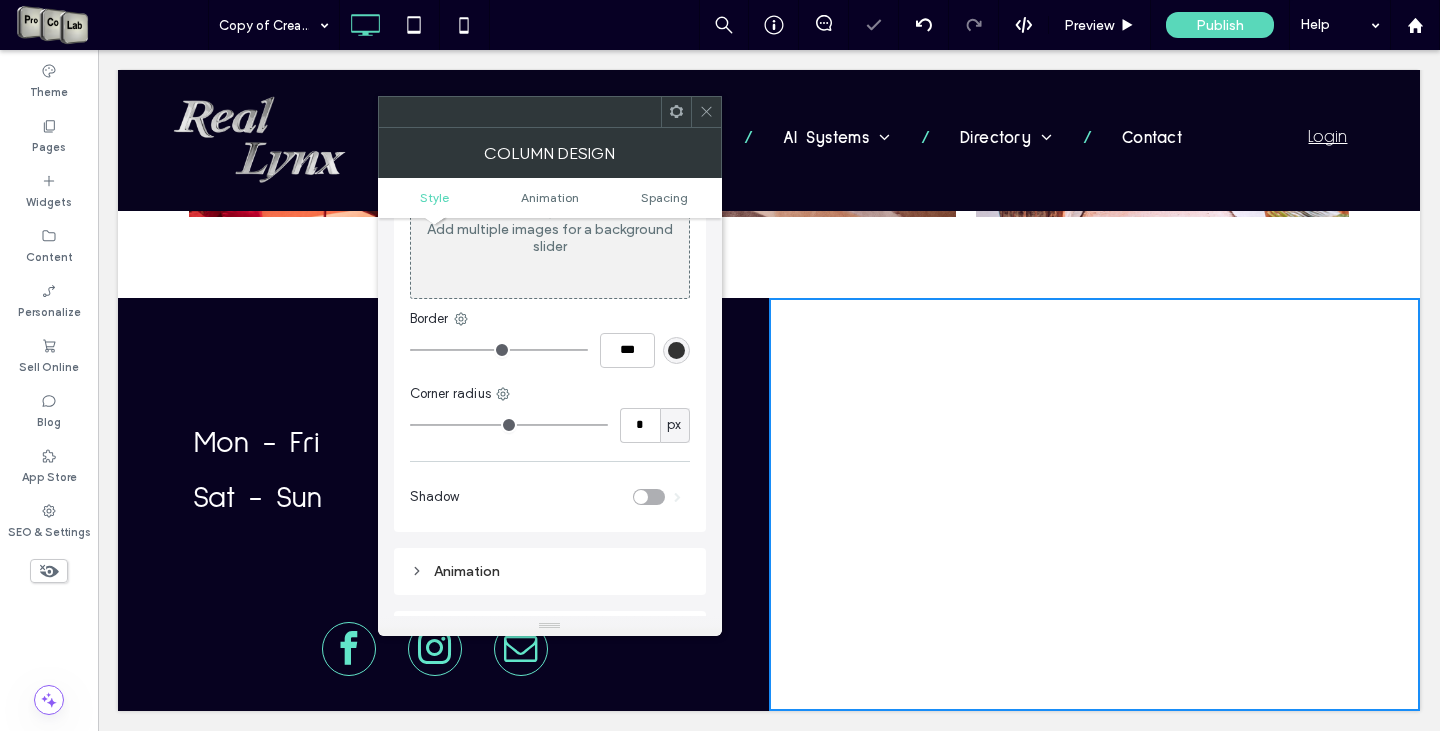 scroll, scrollTop: 0, scrollLeft: 0, axis: both 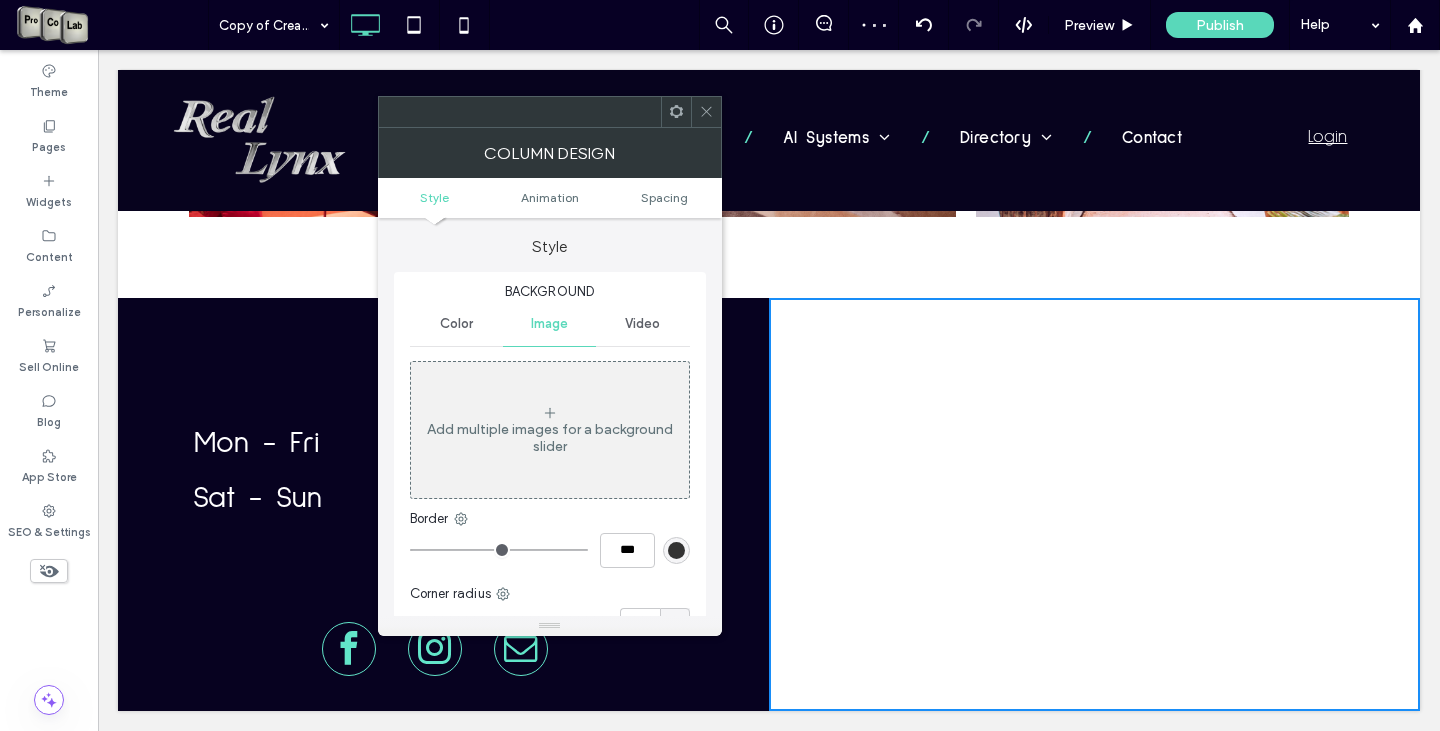 click on "Video" at bounding box center [642, 324] 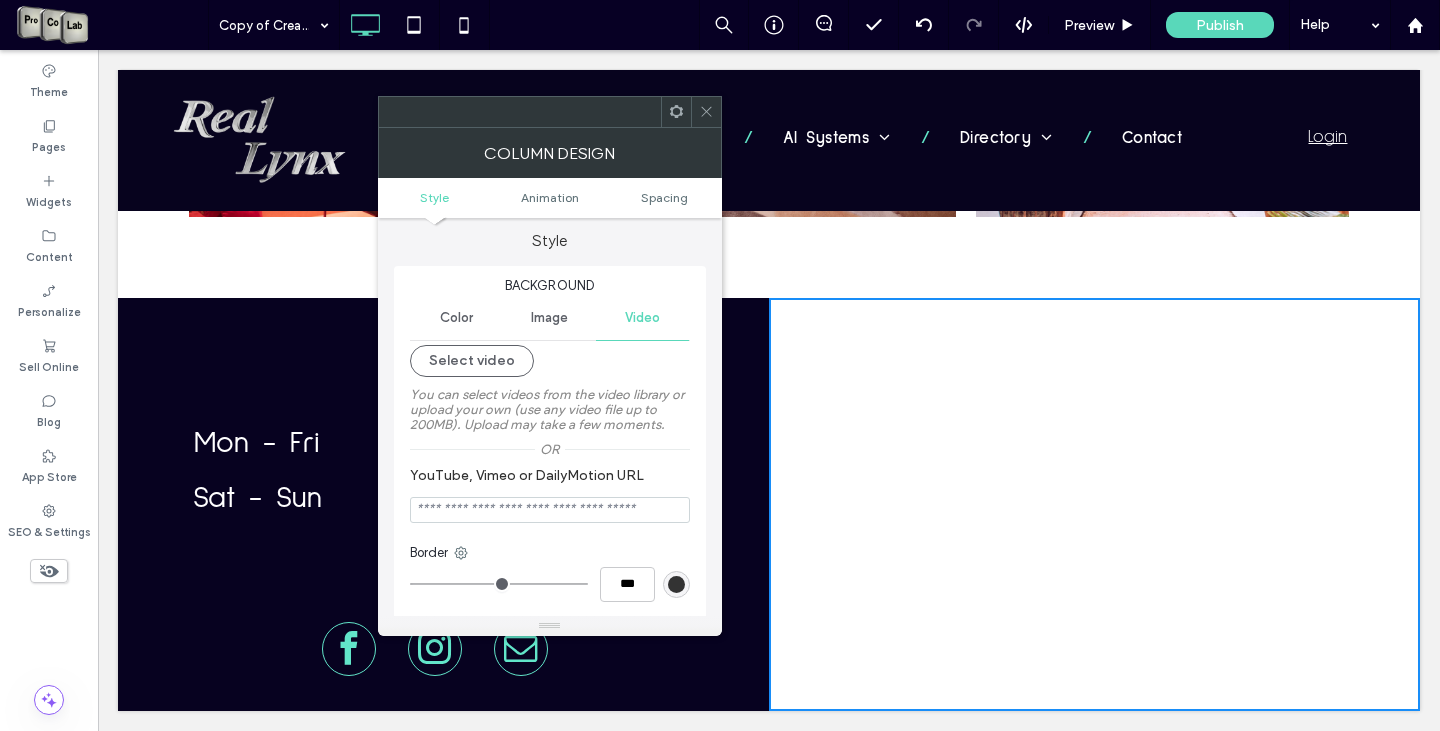 scroll, scrollTop: 0, scrollLeft: 0, axis: both 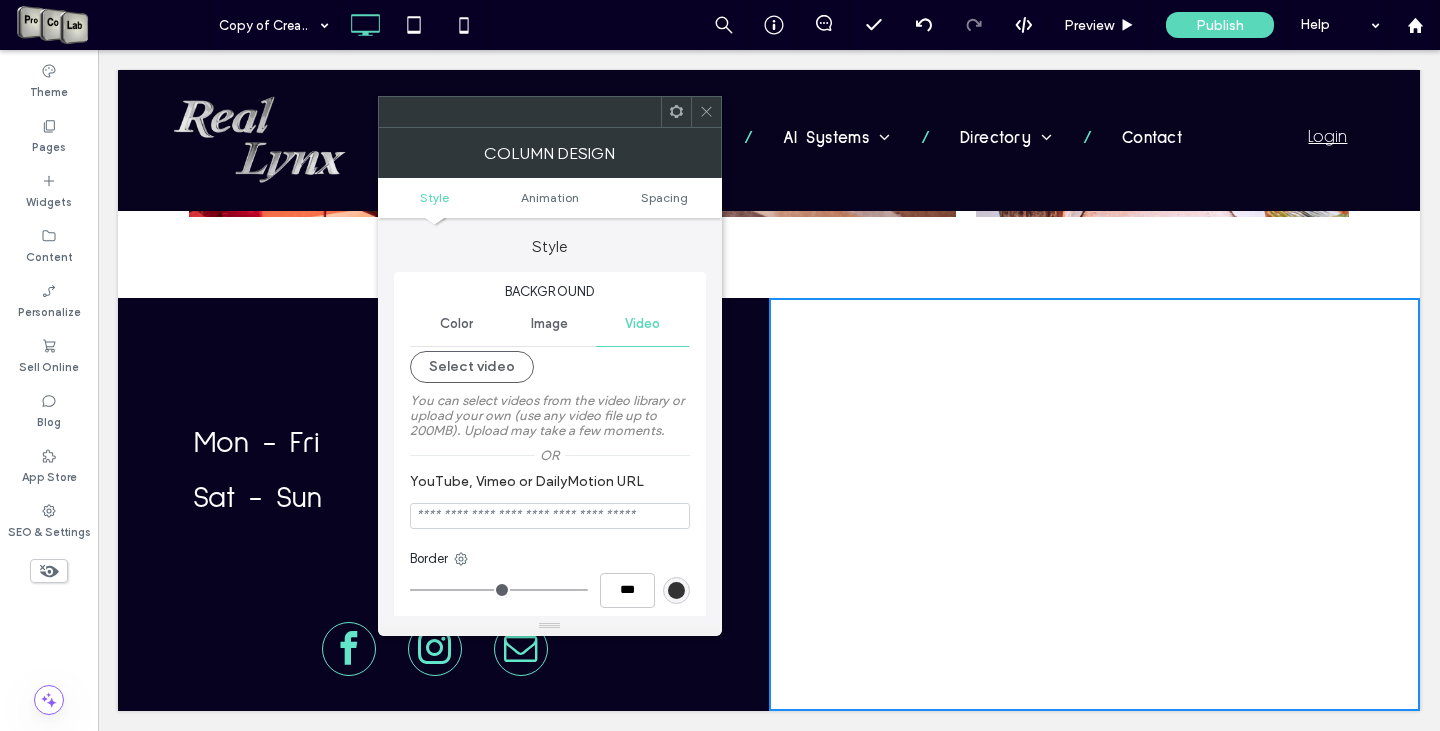 click on "Color" at bounding box center [456, 324] 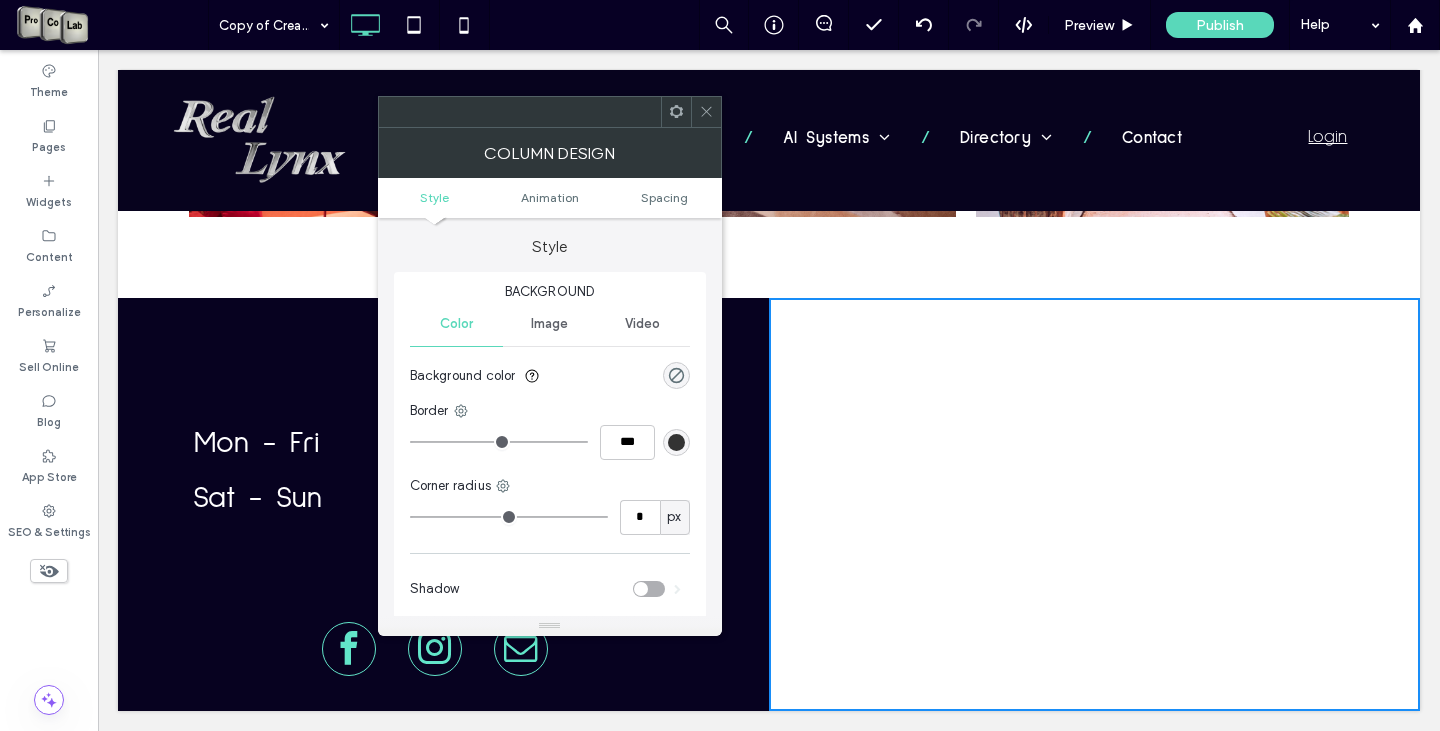 click on "Image" at bounding box center (549, 324) 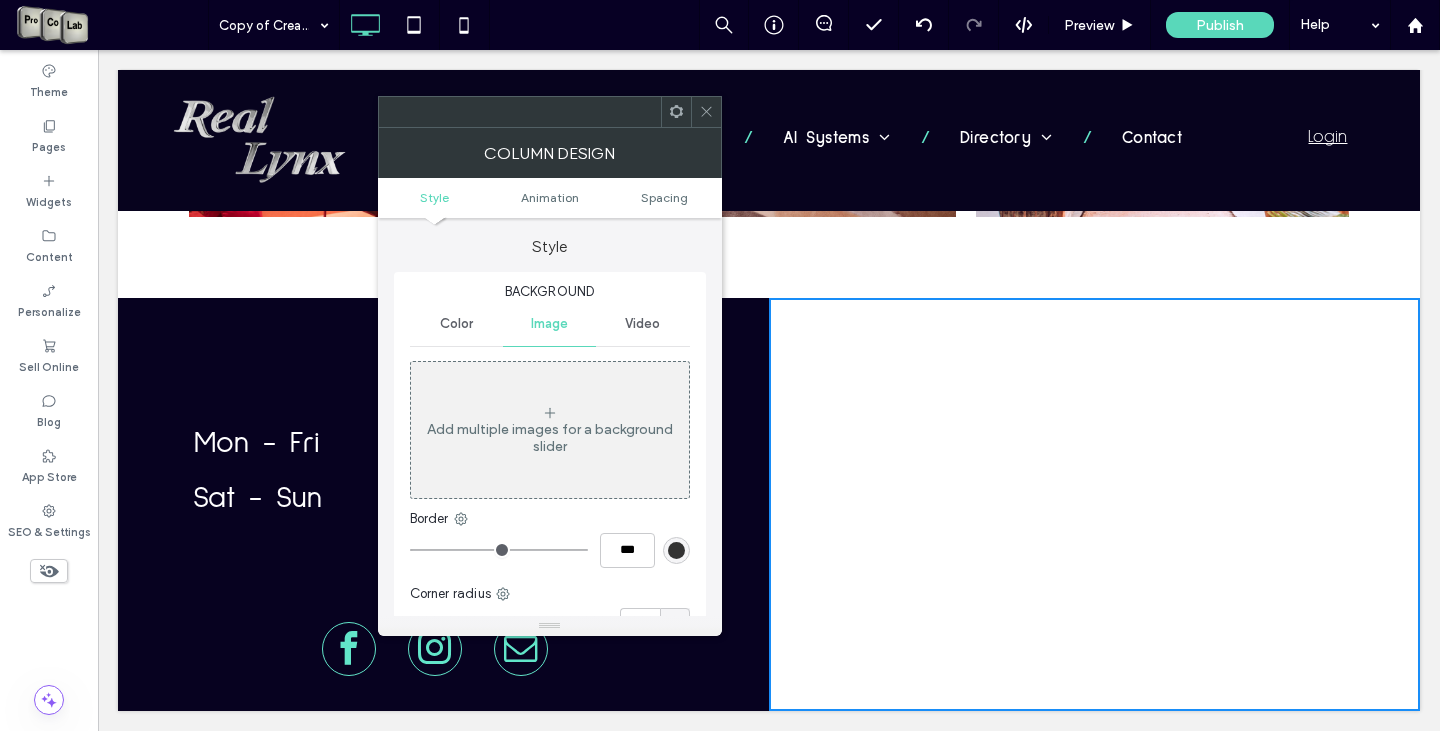 click on "Click To Paste     Click To Paste" at bounding box center [1094, 504] 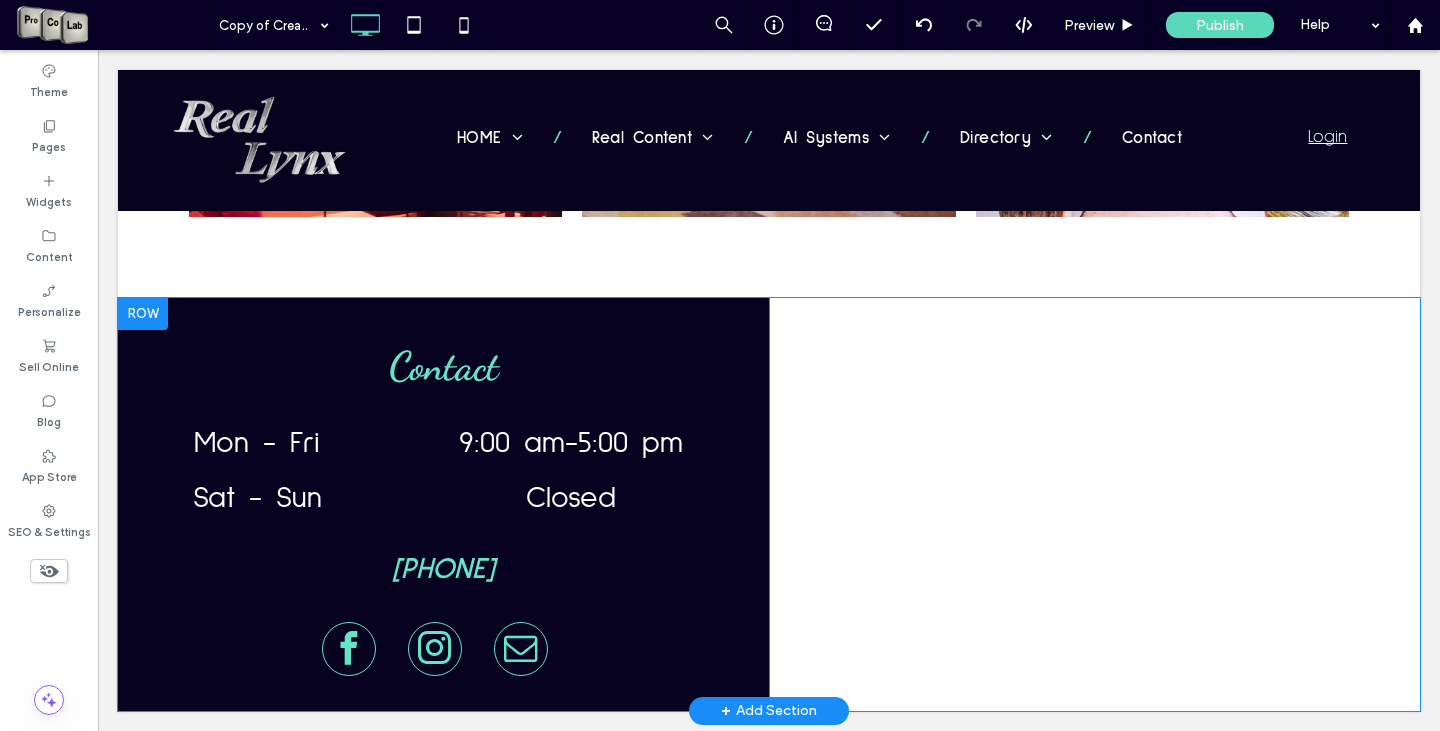 click on "Click To Paste     Click To Paste" at bounding box center [1094, 504] 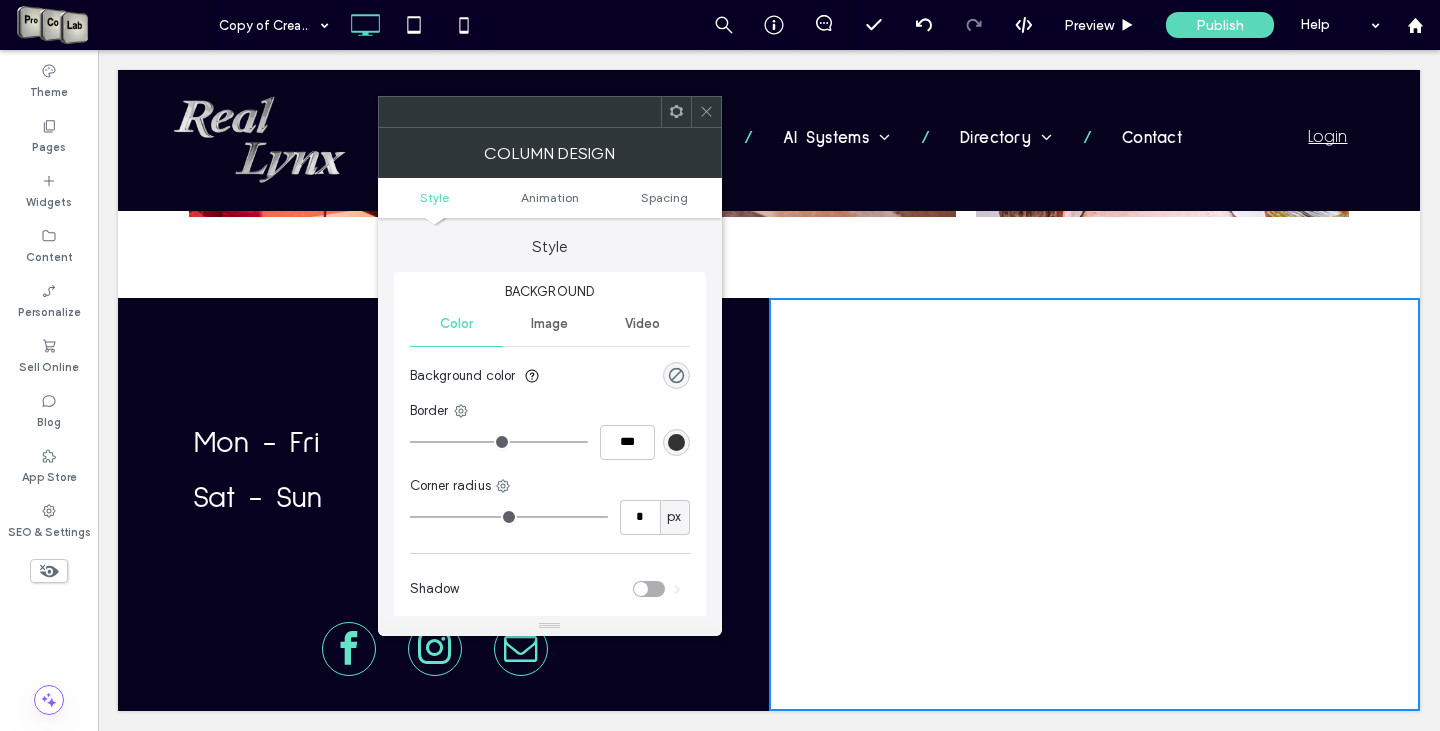 click on "Image" at bounding box center [549, 324] 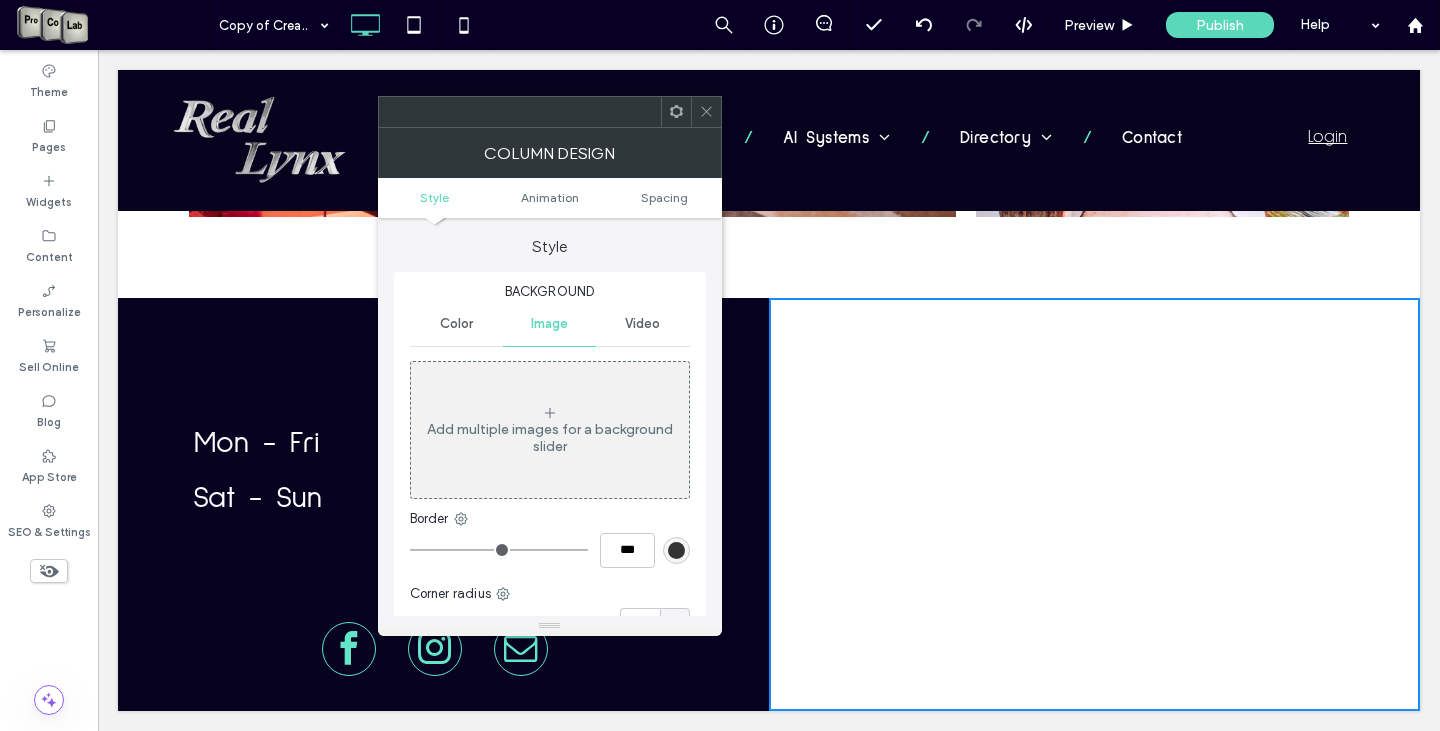 click on "Add multiple images for a background slider" at bounding box center (550, 438) 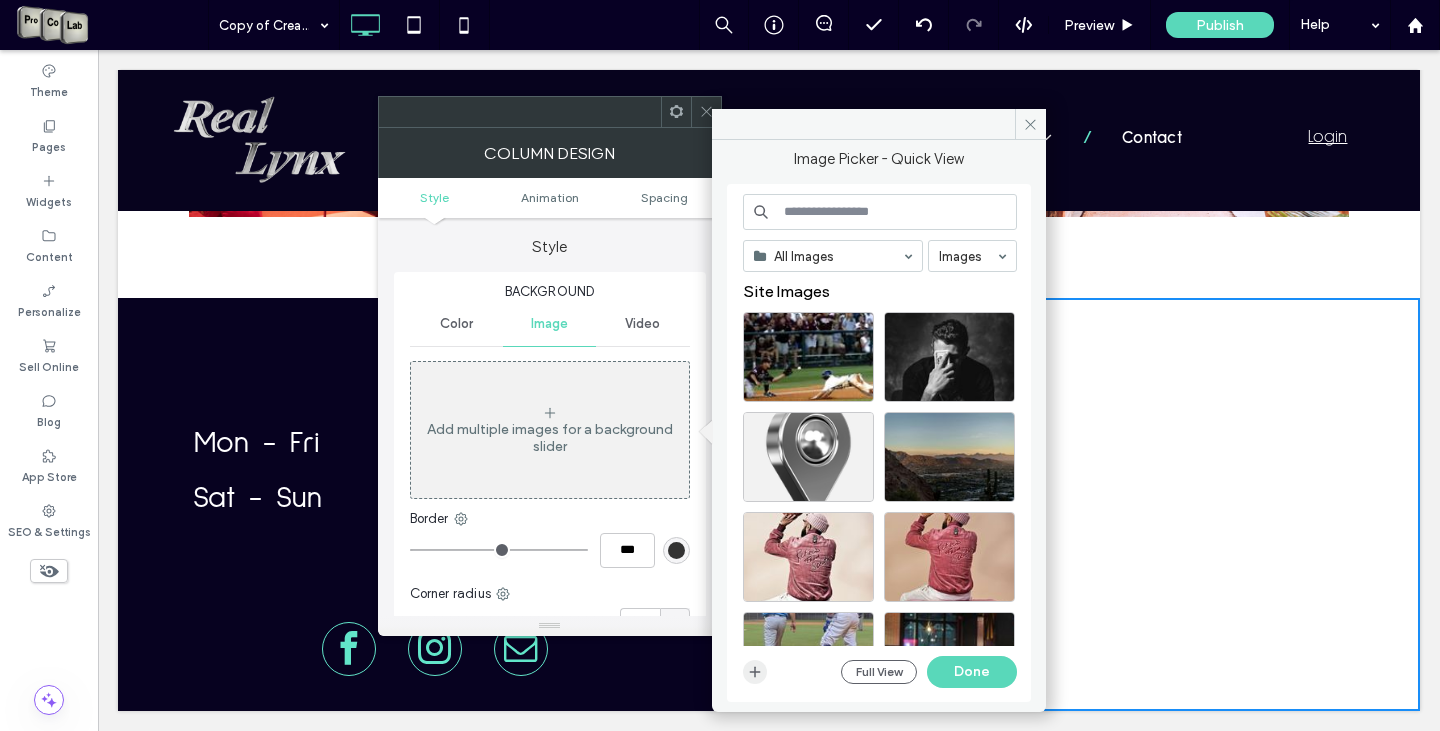click 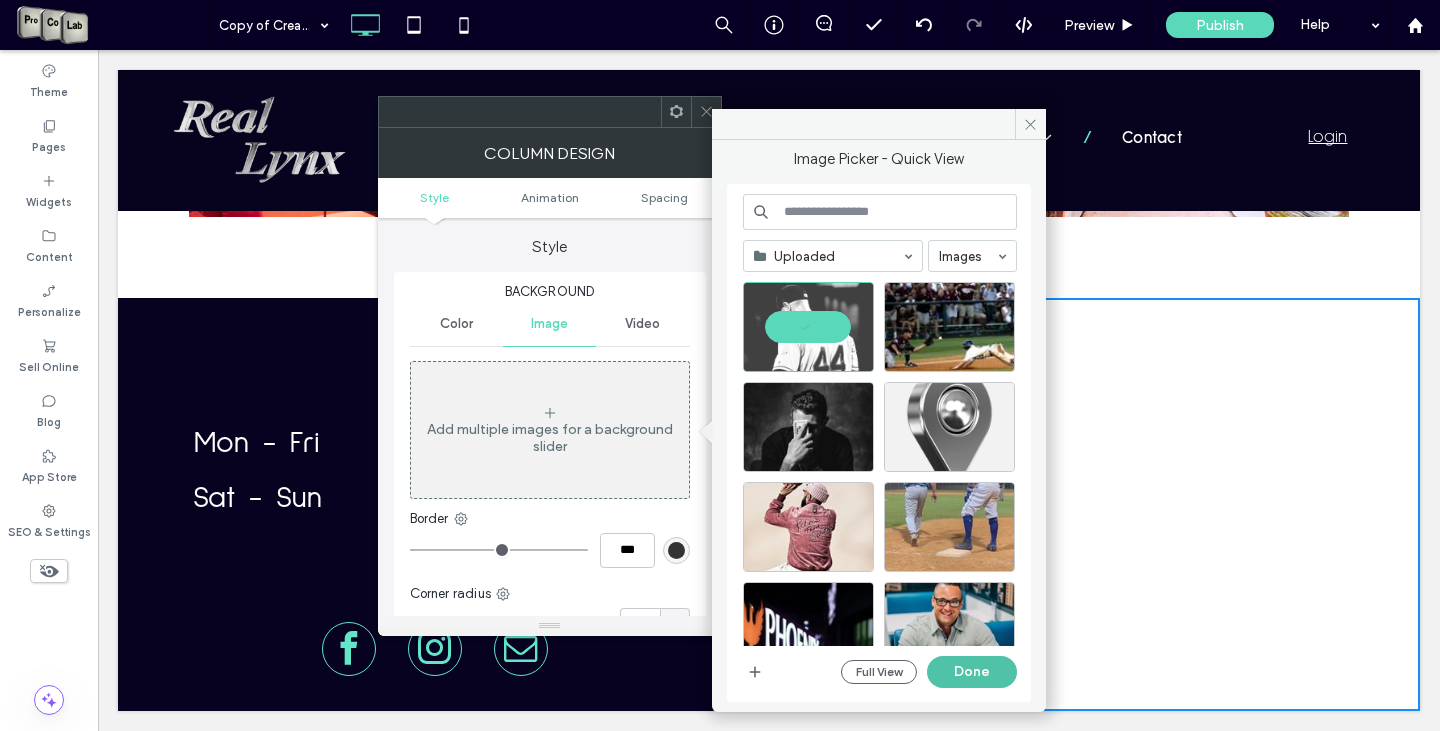 click on "Done" at bounding box center [972, 672] 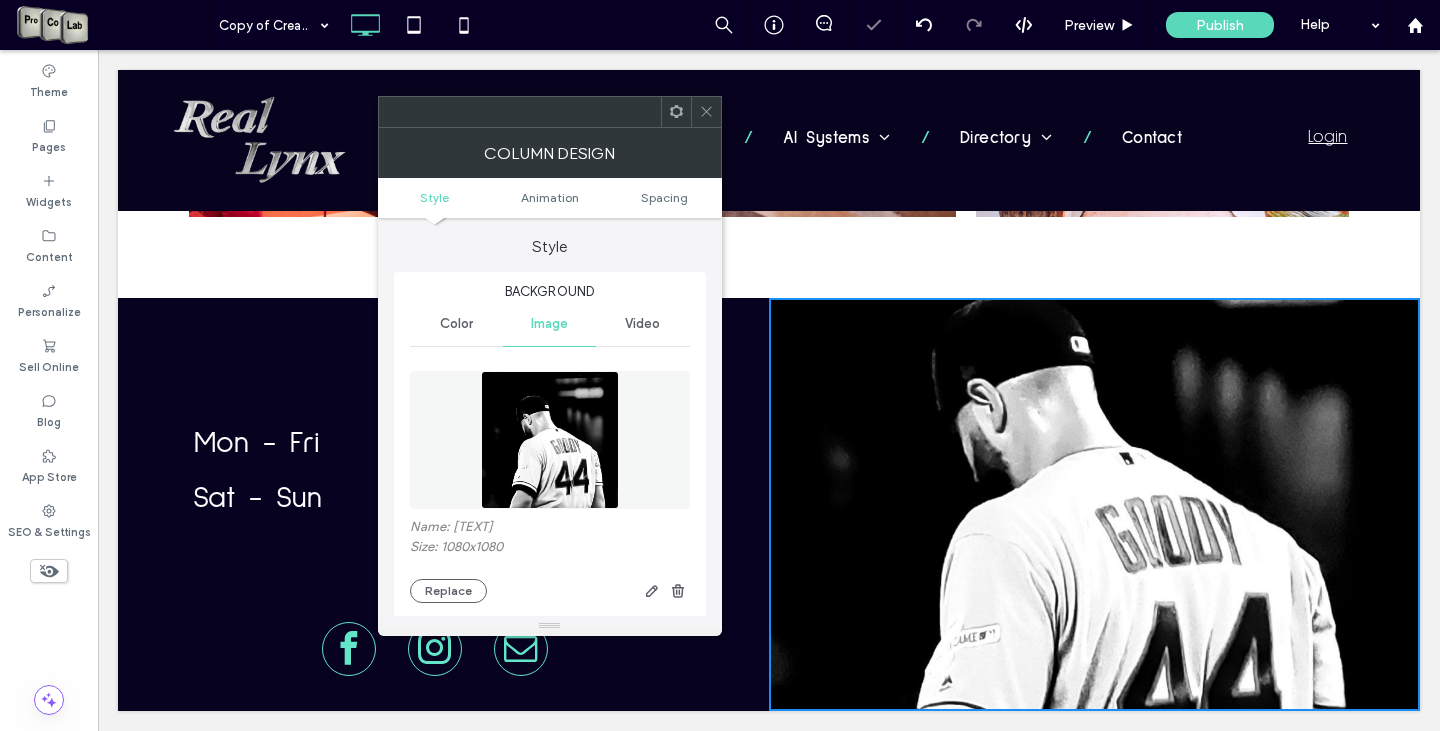 click at bounding box center (706, 112) 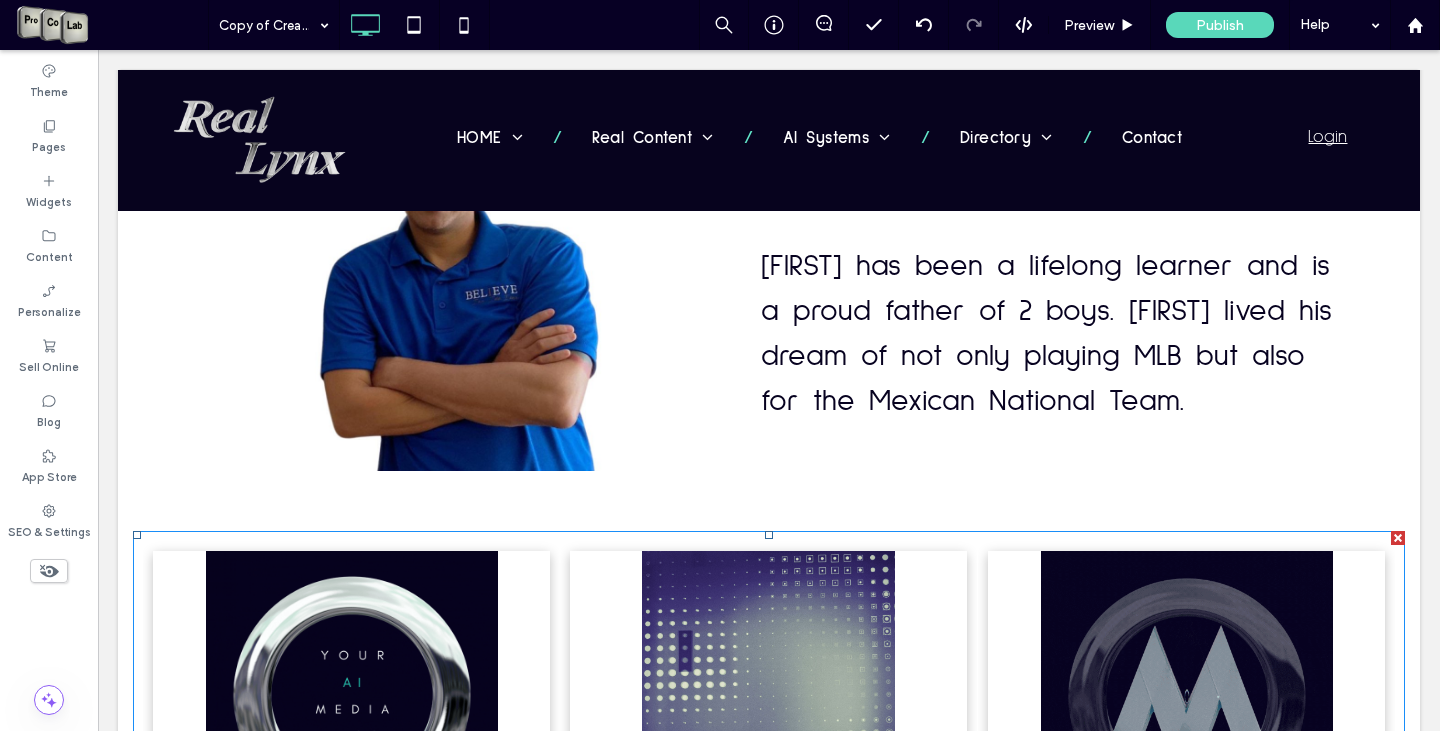scroll, scrollTop: 0, scrollLeft: 0, axis: both 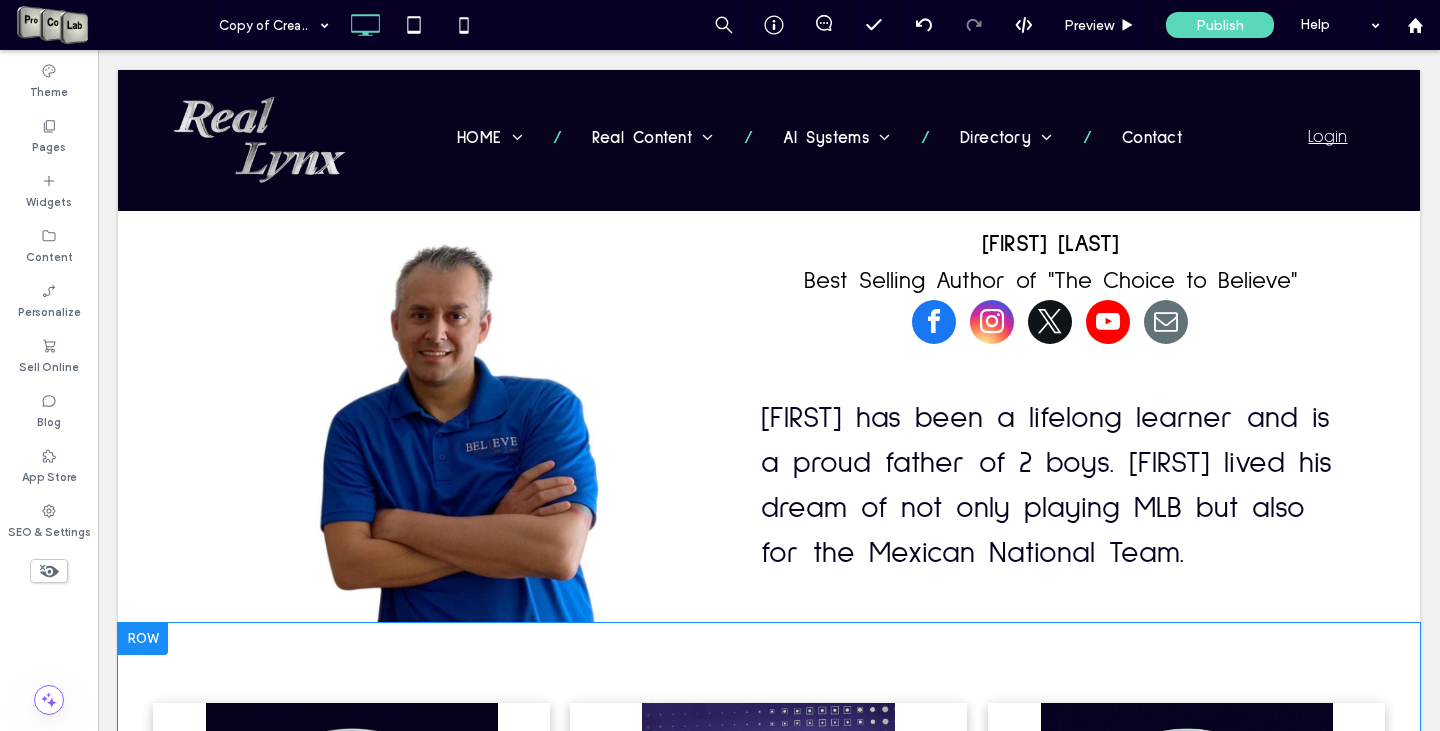 click on "Pro Co Lab Cohorts
Button
Real Lynx Platform
Write a short description.
Button
Athletes Network Media
Write a short description.
Button
Local + National Deals
Write a short description.
Button
Diamond King Gear
Write a short description.
Button
Gift Cards & Local Perks
Write a short description.
Button
Click To Paste     Click To Paste
Row + Add Section" at bounding box center (769, 1069) 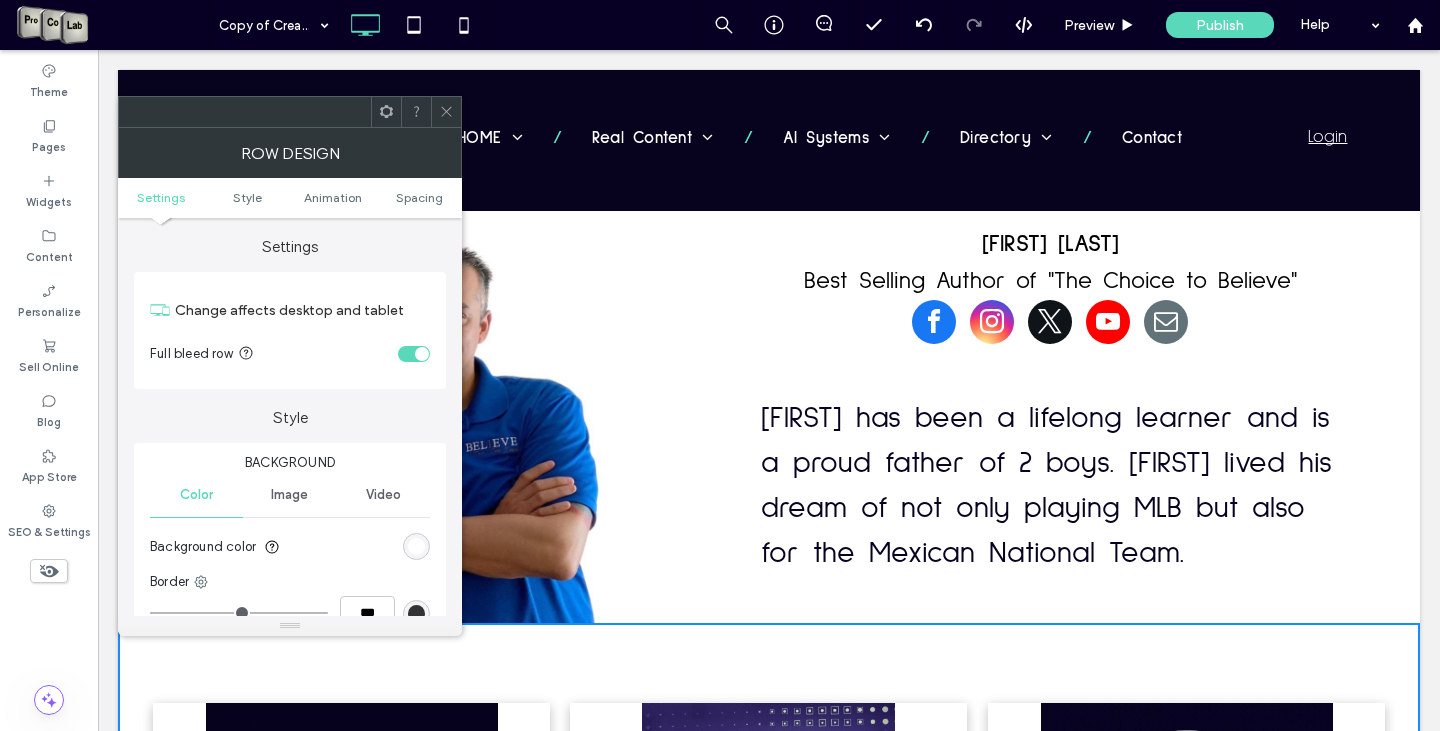 click 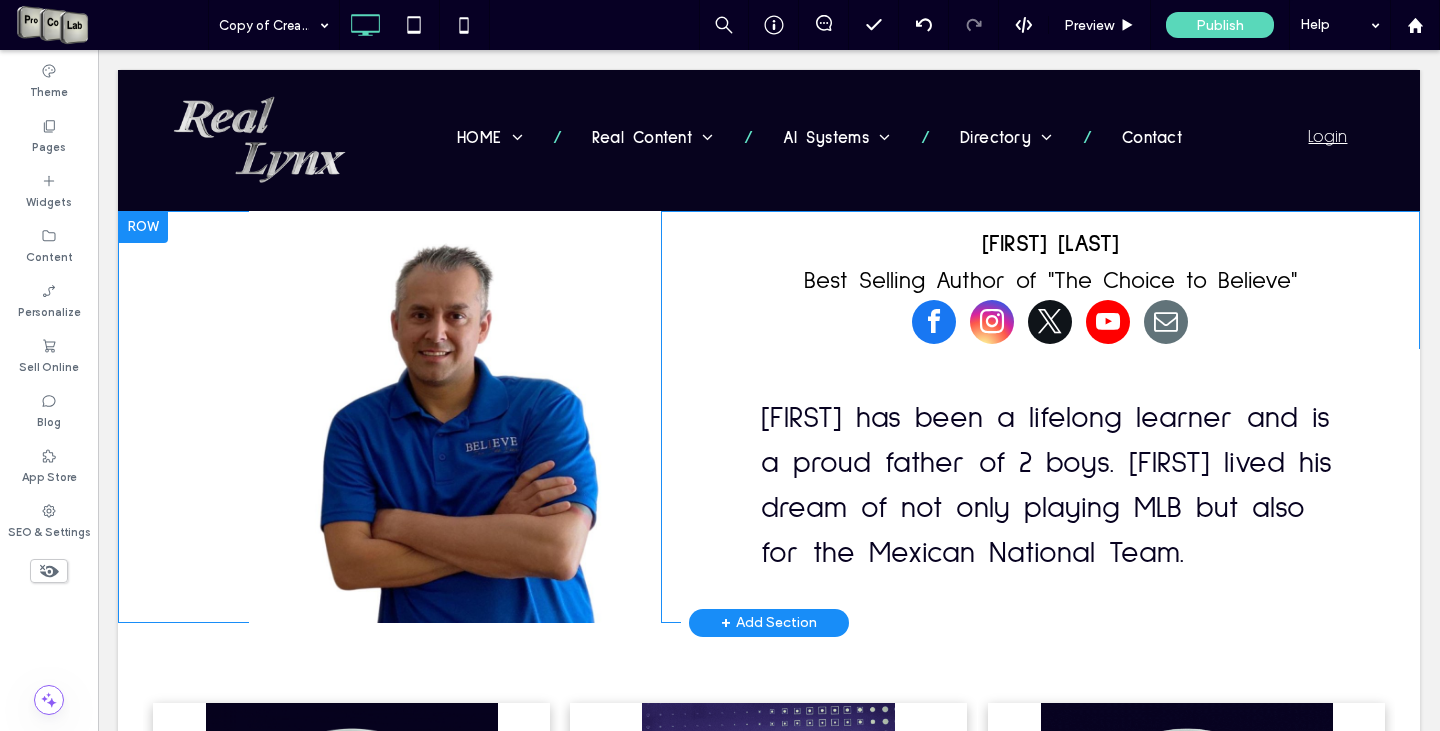 click on "+ Add Section" at bounding box center [769, 623] 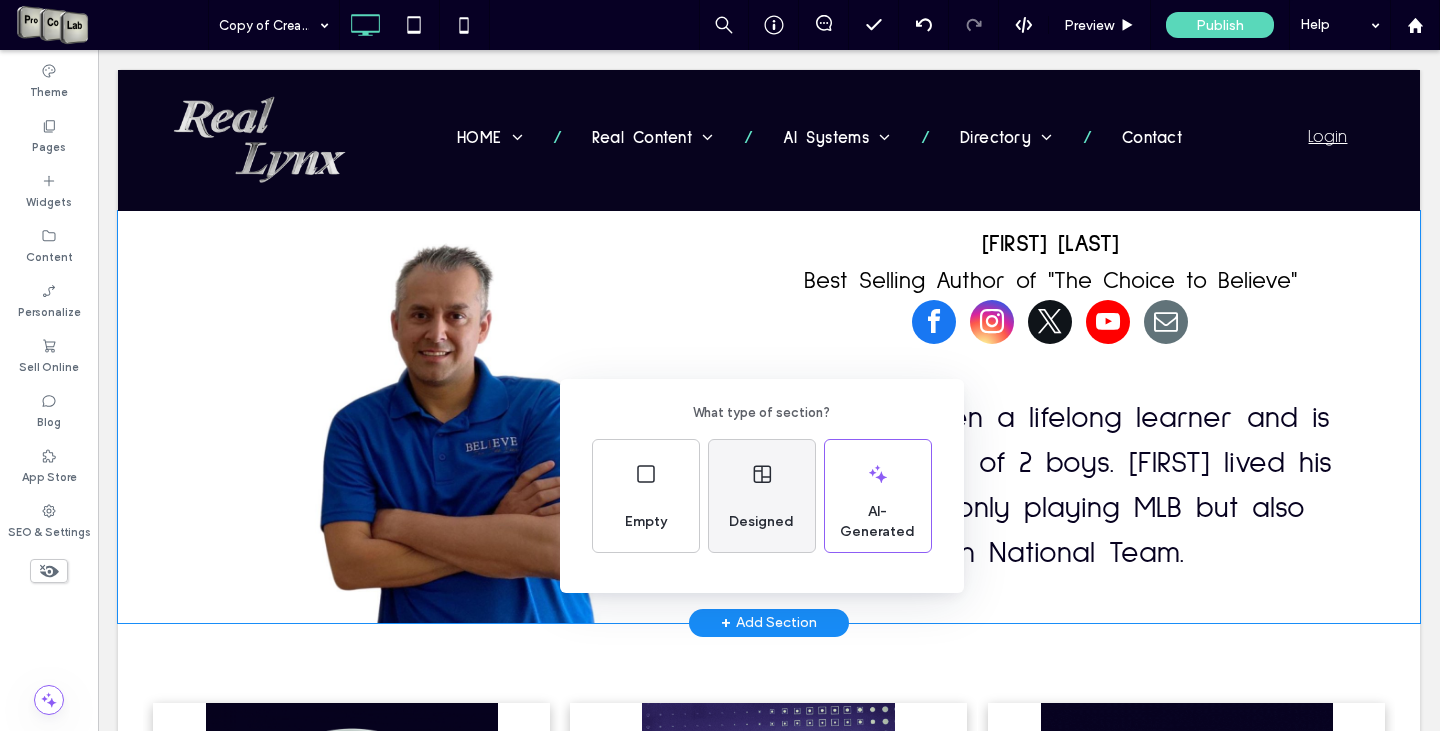 click on "Designed" at bounding box center (761, 522) 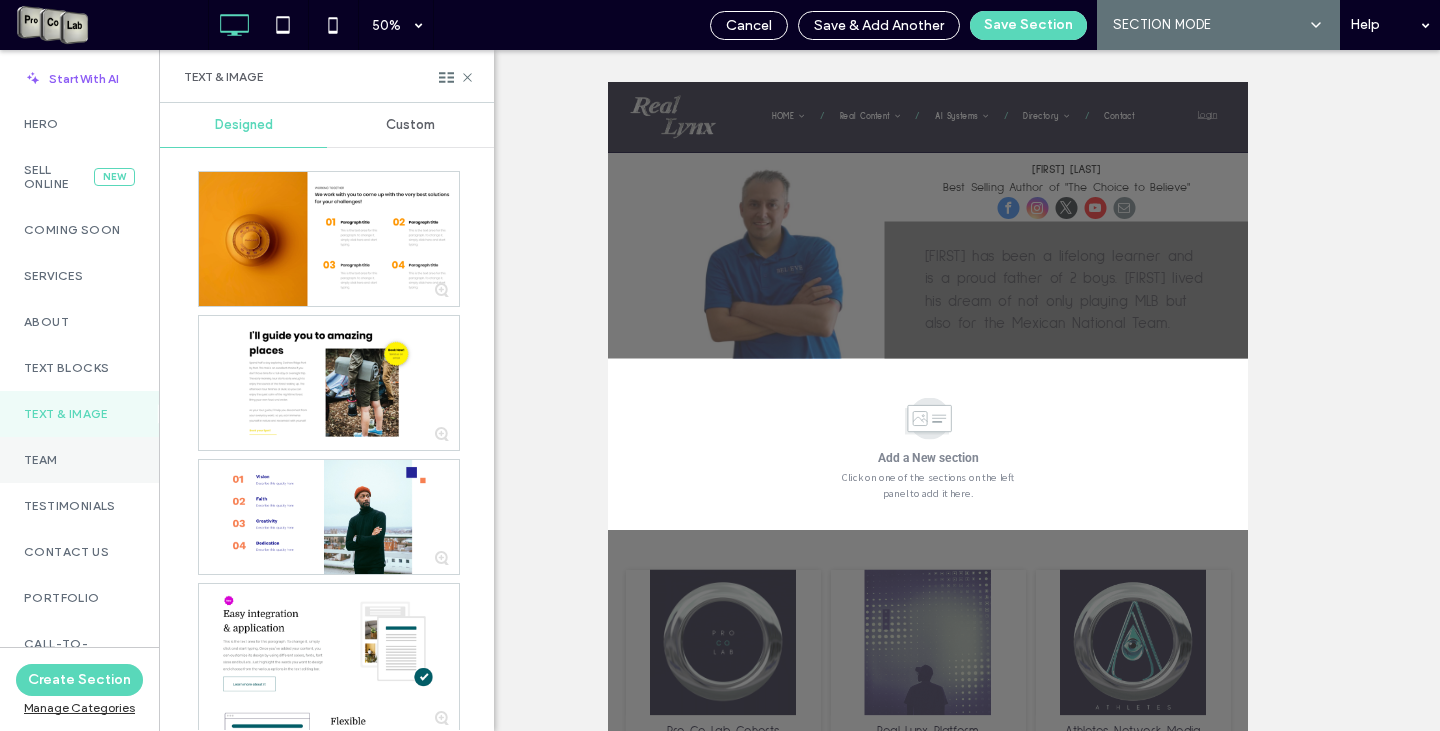 scroll, scrollTop: 0, scrollLeft: 0, axis: both 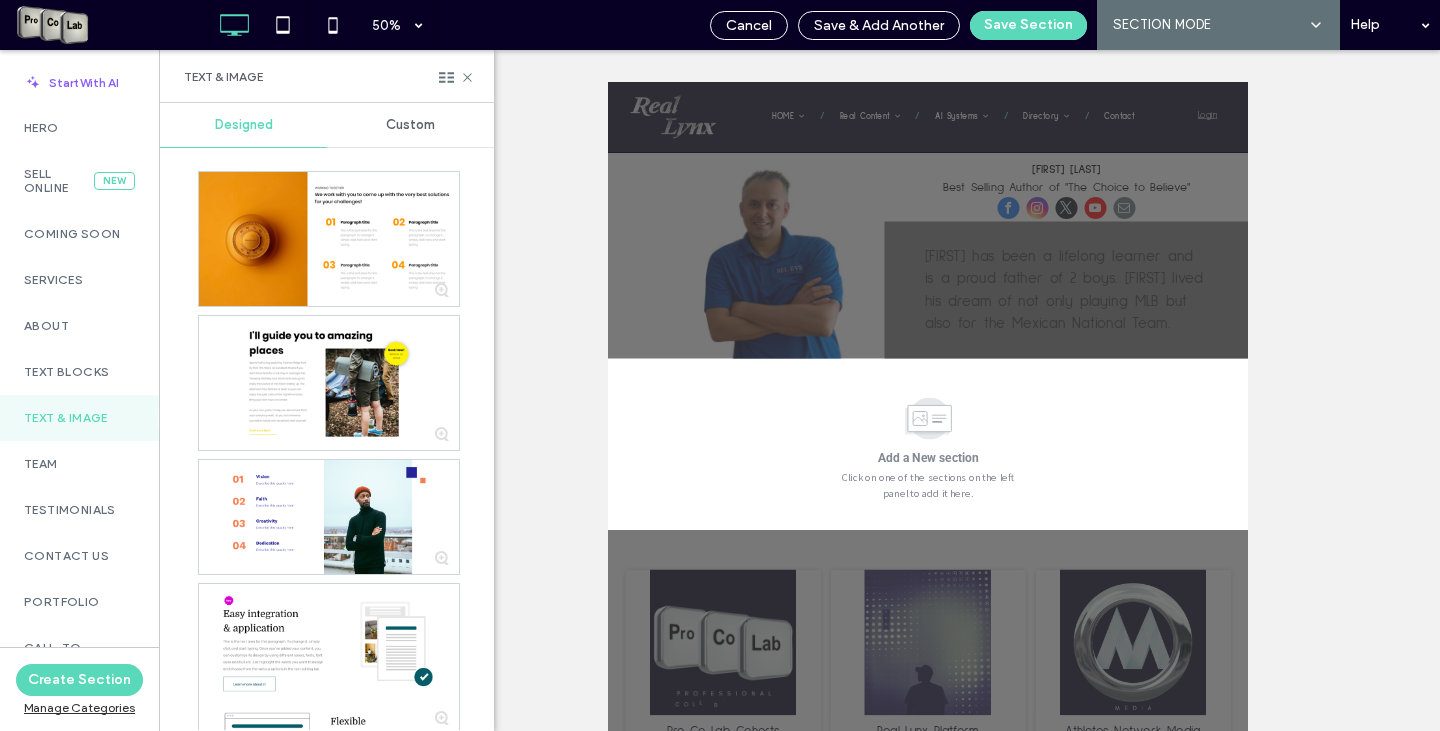 click on "Add a New section
Click on one of the sections on the left panel to add it here." at bounding box center (1248, 806) 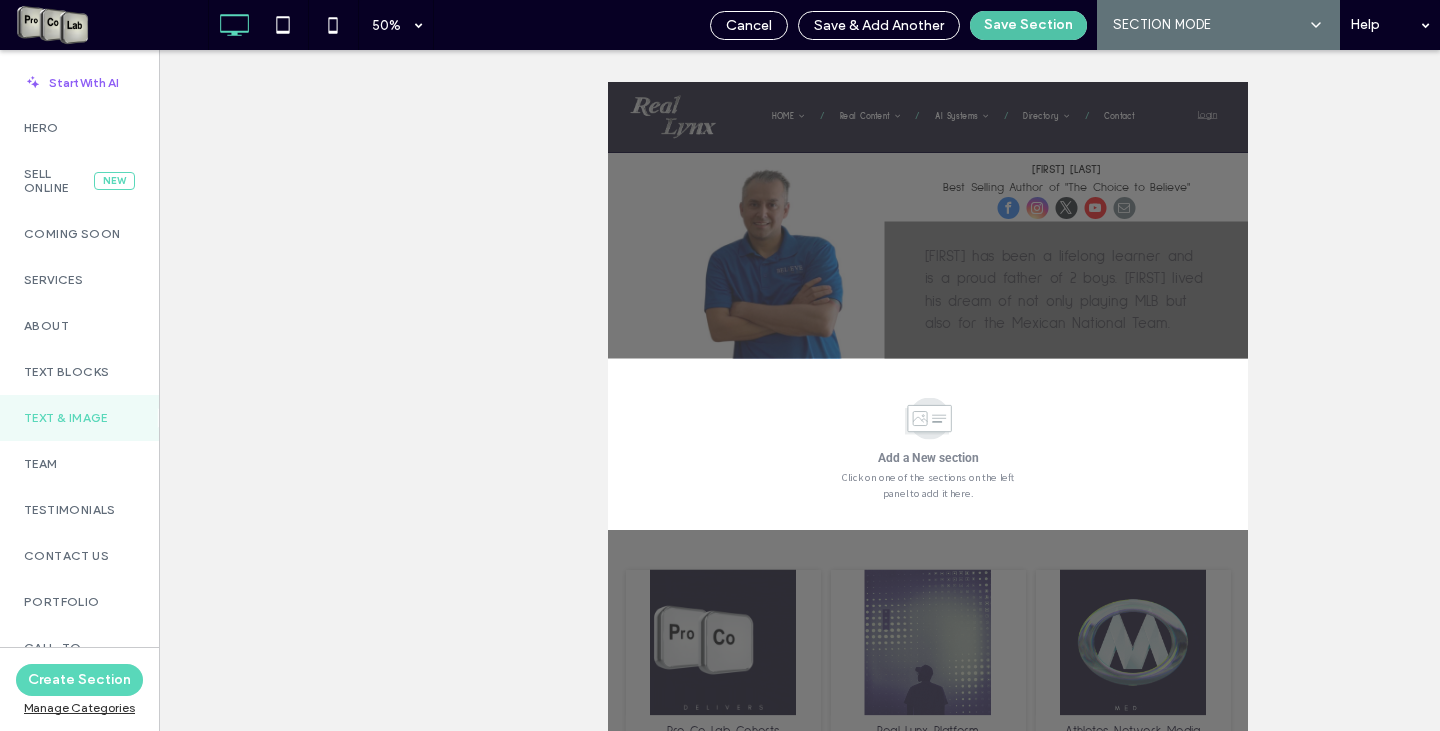 click on "Save Section" at bounding box center (1028, 25) 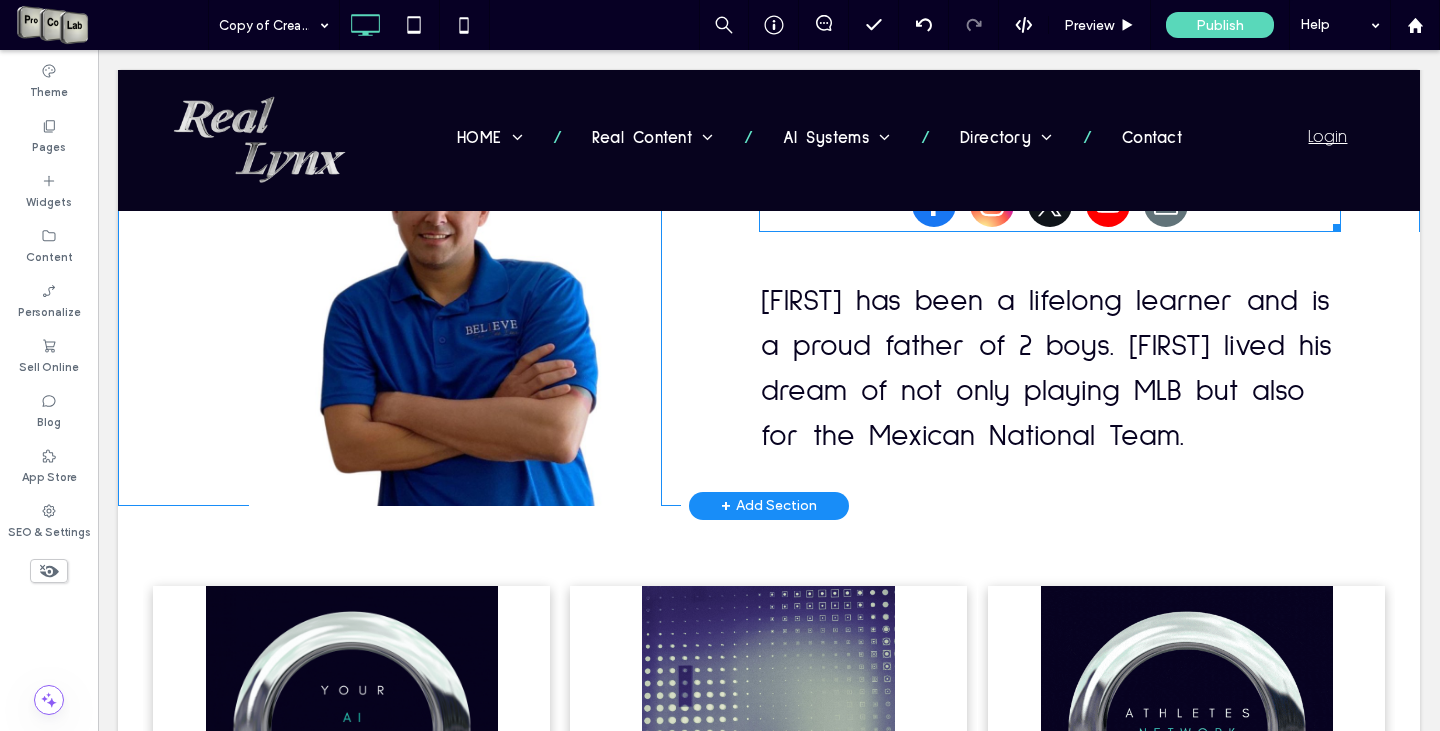 scroll, scrollTop: 0, scrollLeft: 0, axis: both 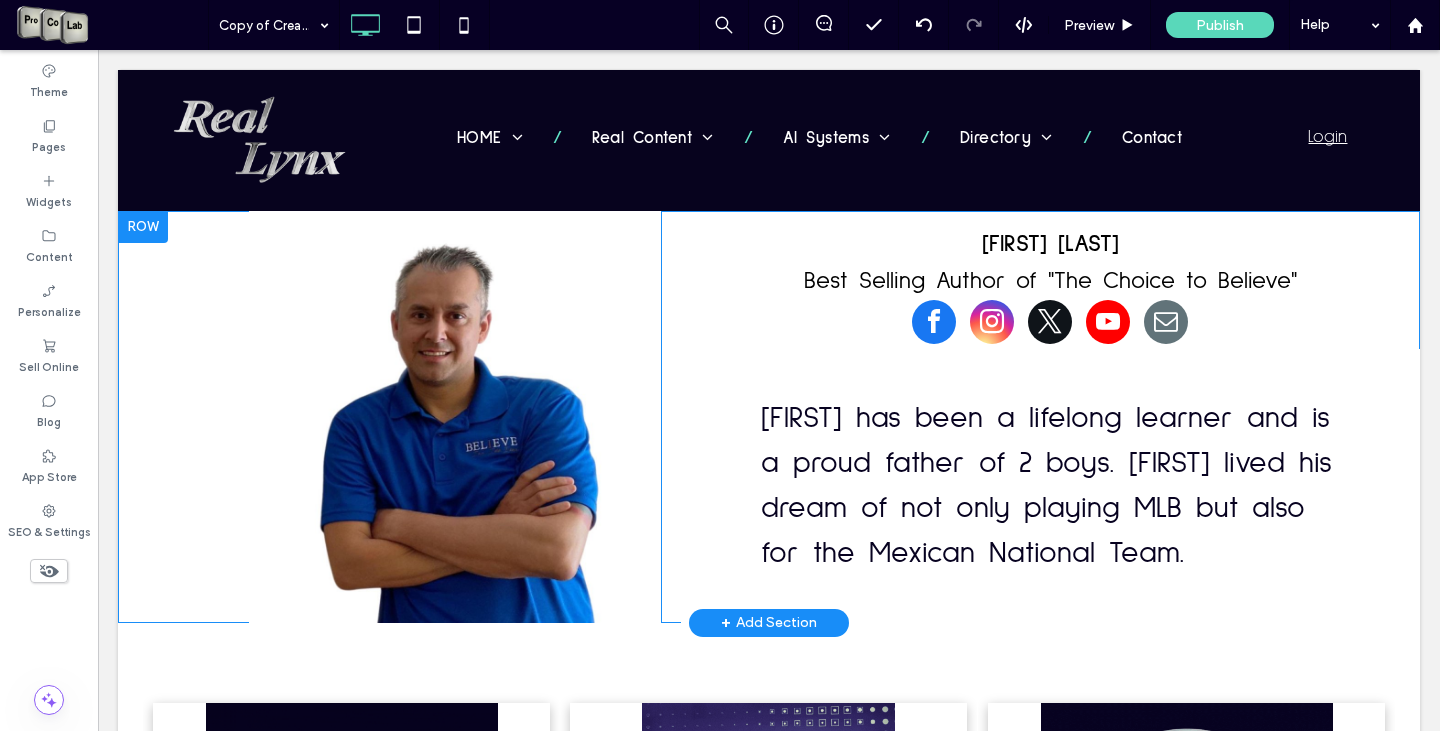 click on "+ Add Section" at bounding box center (769, 623) 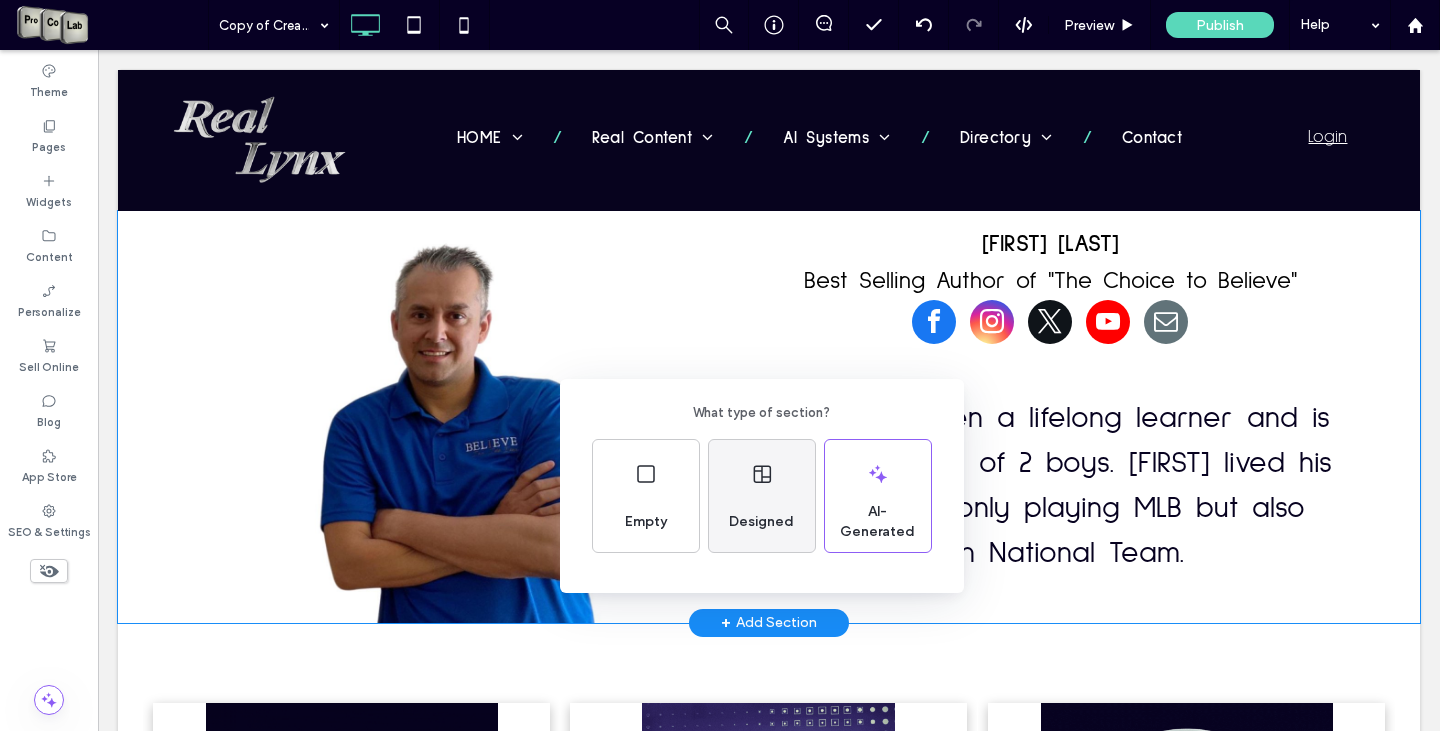 click on "Designed" at bounding box center (761, 522) 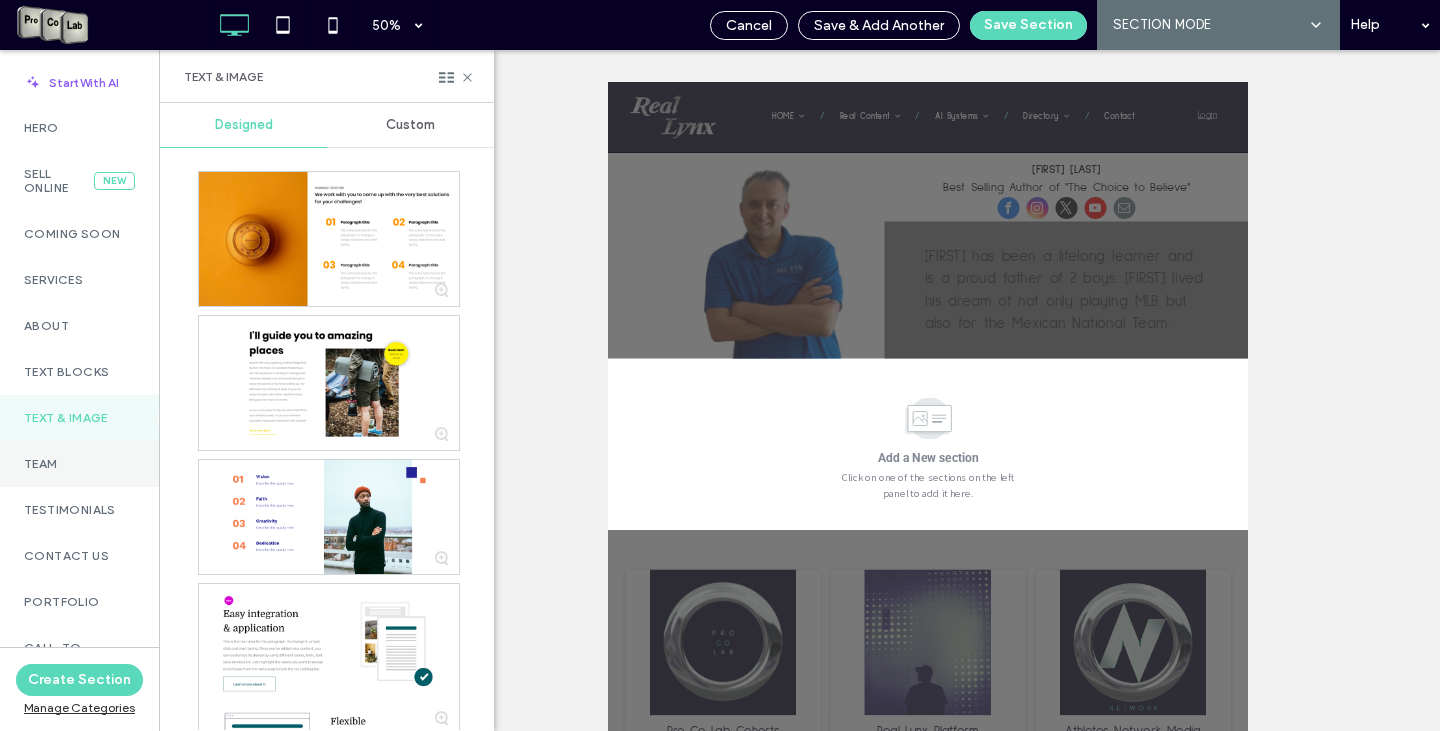click on "Team" at bounding box center (79, 464) 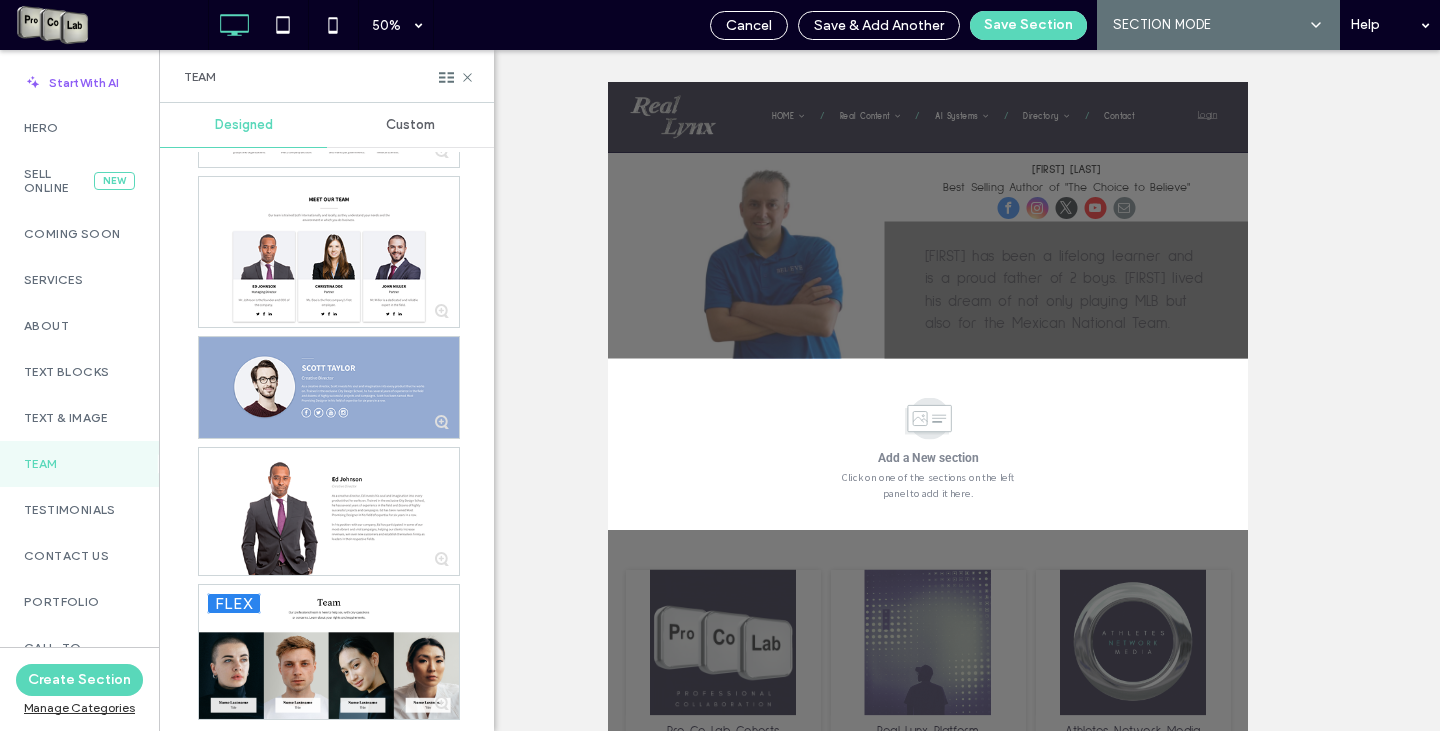scroll, scrollTop: 2210, scrollLeft: 0, axis: vertical 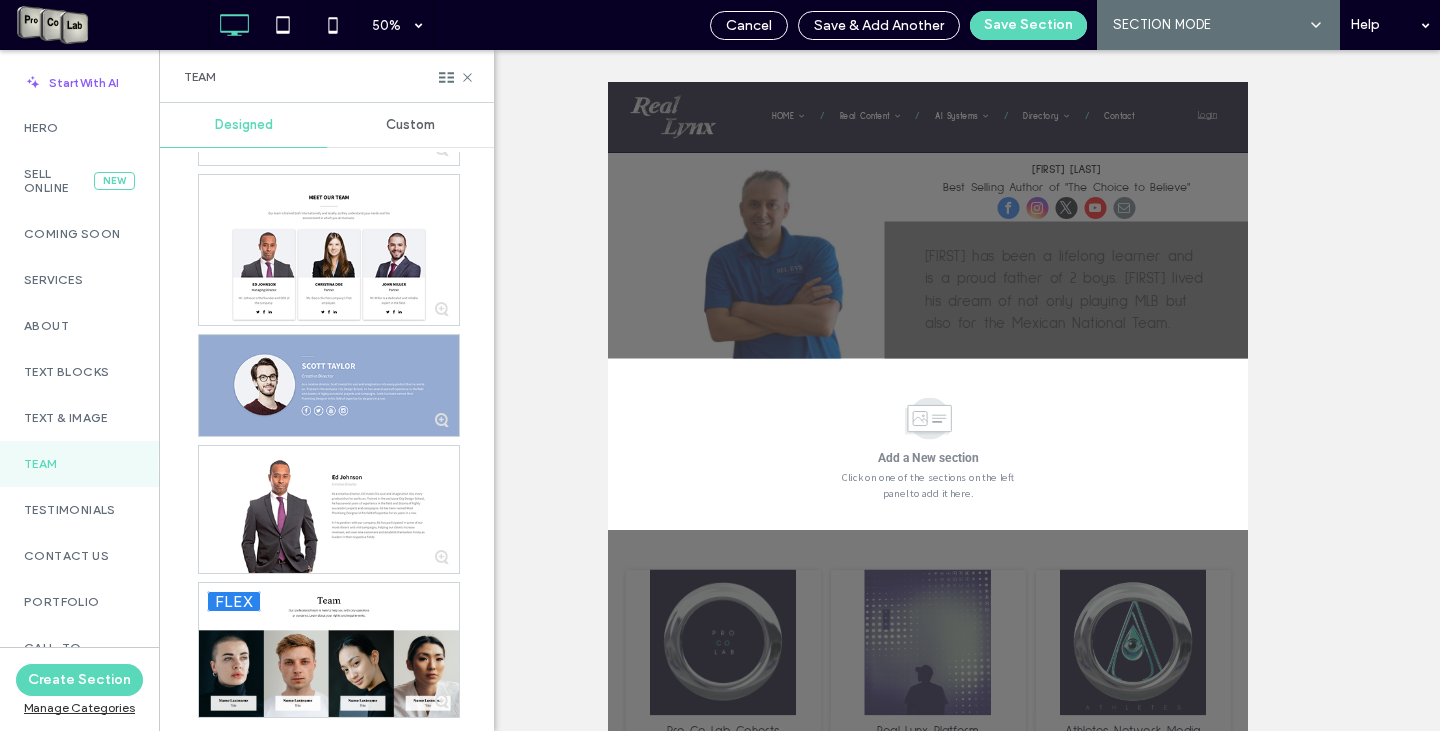 click on "Custom" at bounding box center (410, 125) 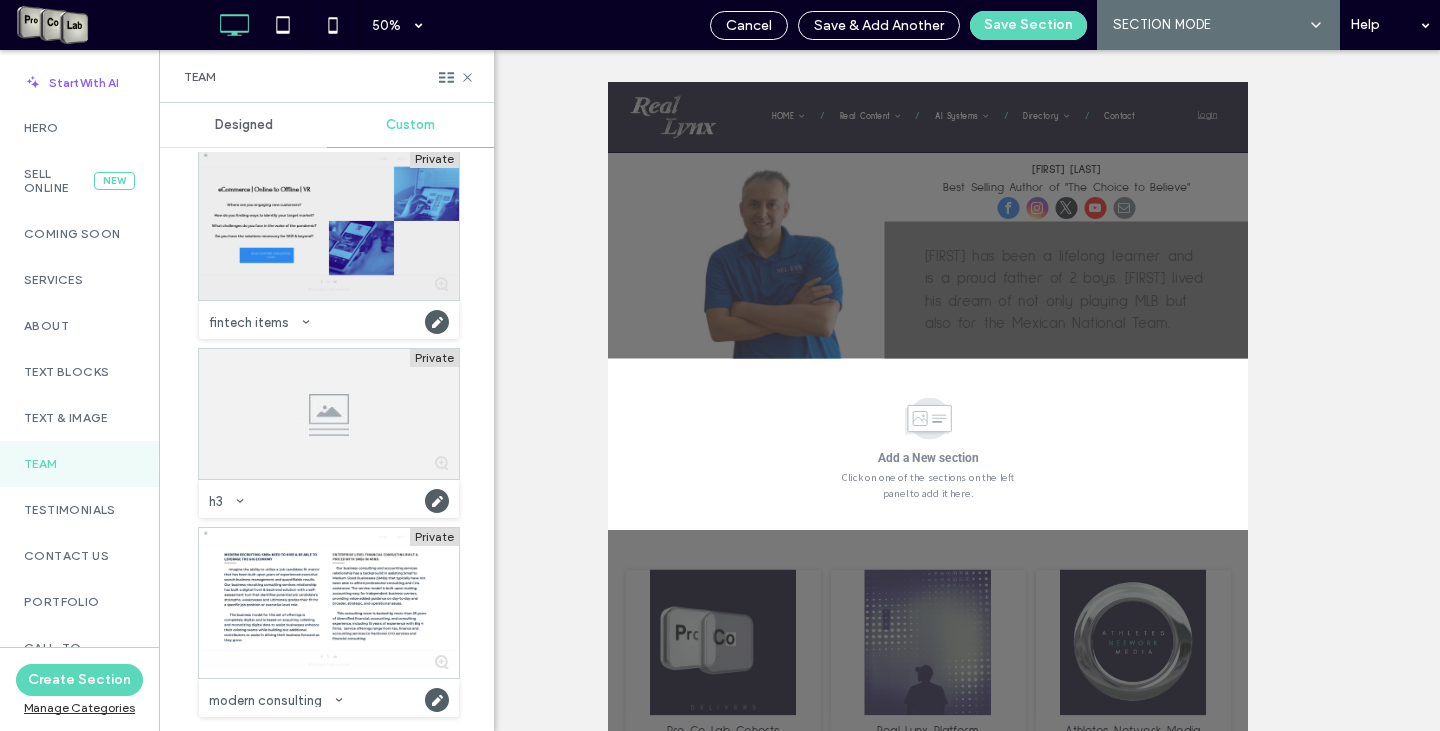 scroll, scrollTop: 22, scrollLeft: 0, axis: vertical 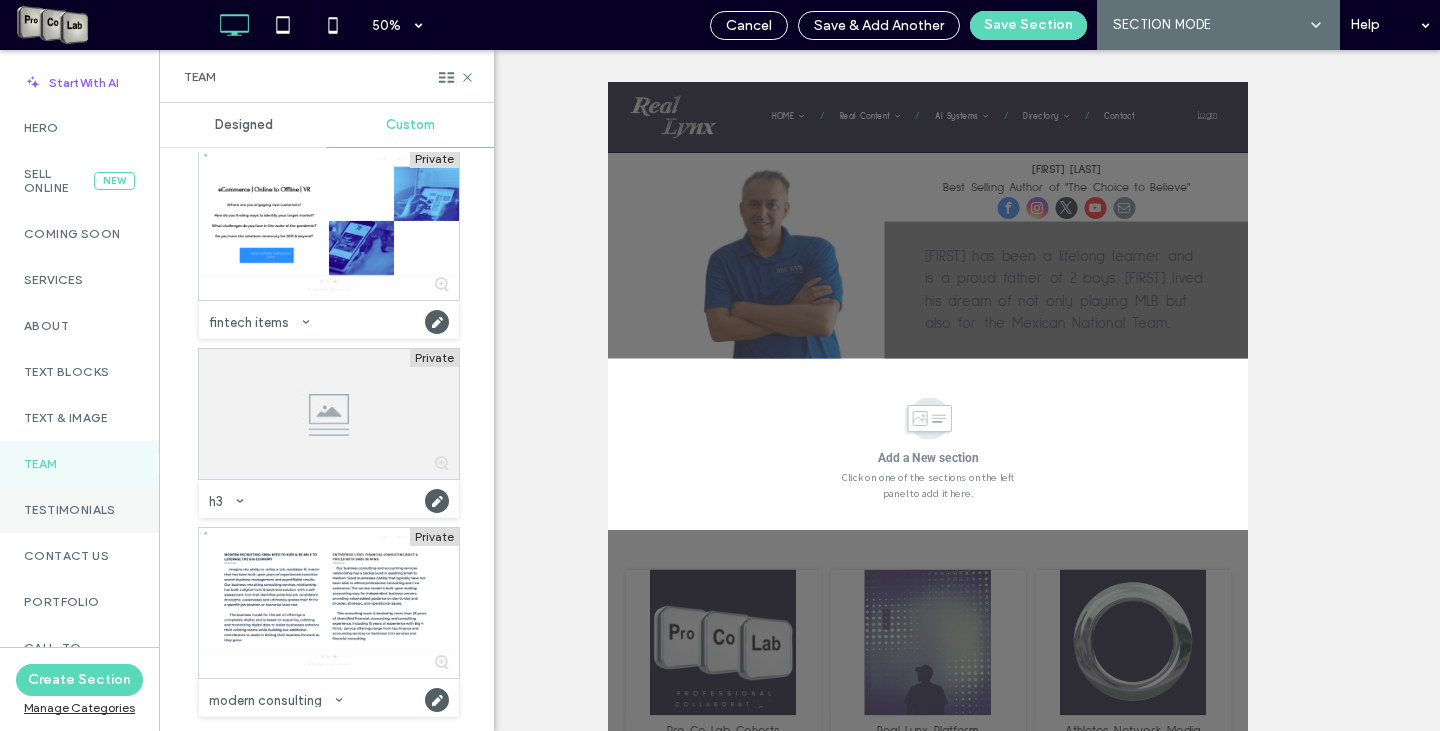 click on "Testimonials" at bounding box center (79, 510) 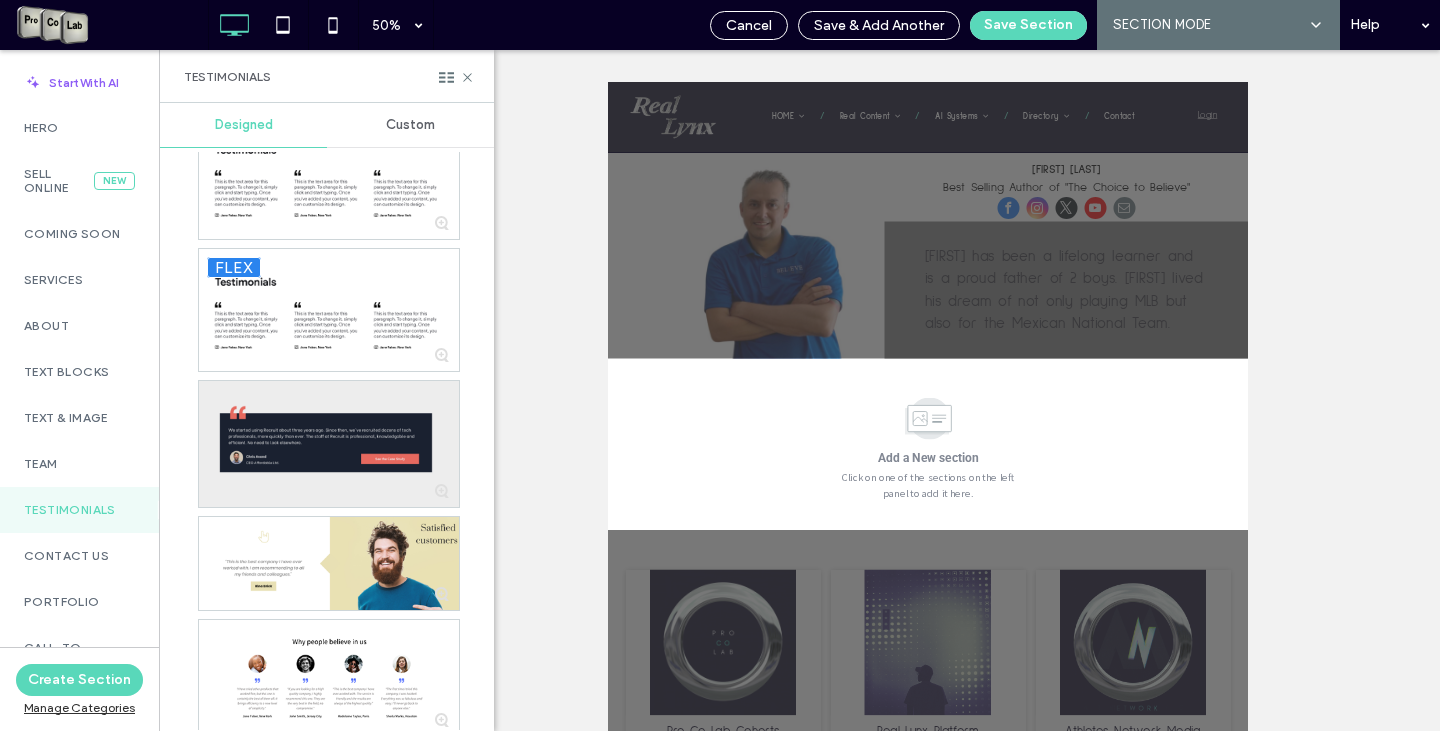 scroll, scrollTop: 1588, scrollLeft: 0, axis: vertical 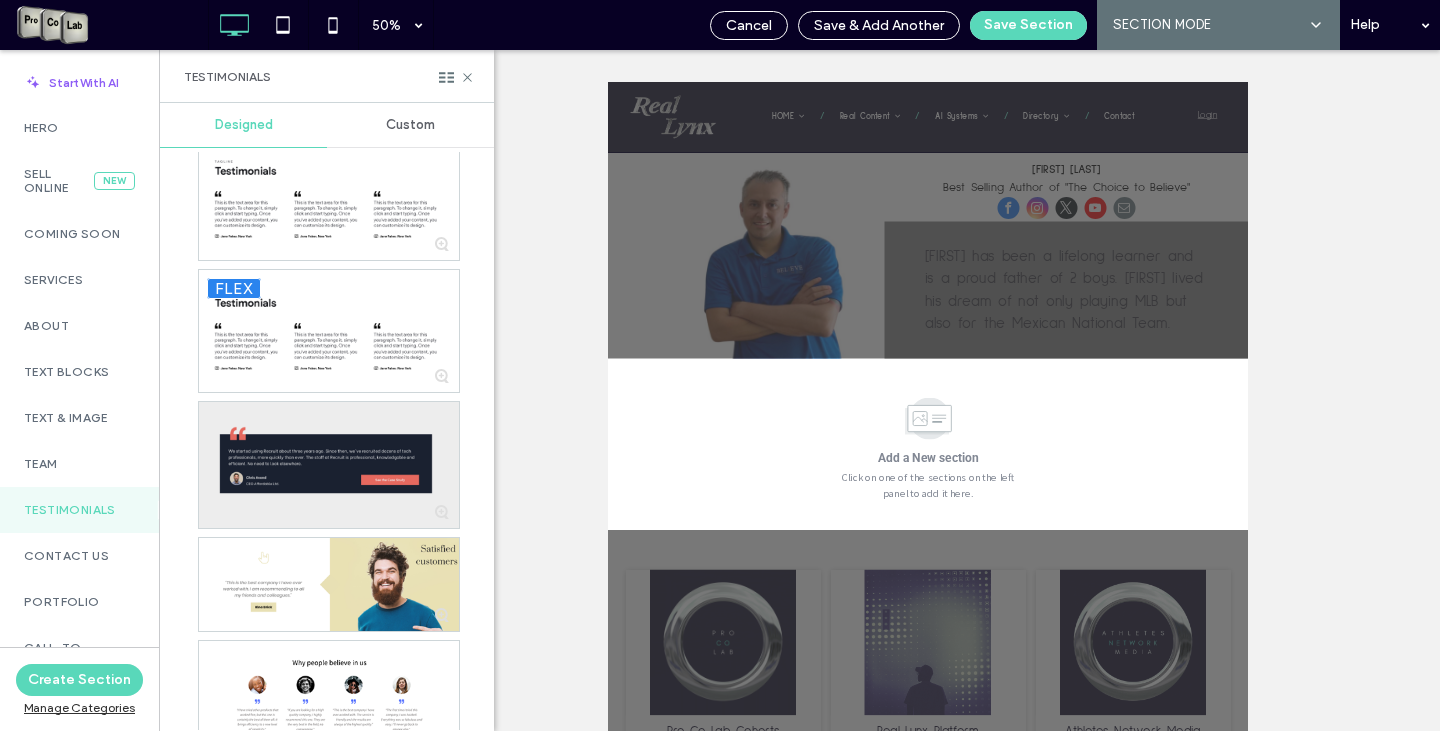 click at bounding box center (329, 465) 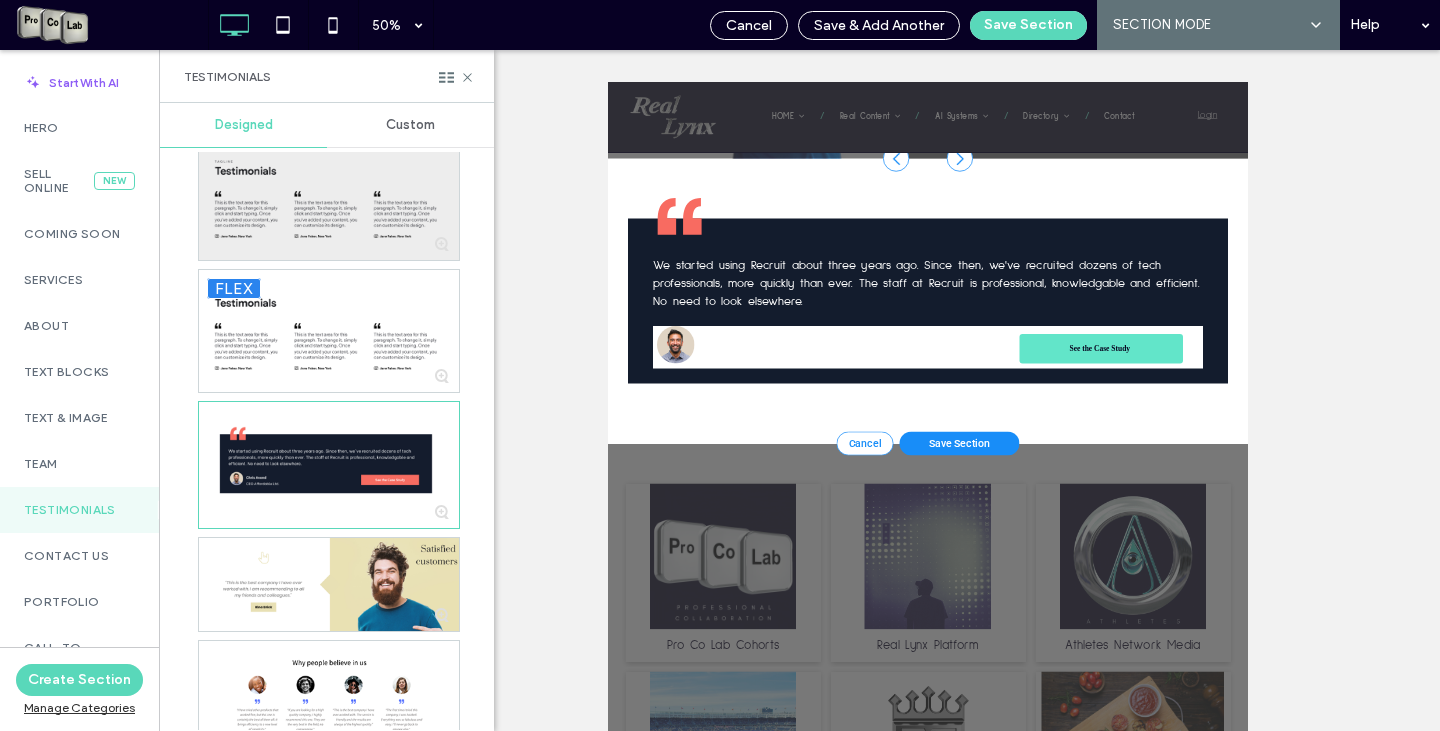 scroll, scrollTop: 437, scrollLeft: 0, axis: vertical 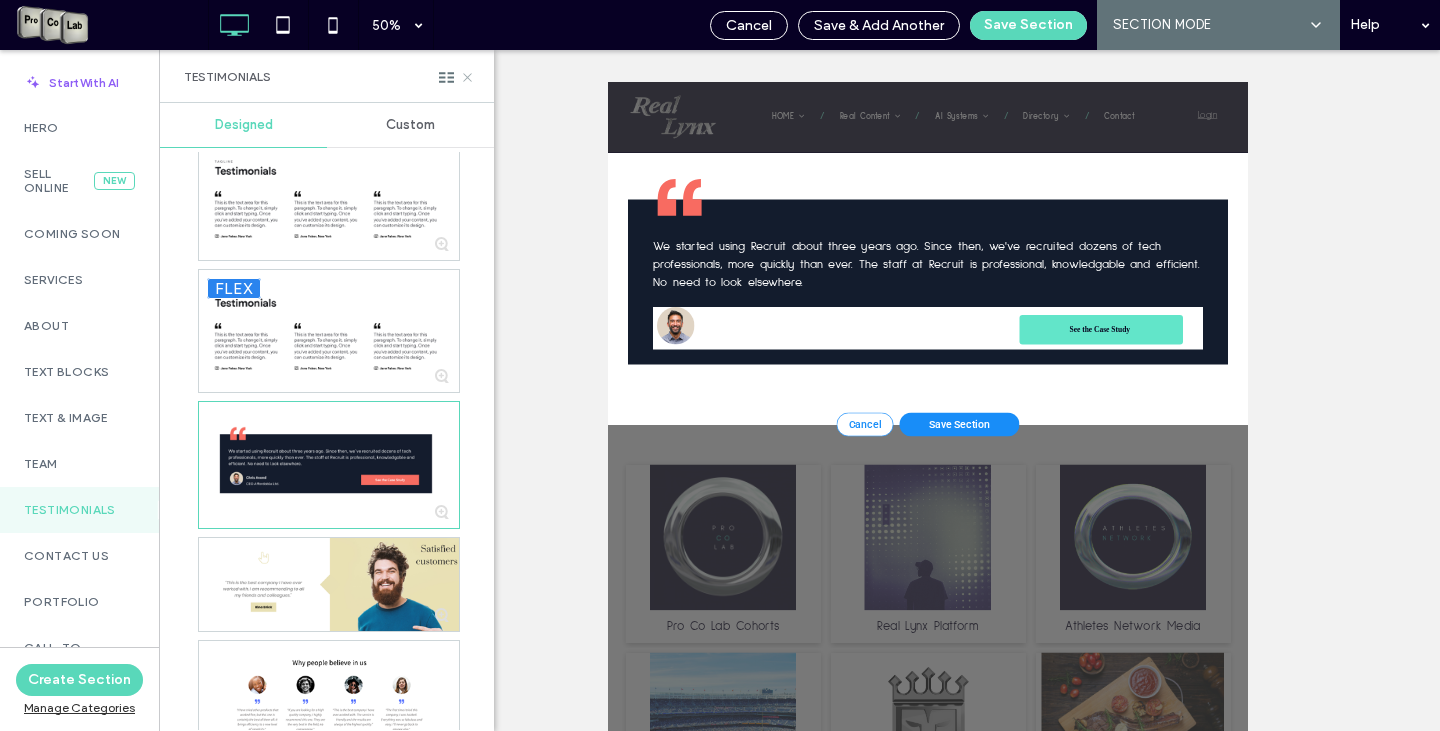 click 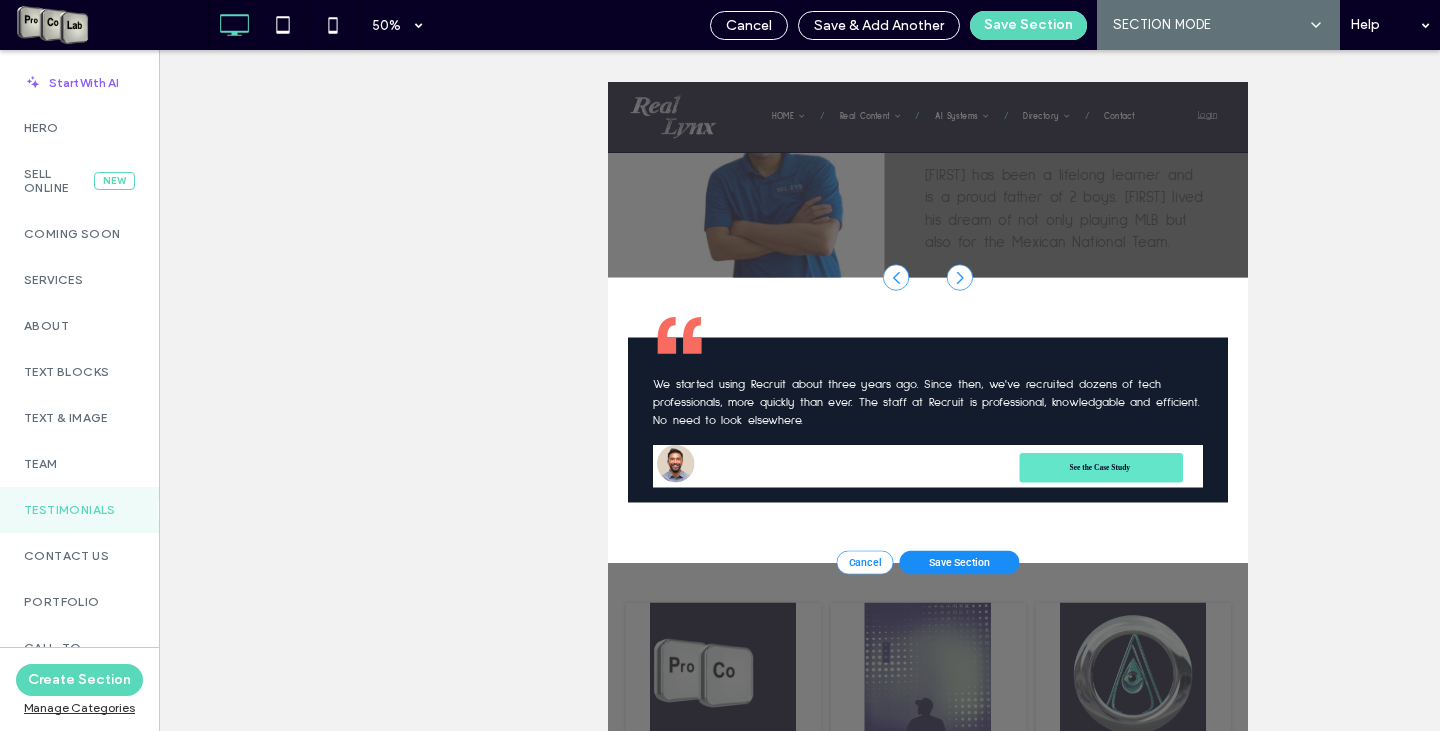scroll, scrollTop: 137, scrollLeft: 0, axis: vertical 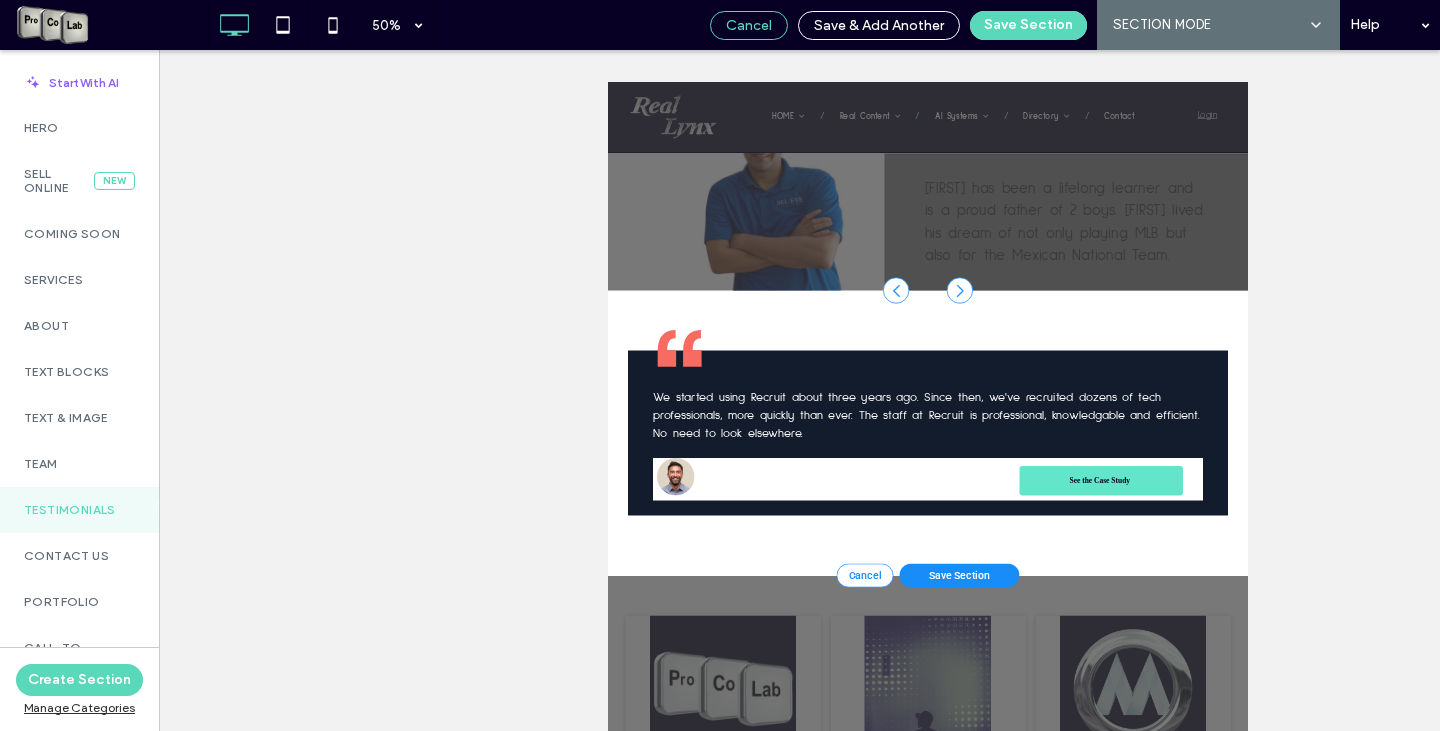 click on "Cancel" at bounding box center [749, 25] 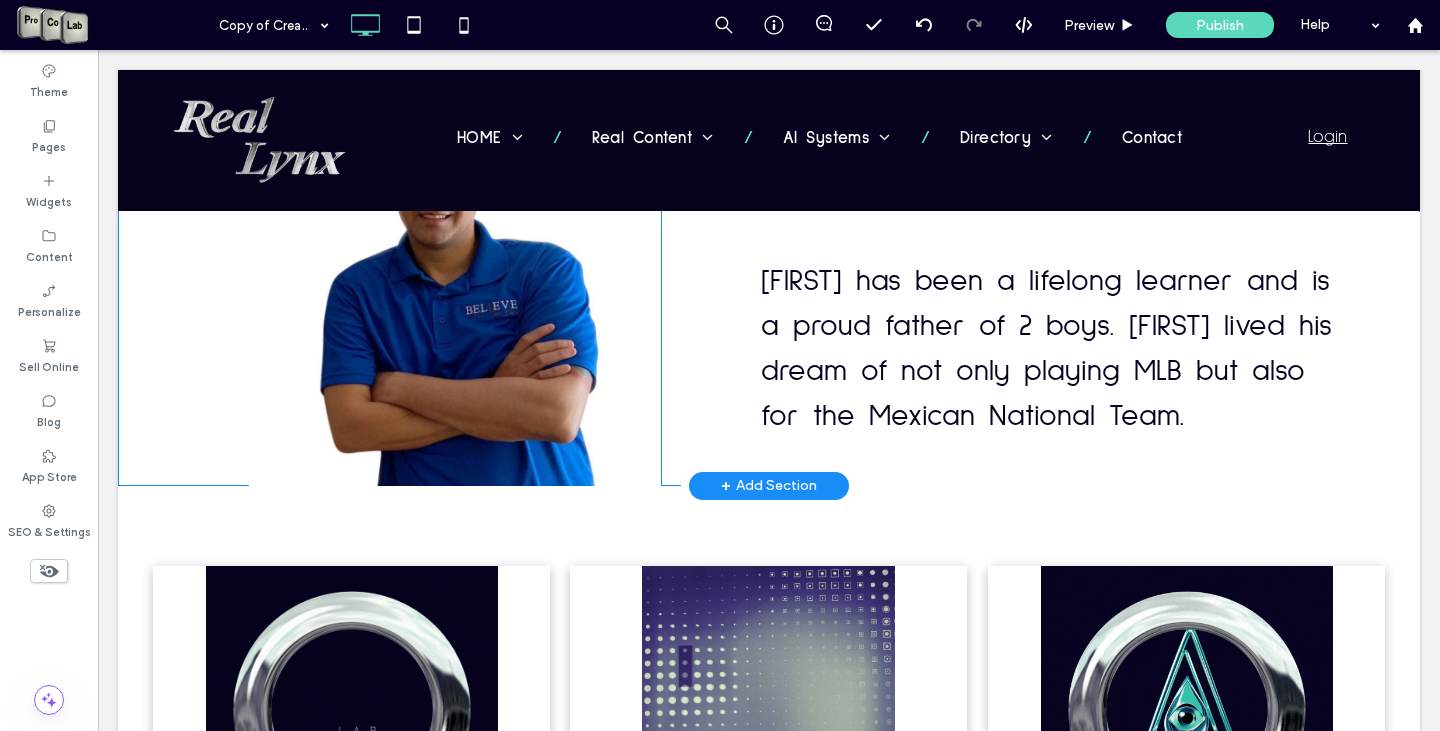 click on "+ Add Section" at bounding box center [769, 486] 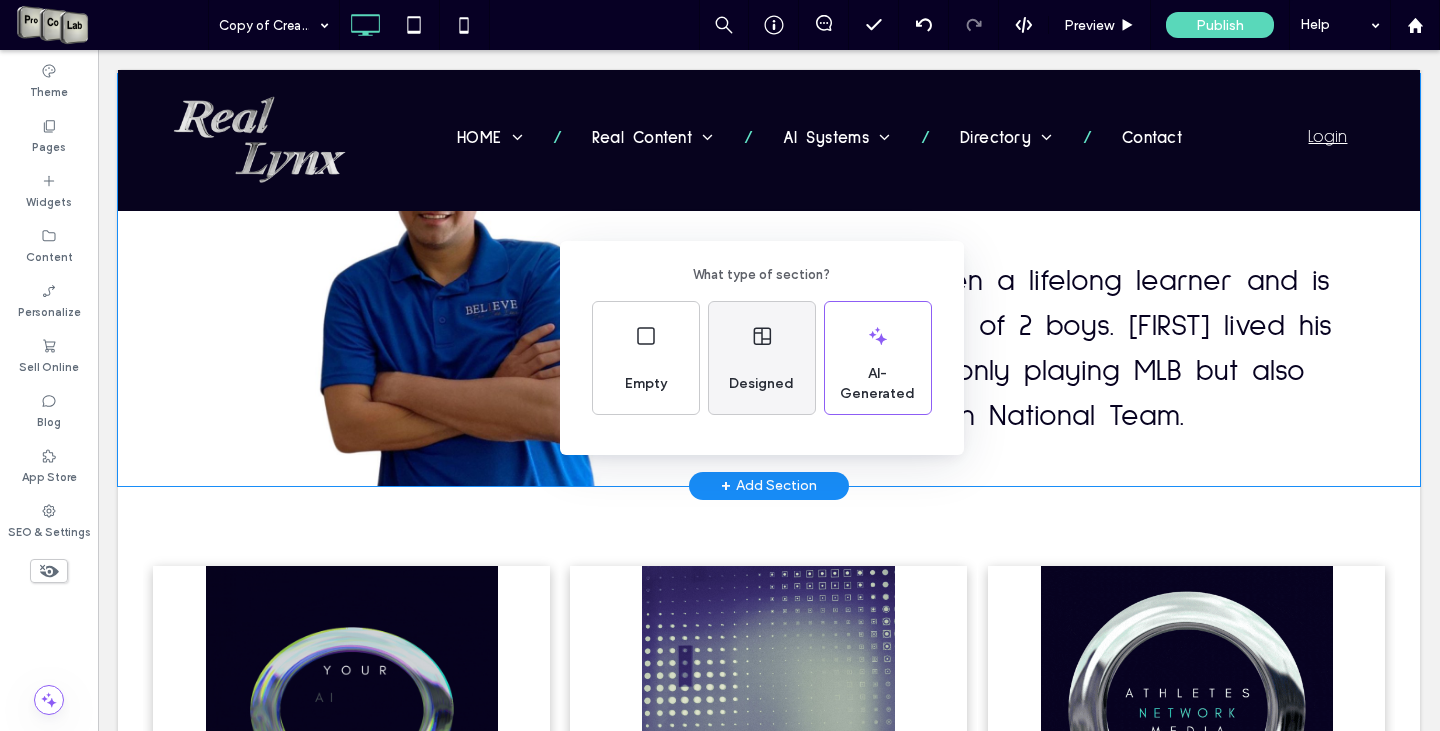 click on "Designed" at bounding box center [761, 384] 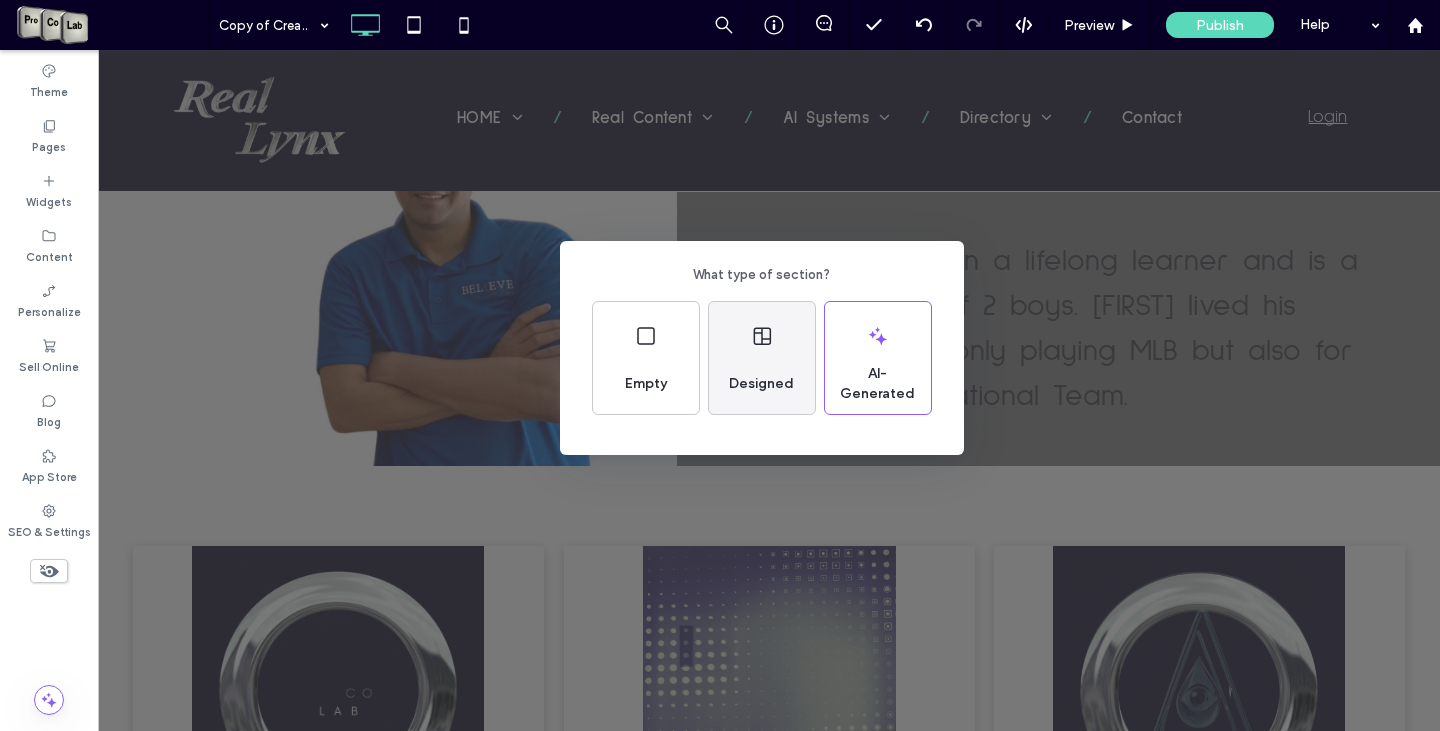 scroll, scrollTop: 0, scrollLeft: 0, axis: both 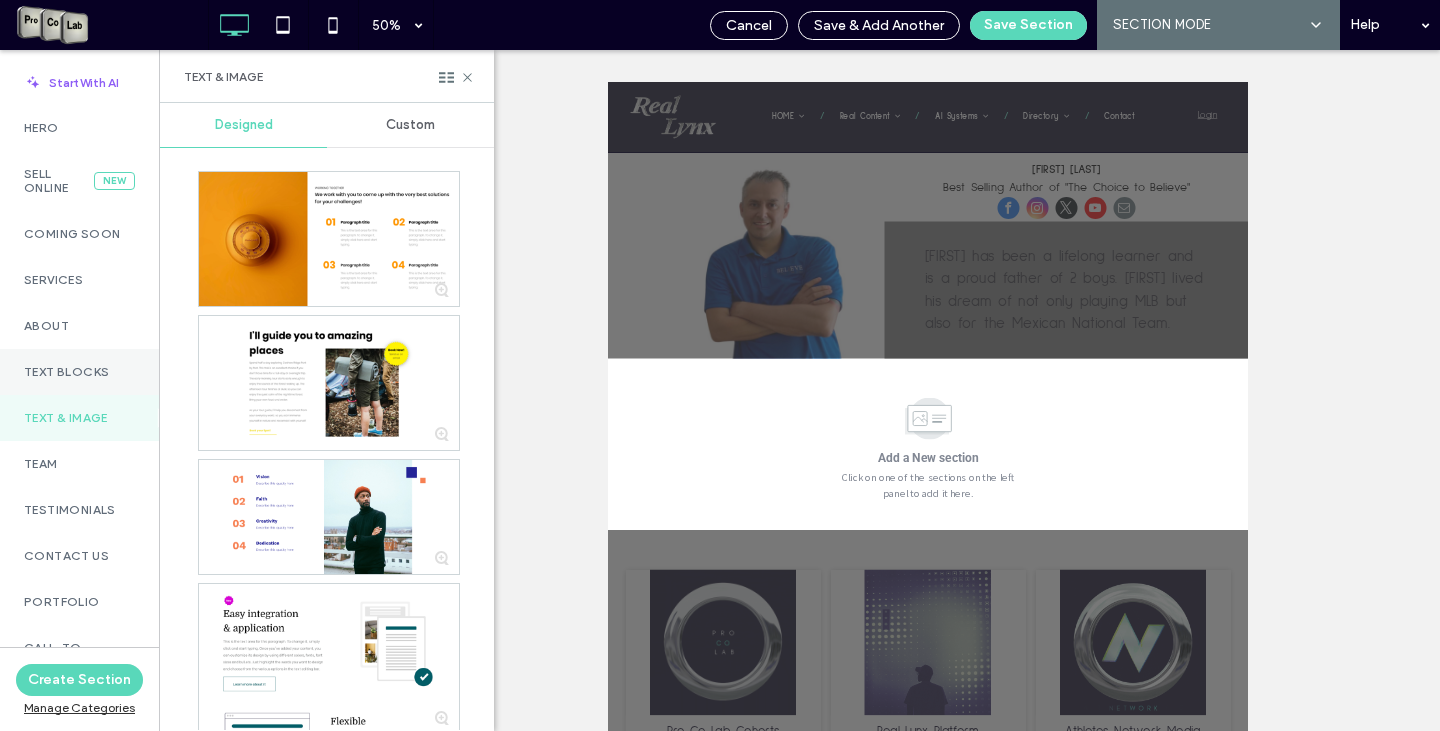 click on "Text Blocks" at bounding box center [79, 372] 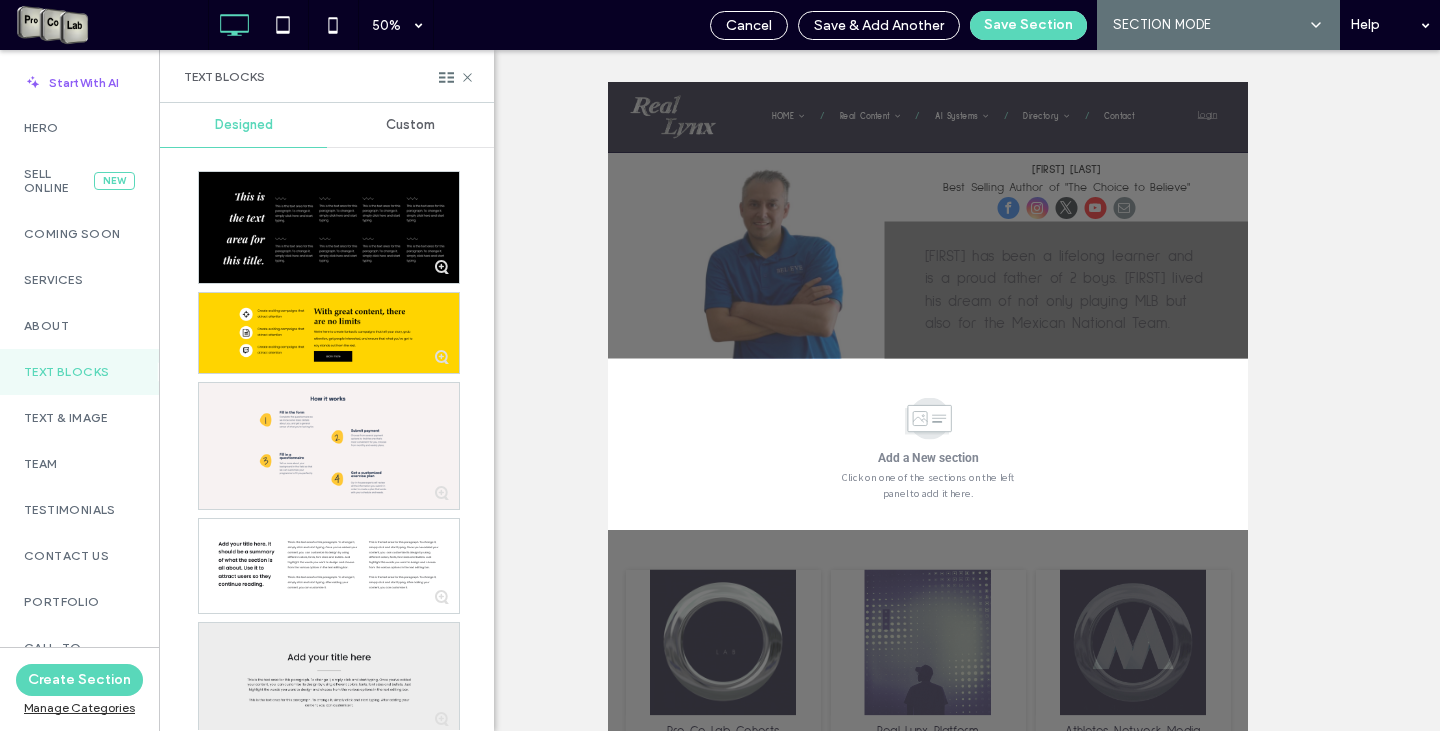click at bounding box center (329, 679) 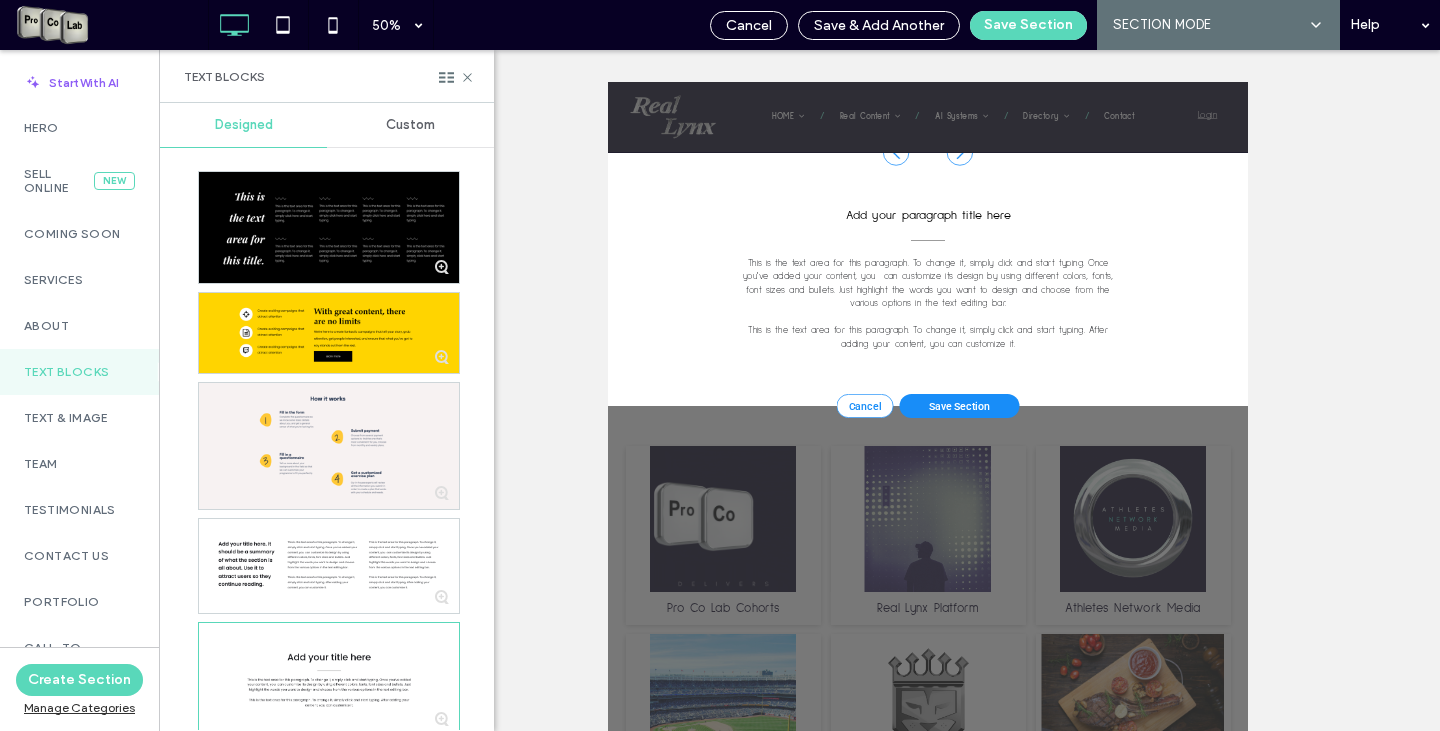 scroll, scrollTop: 437, scrollLeft: 0, axis: vertical 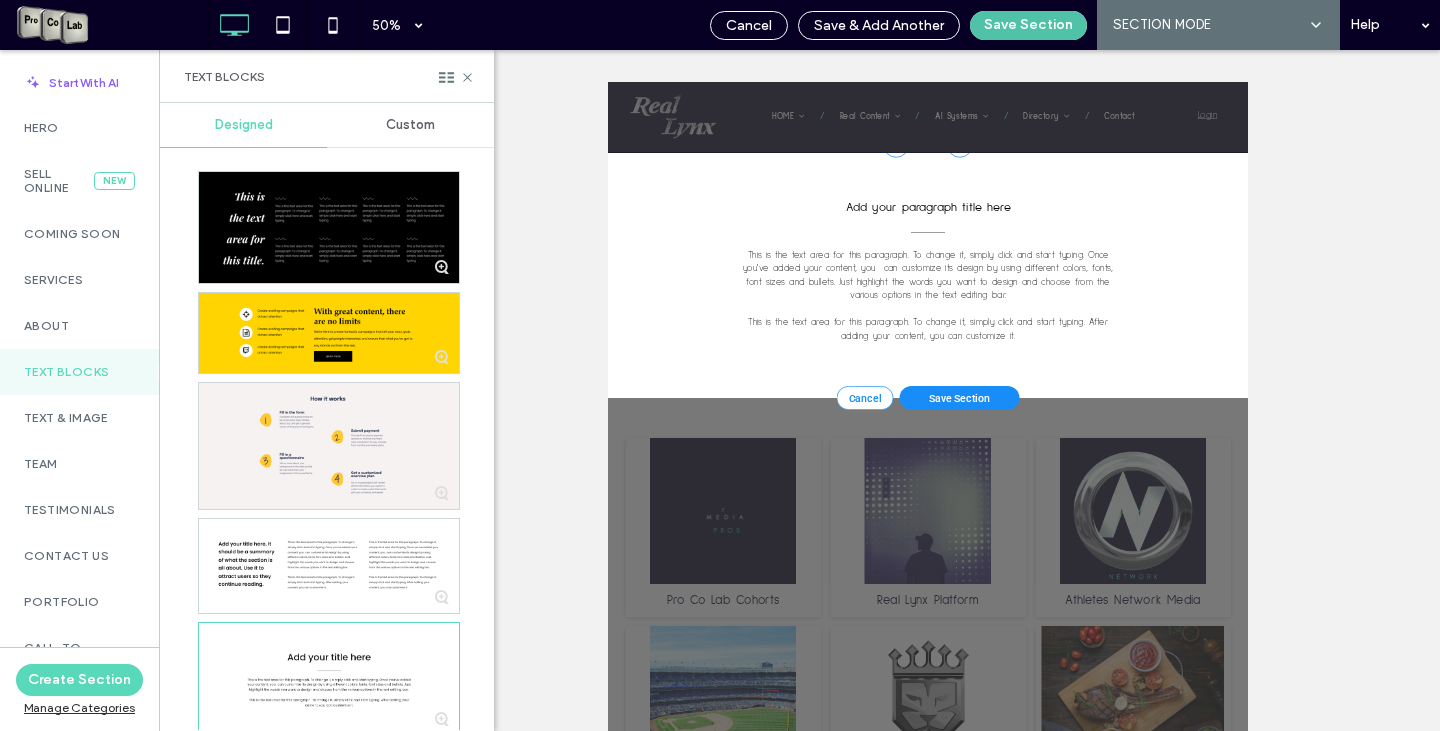 click on "Save Section" at bounding box center [1028, 25] 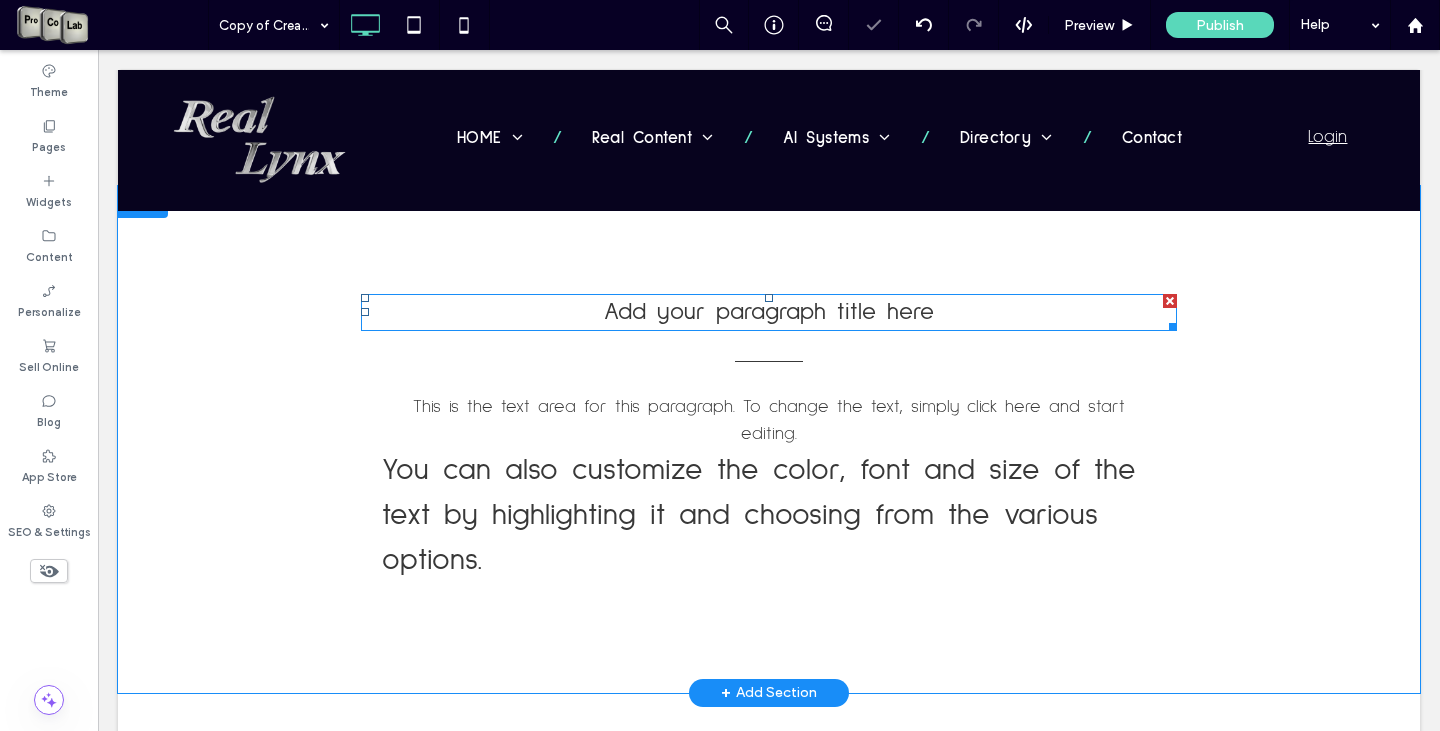 click on "Add your paragraph title here" at bounding box center (769, 312) 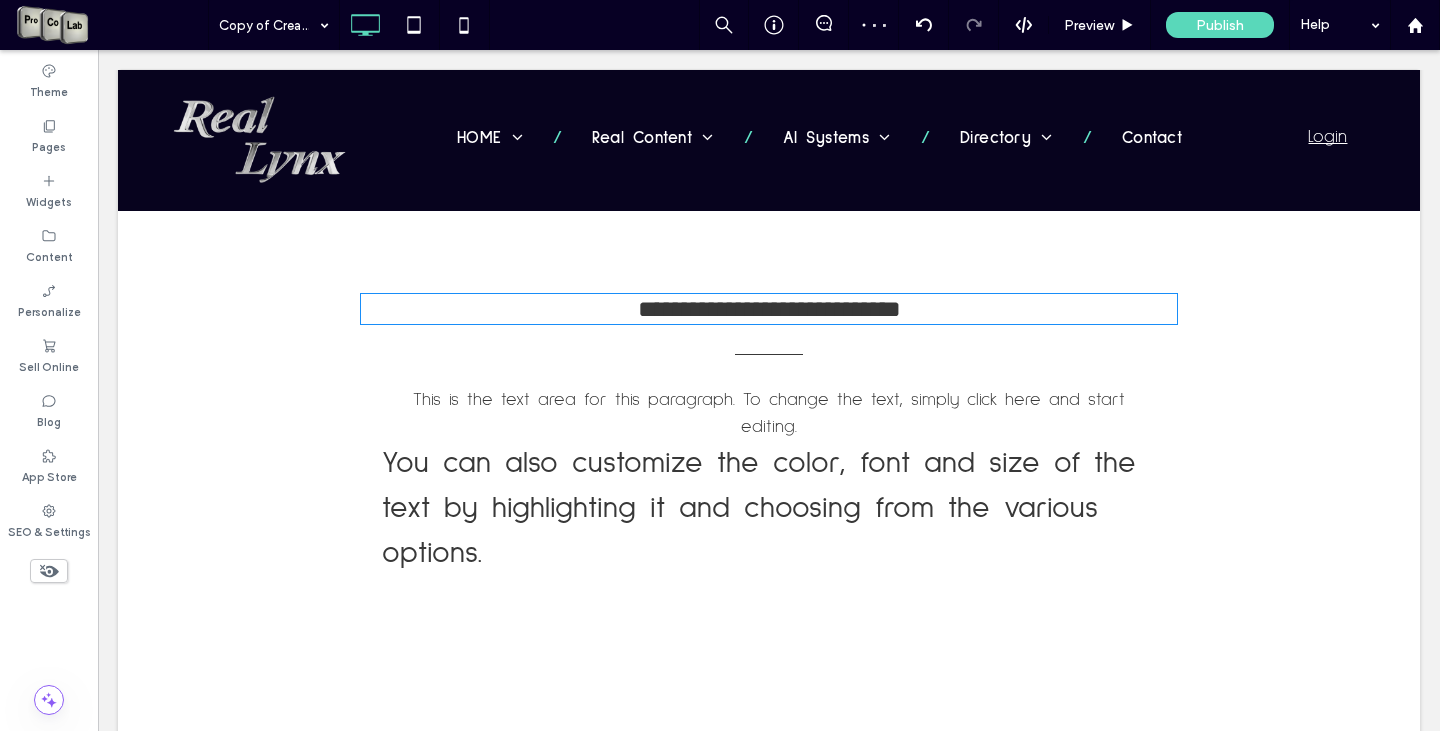 type on "**********" 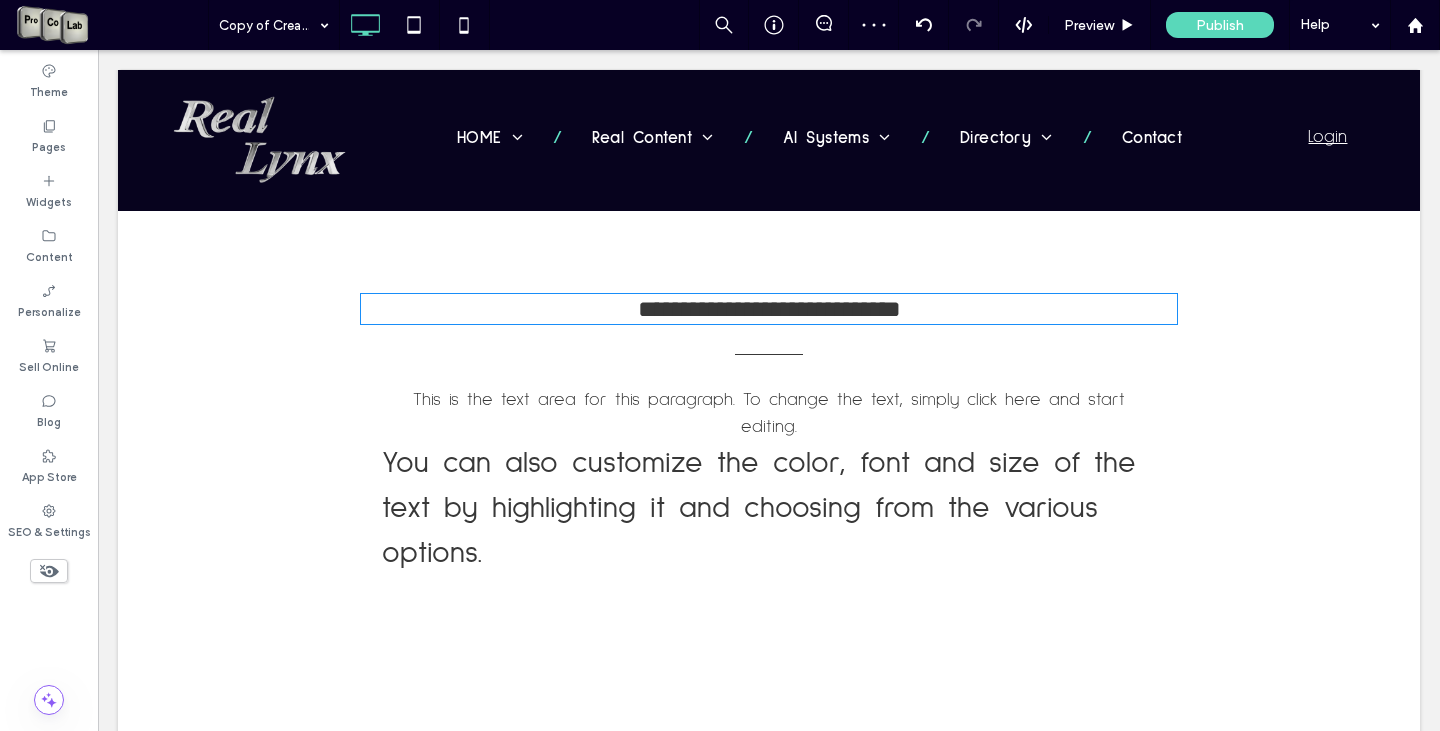 type on "**" 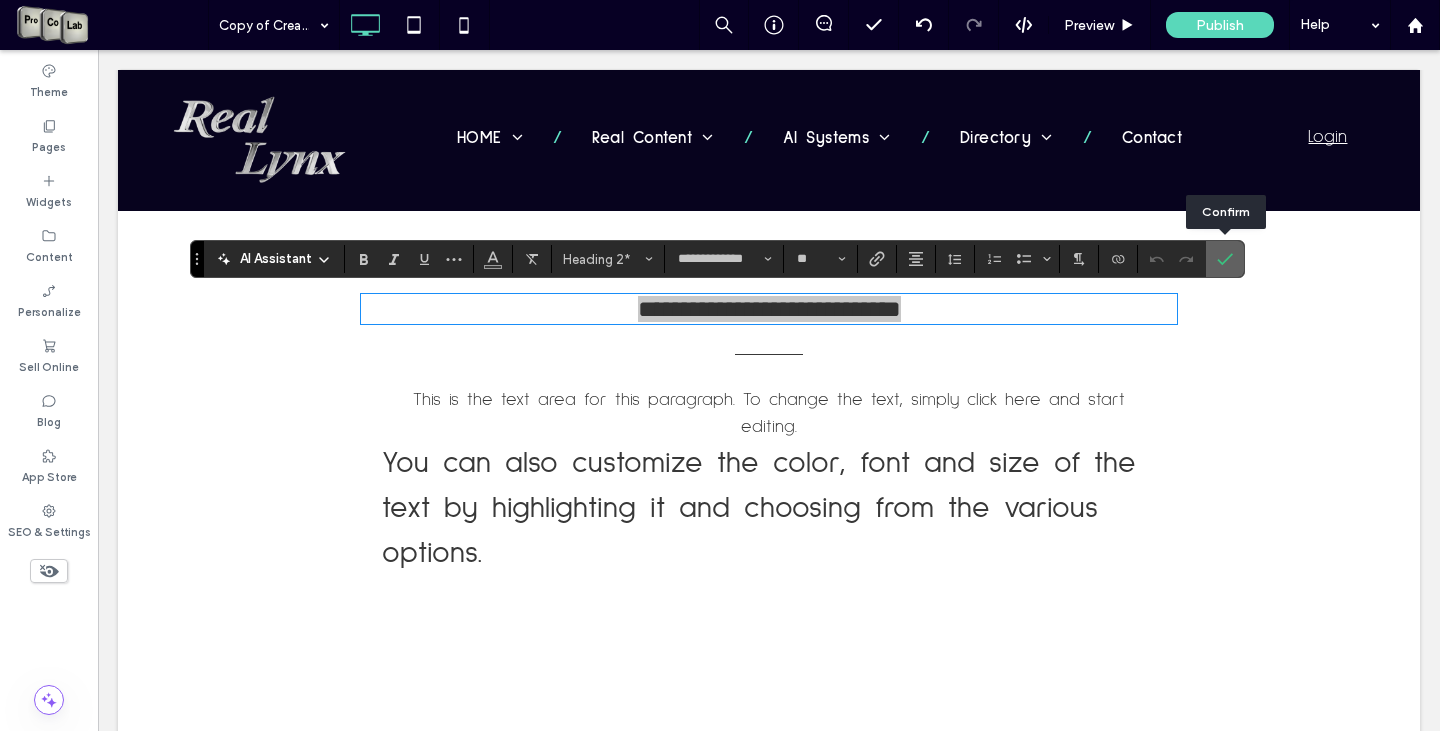 click 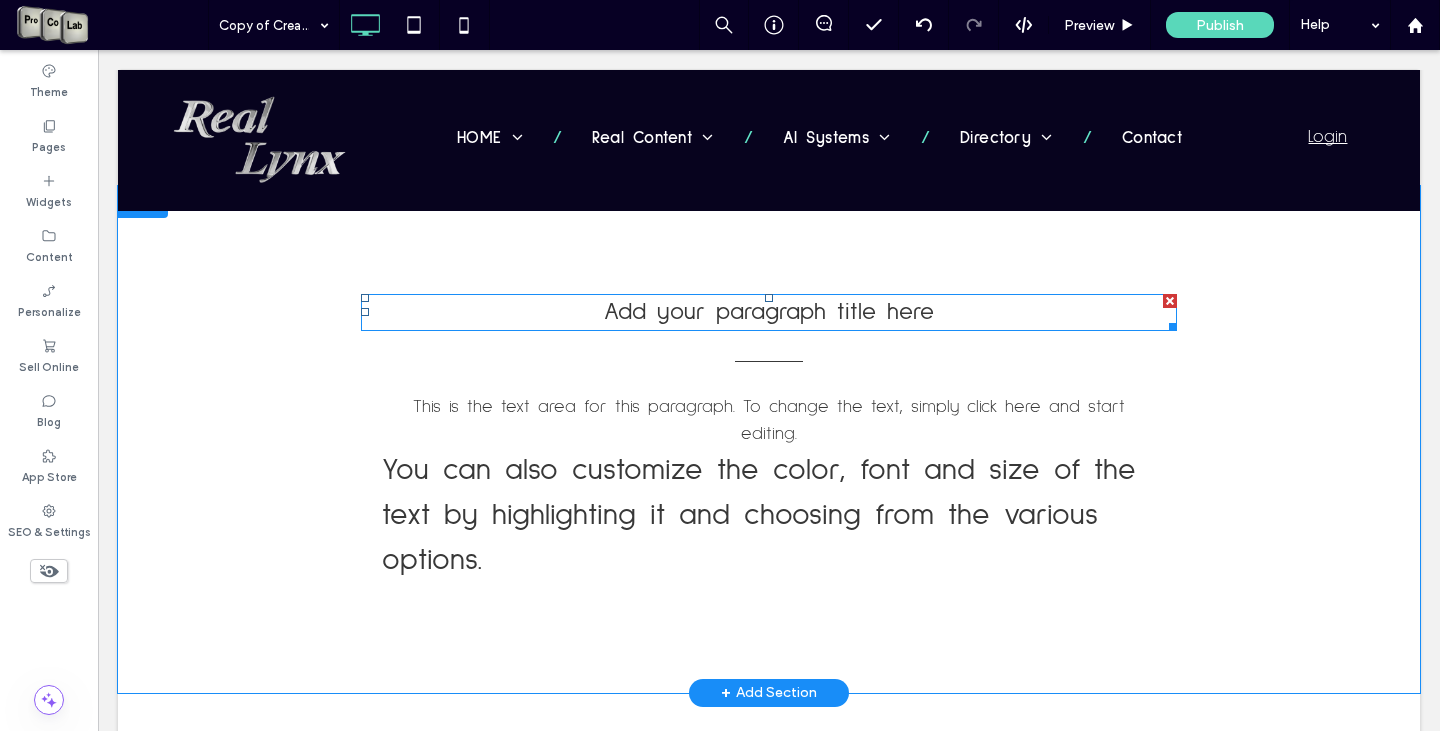 drag, startPoint x: 1157, startPoint y: 298, endPoint x: 1092, endPoint y: 360, distance: 89.827614 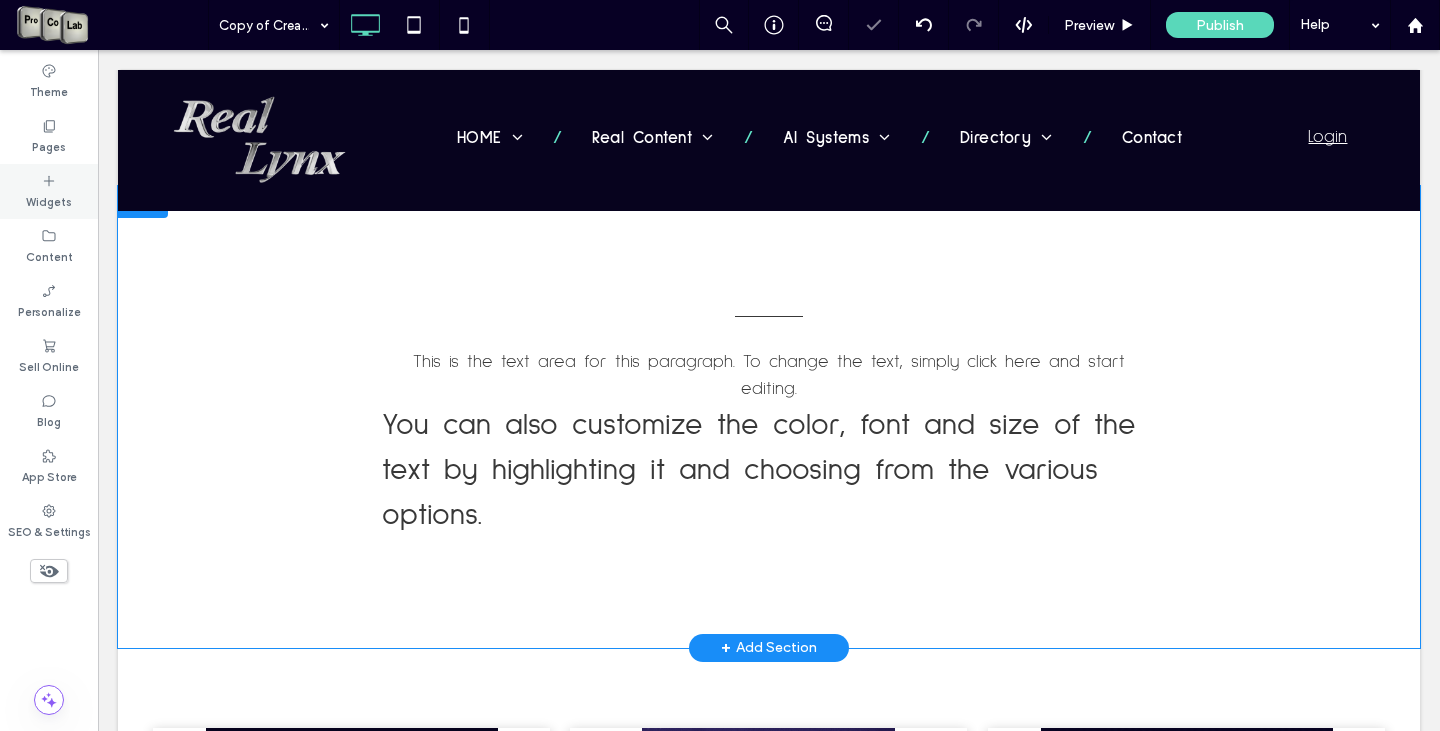 click on "Widgets" at bounding box center (49, 200) 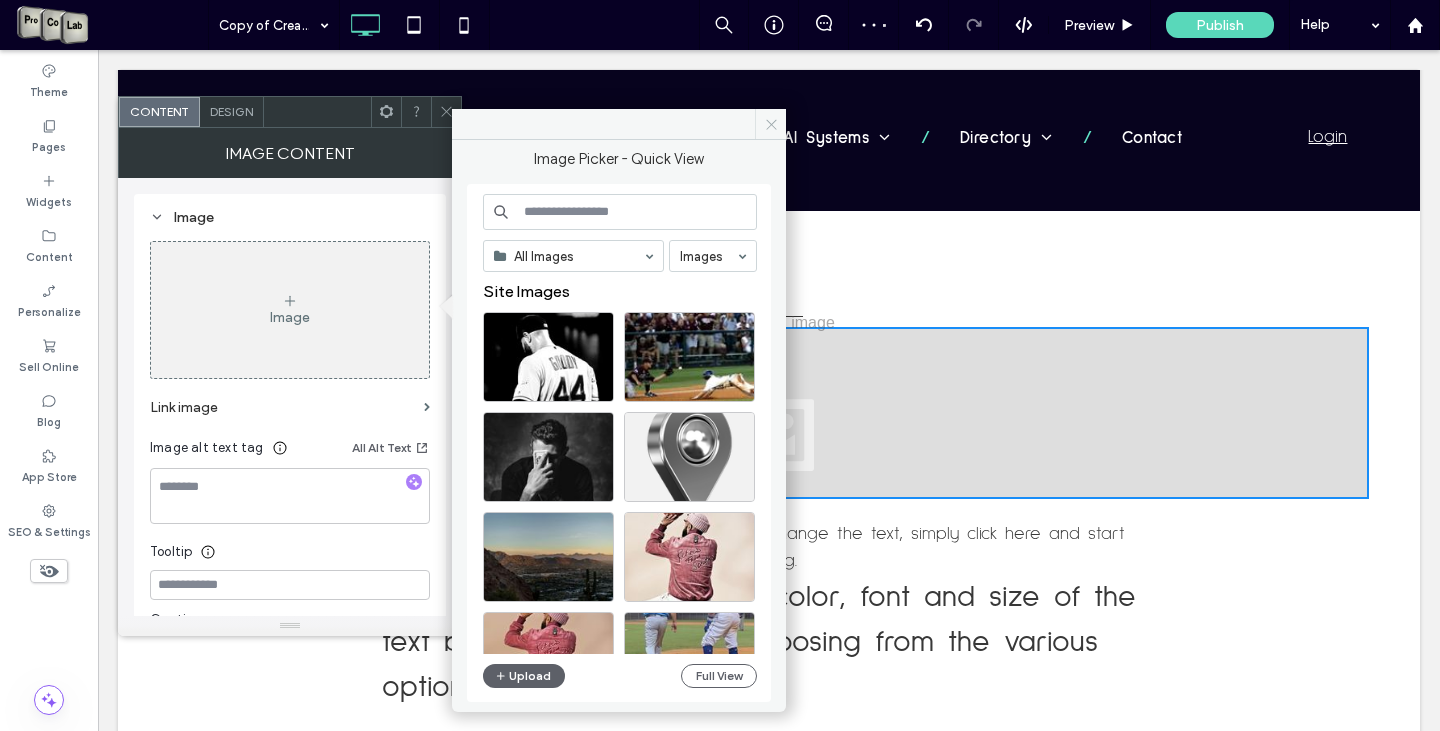 drag, startPoint x: 765, startPoint y: 117, endPoint x: 706, endPoint y: 153, distance: 69.115845 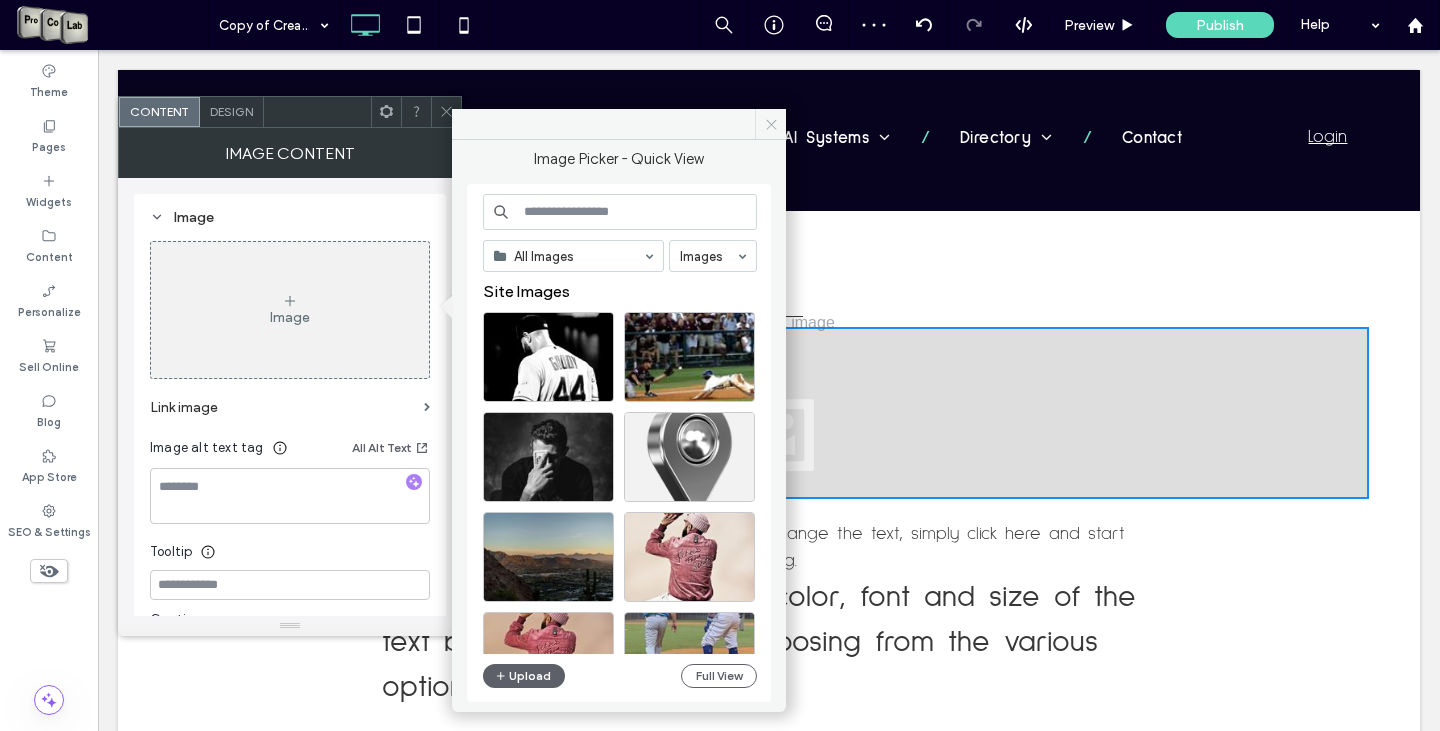 click 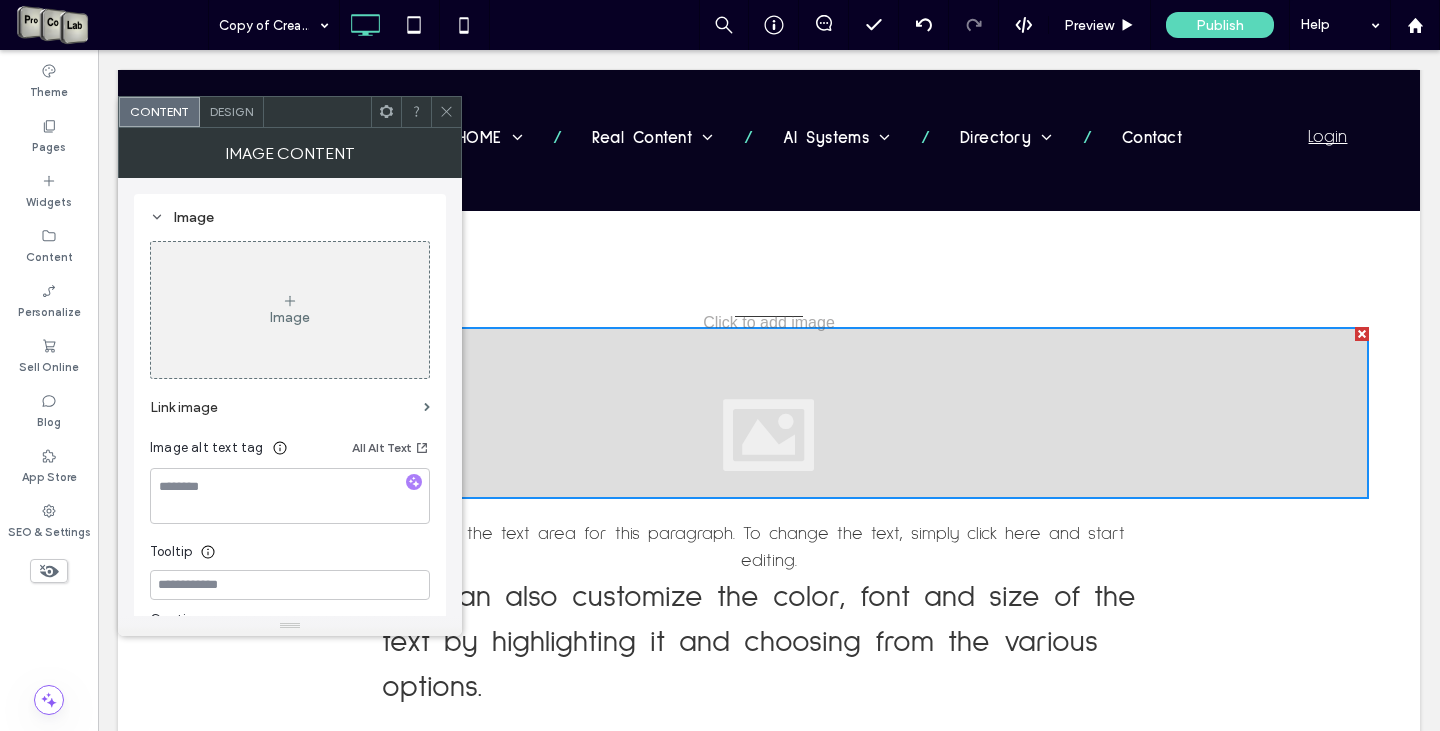 click on "Image" at bounding box center (290, 310) 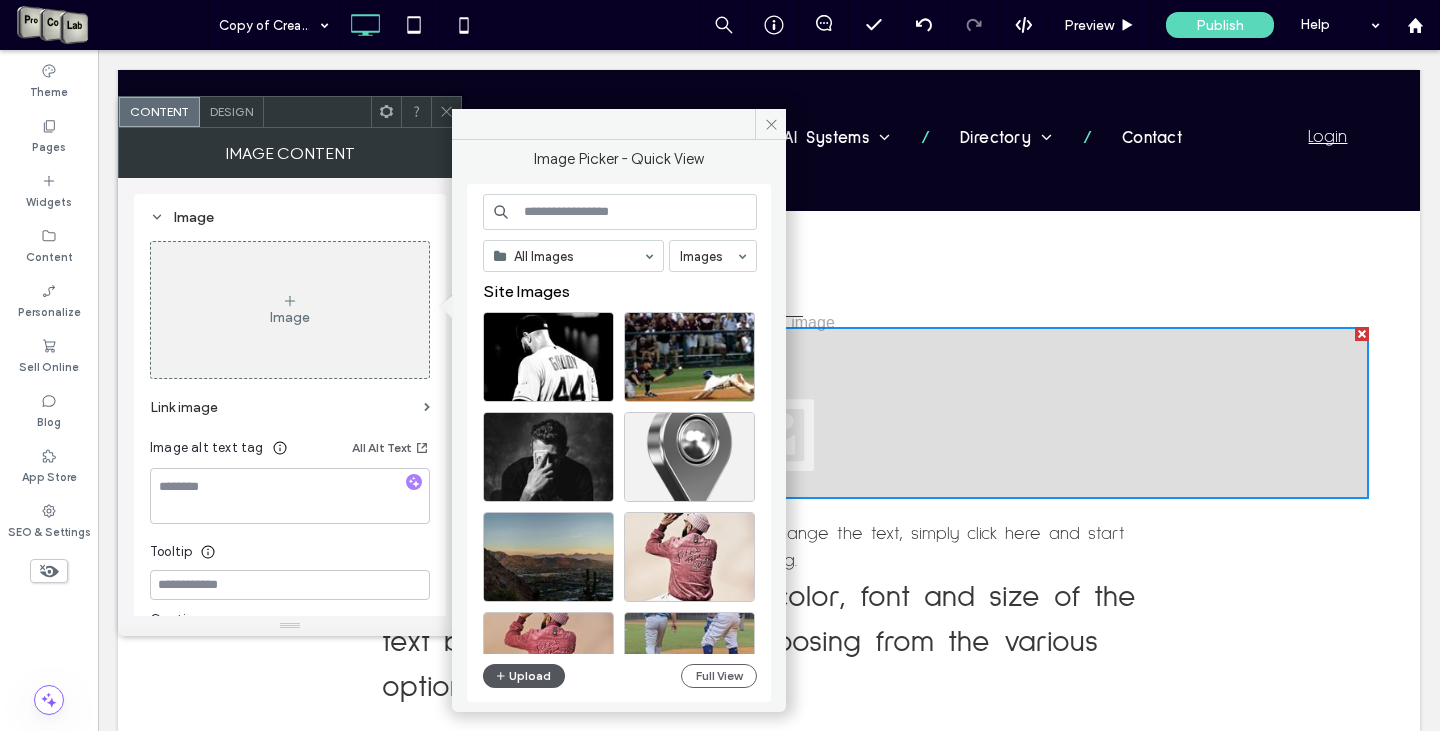 click on "Upload" at bounding box center (524, 676) 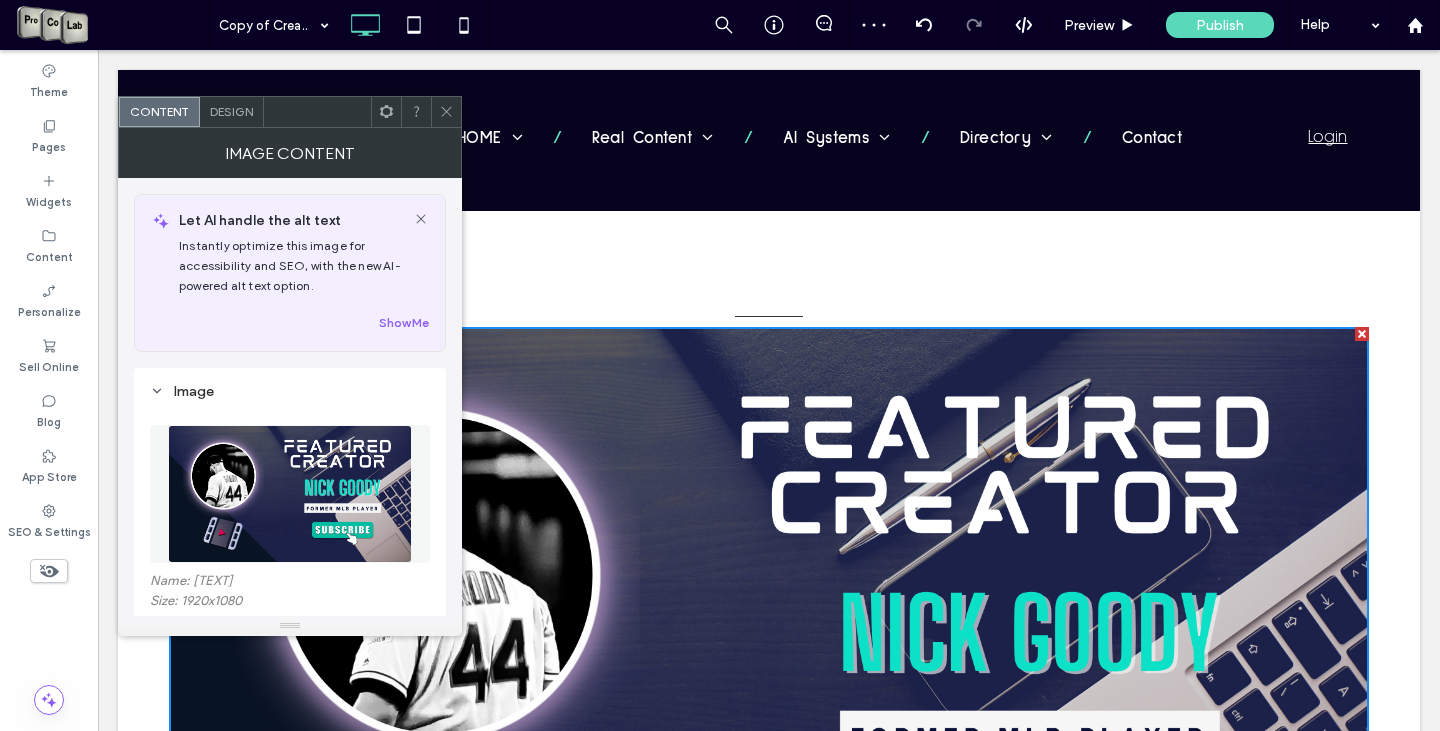 click at bounding box center [446, 112] 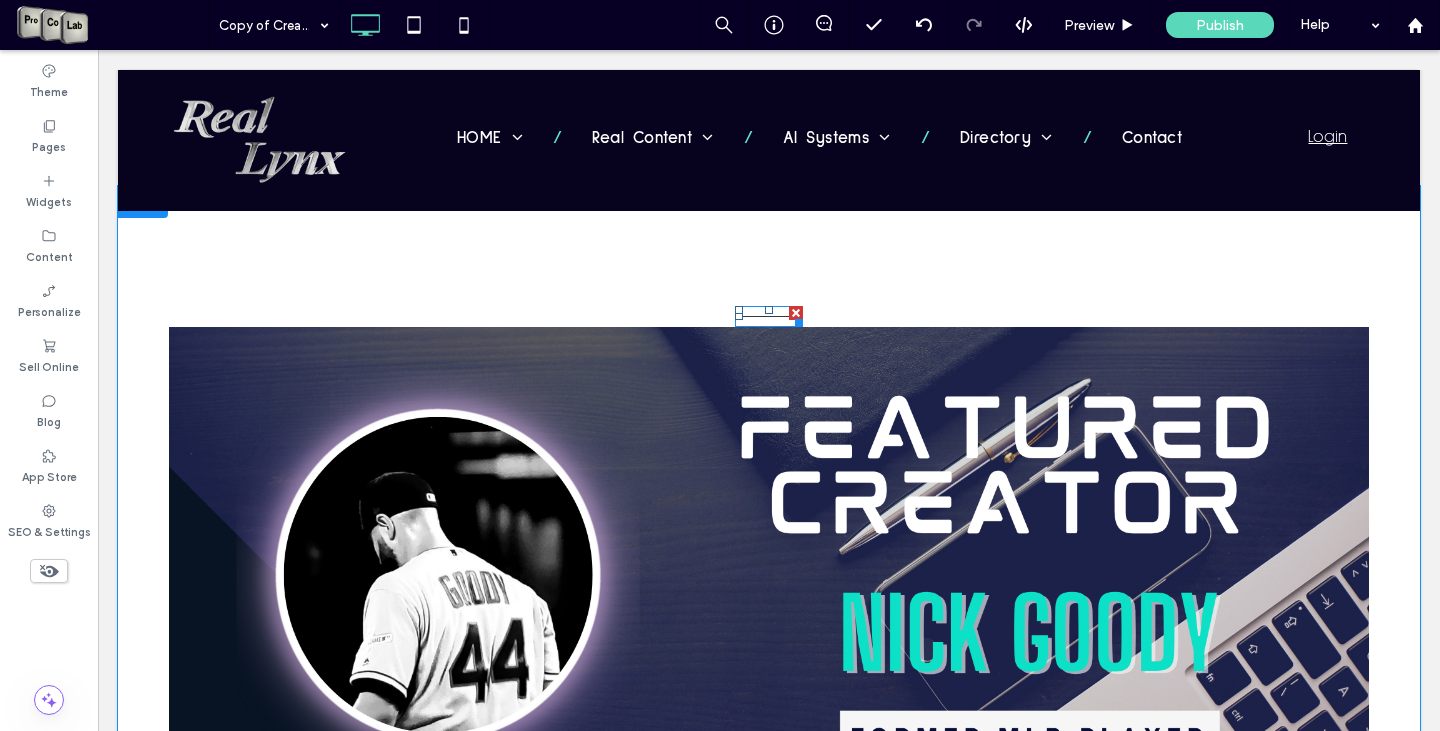 click at bounding box center (795, 319) 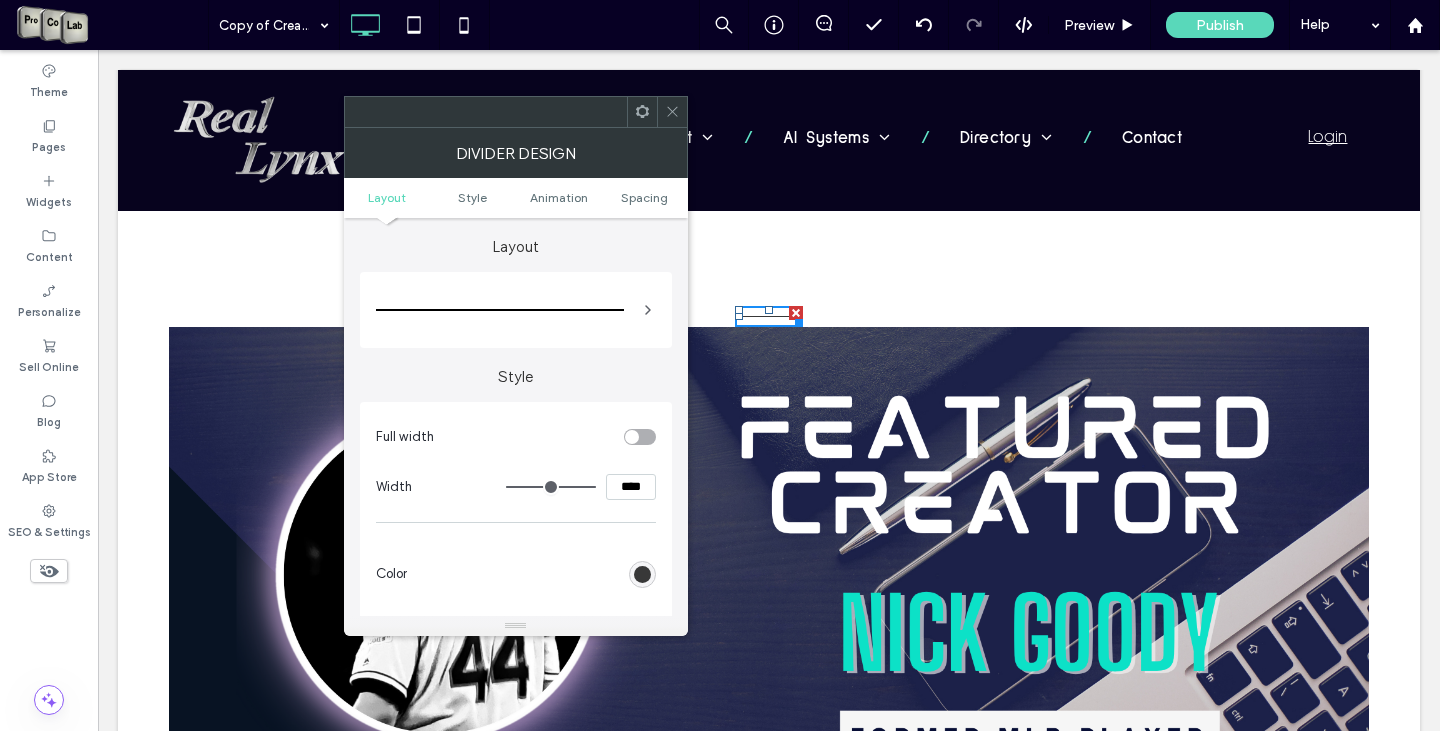 click 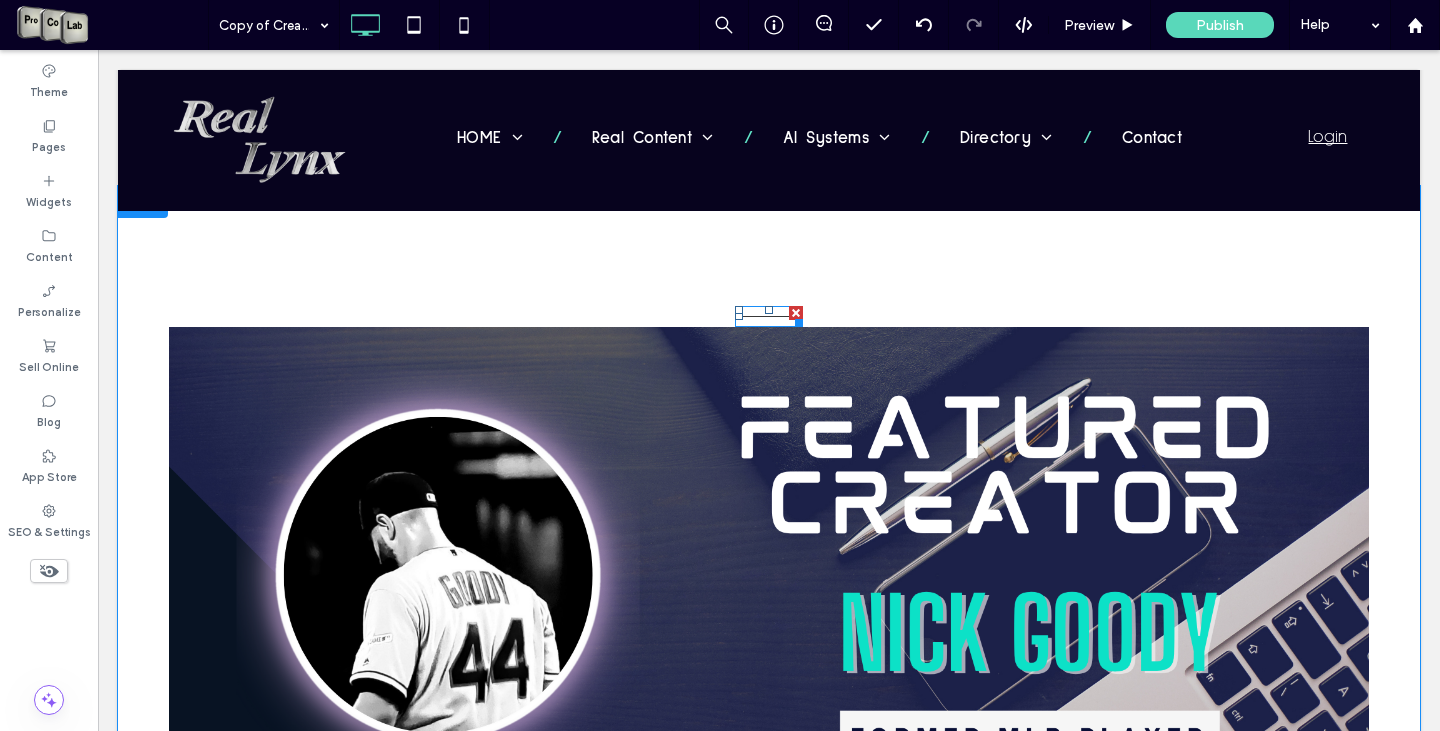 click at bounding box center (796, 313) 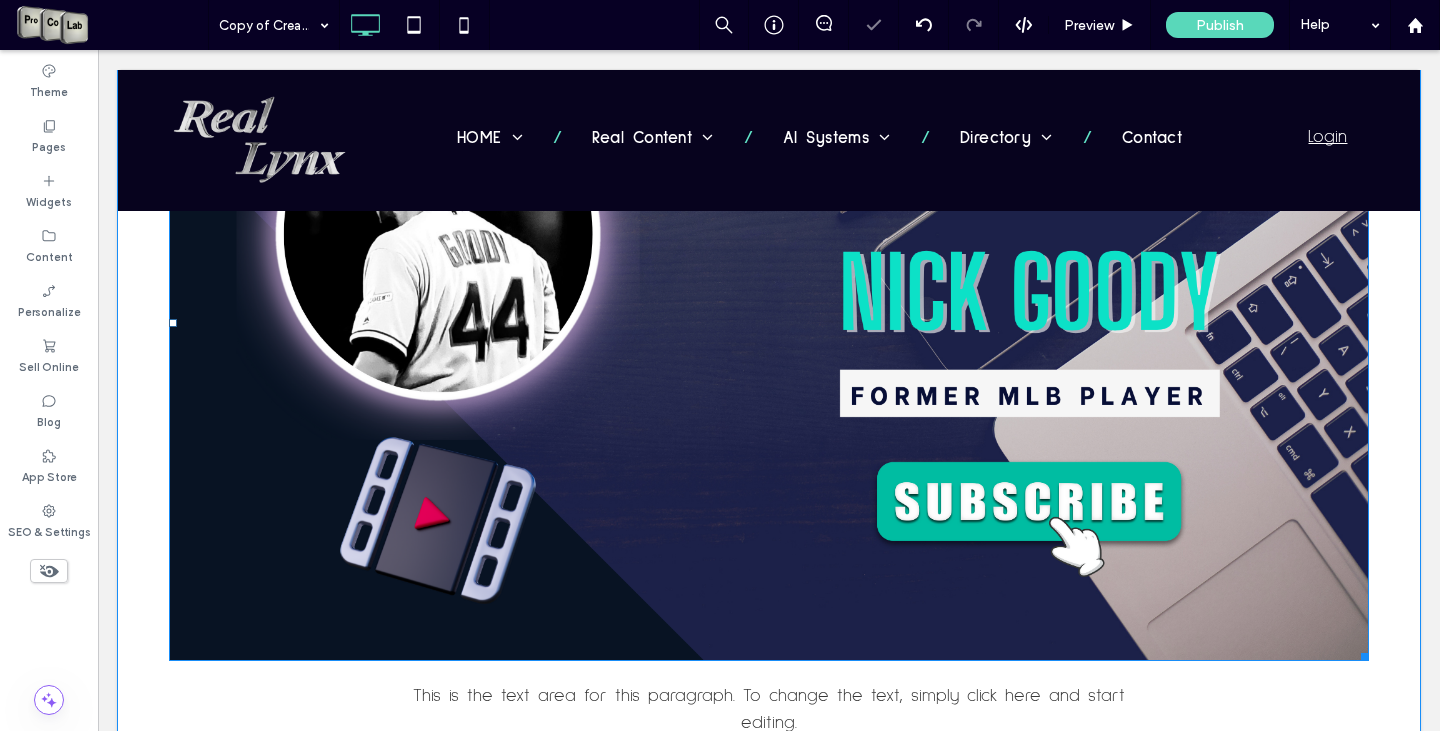 scroll, scrollTop: 937, scrollLeft: 0, axis: vertical 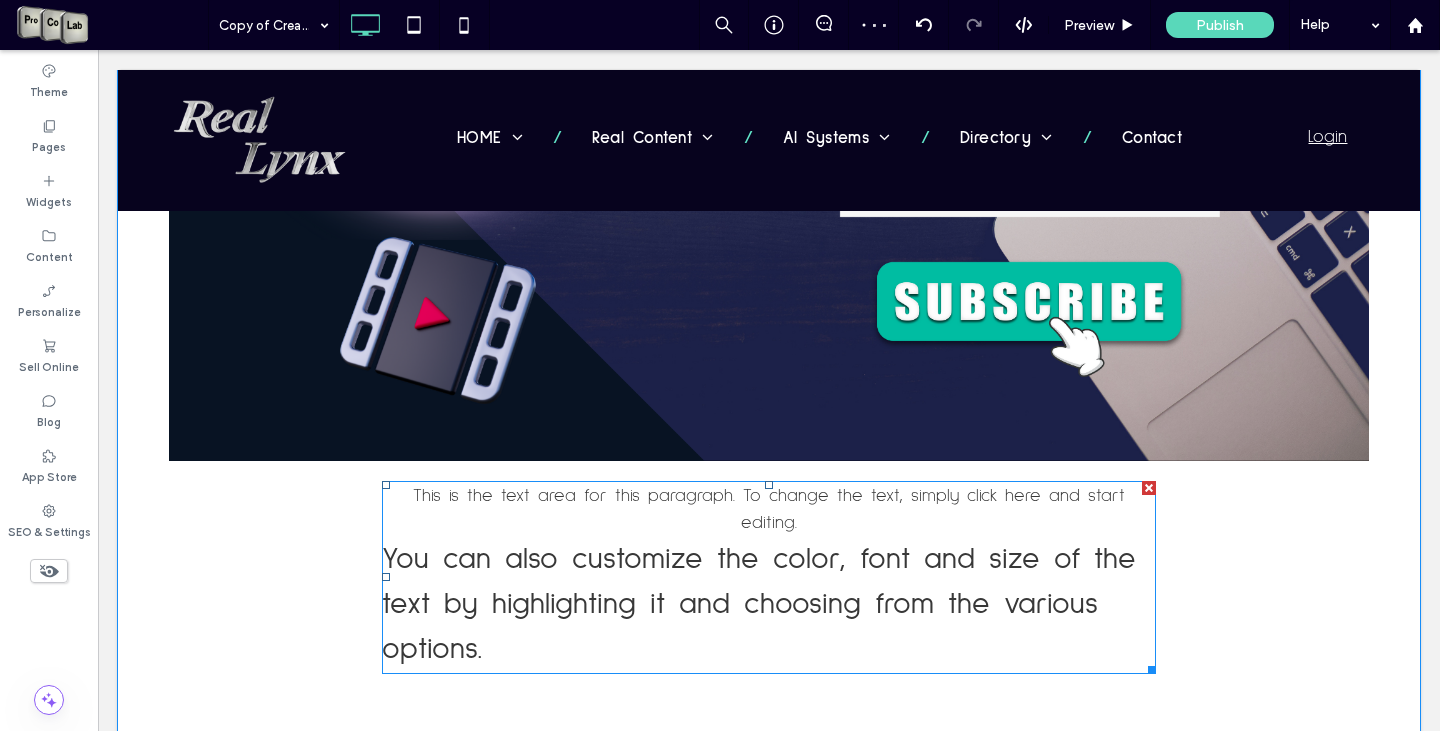 click at bounding box center (1149, 488) 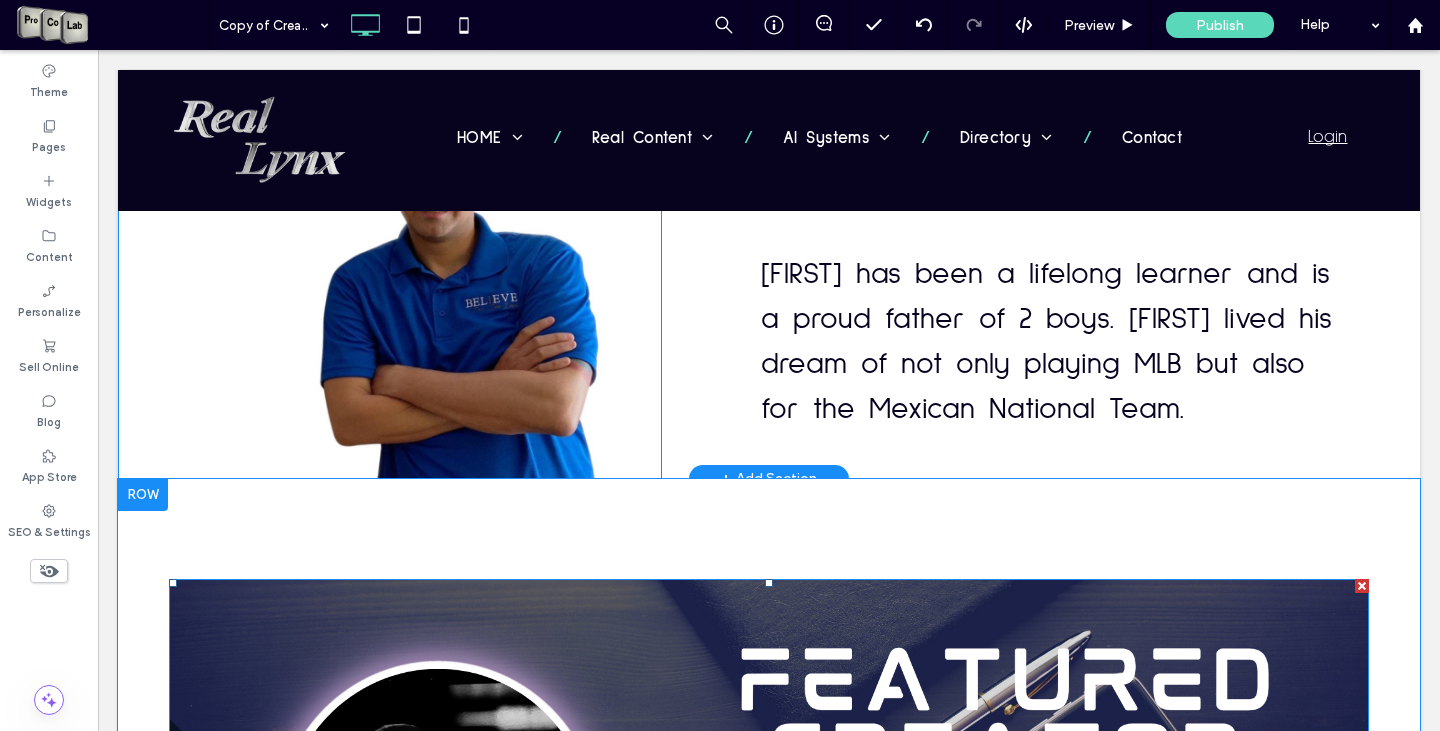 scroll, scrollTop: 0, scrollLeft: 0, axis: both 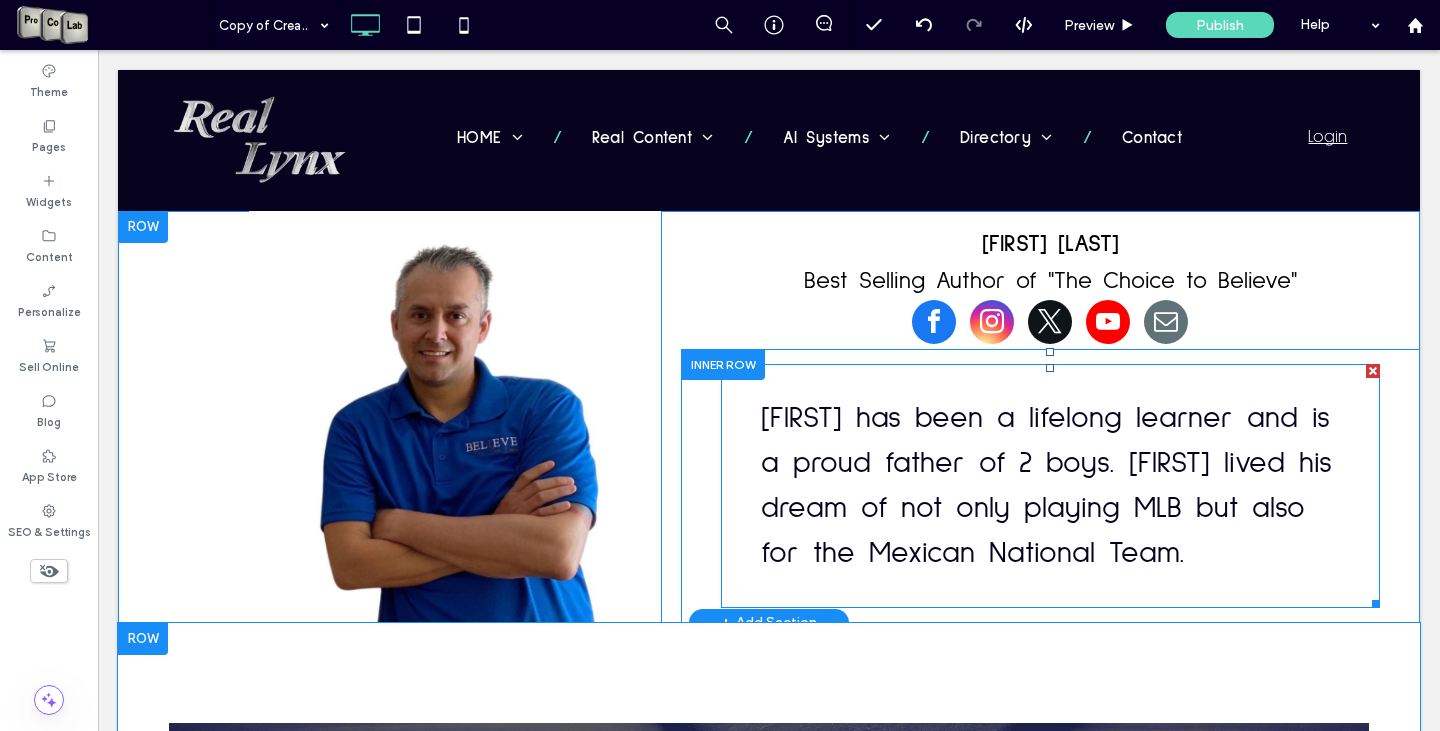 click on "Freddy has been a lifelong learner and is a proud father of 2 boys.  Freddy lived his dream of not only playing MLB but also for the Mexican National Team." at bounding box center (1046, 485) 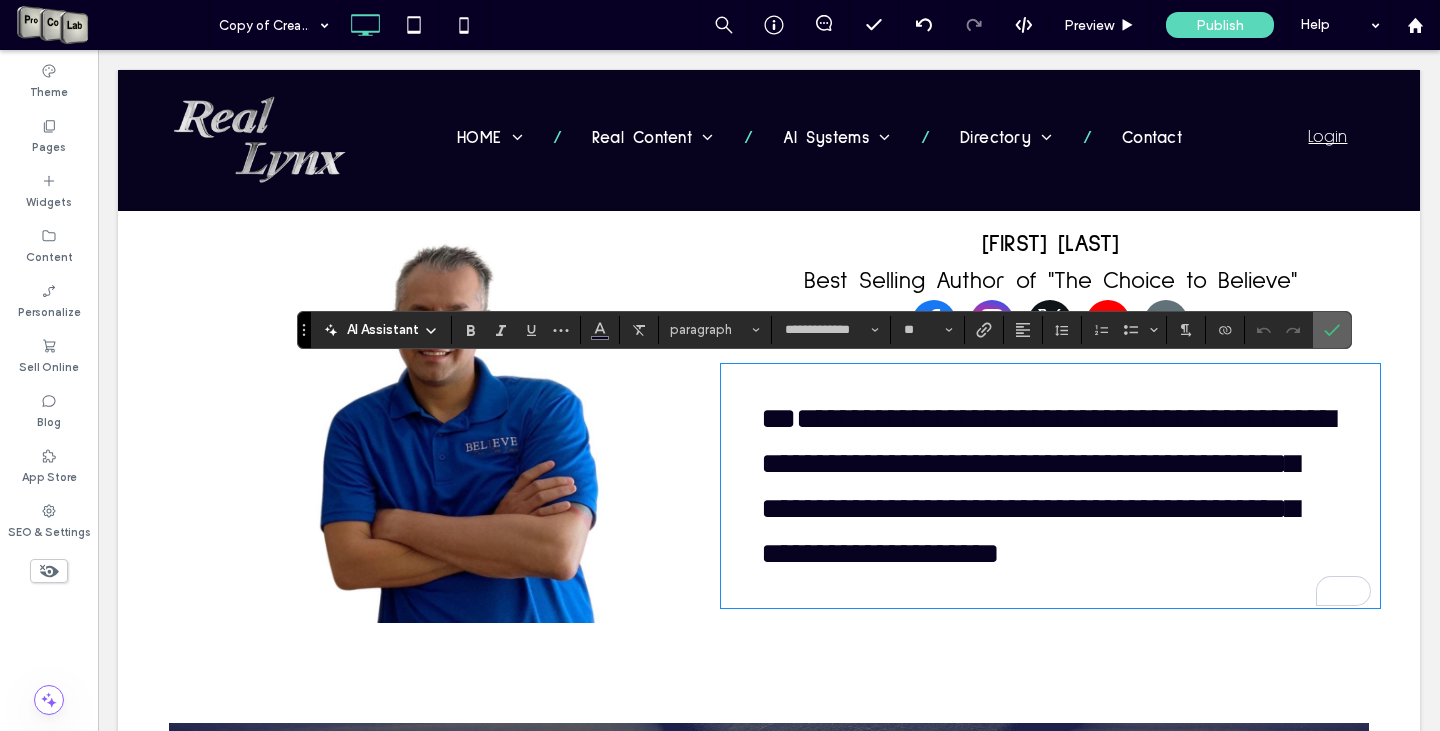 drag, startPoint x: 1342, startPoint y: 322, endPoint x: 1015, endPoint y: 4, distance: 456.12827 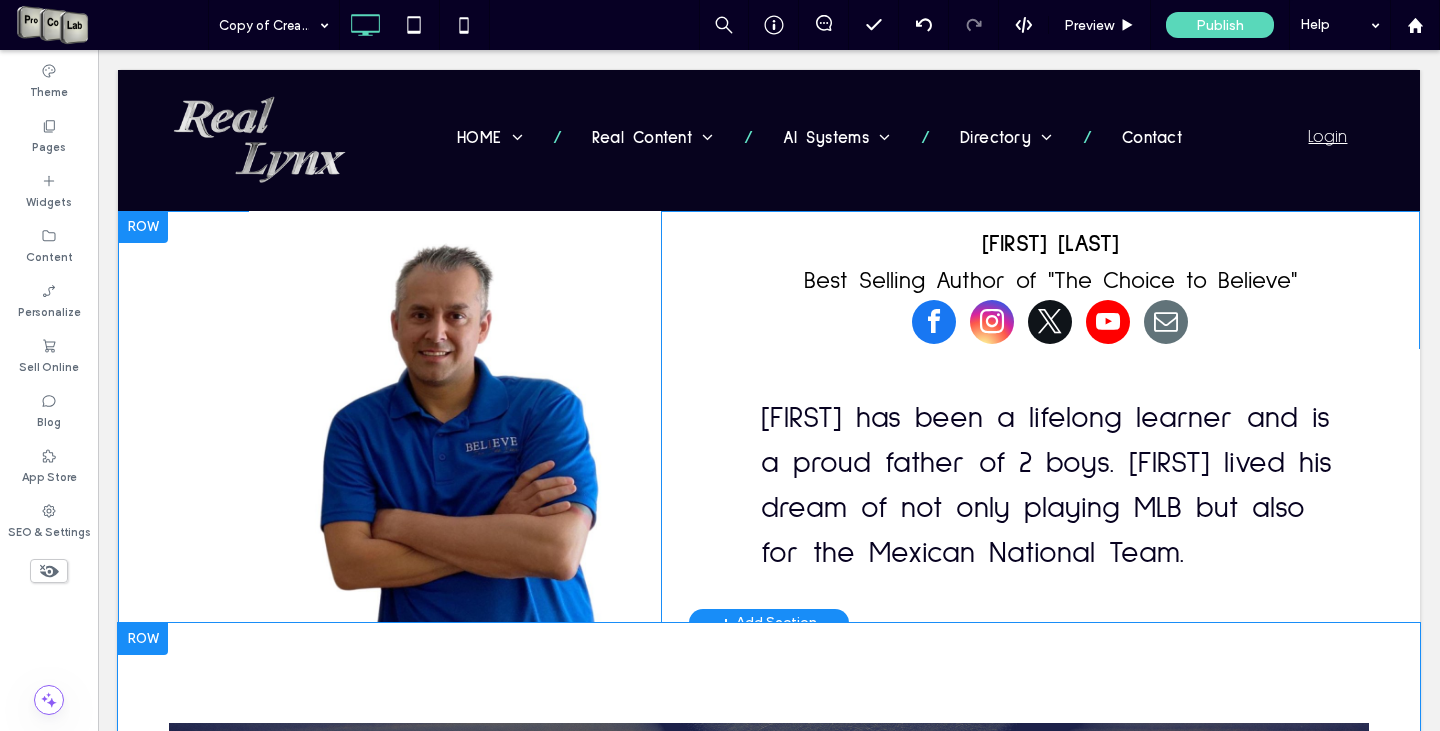 click at bounding box center [143, 227] 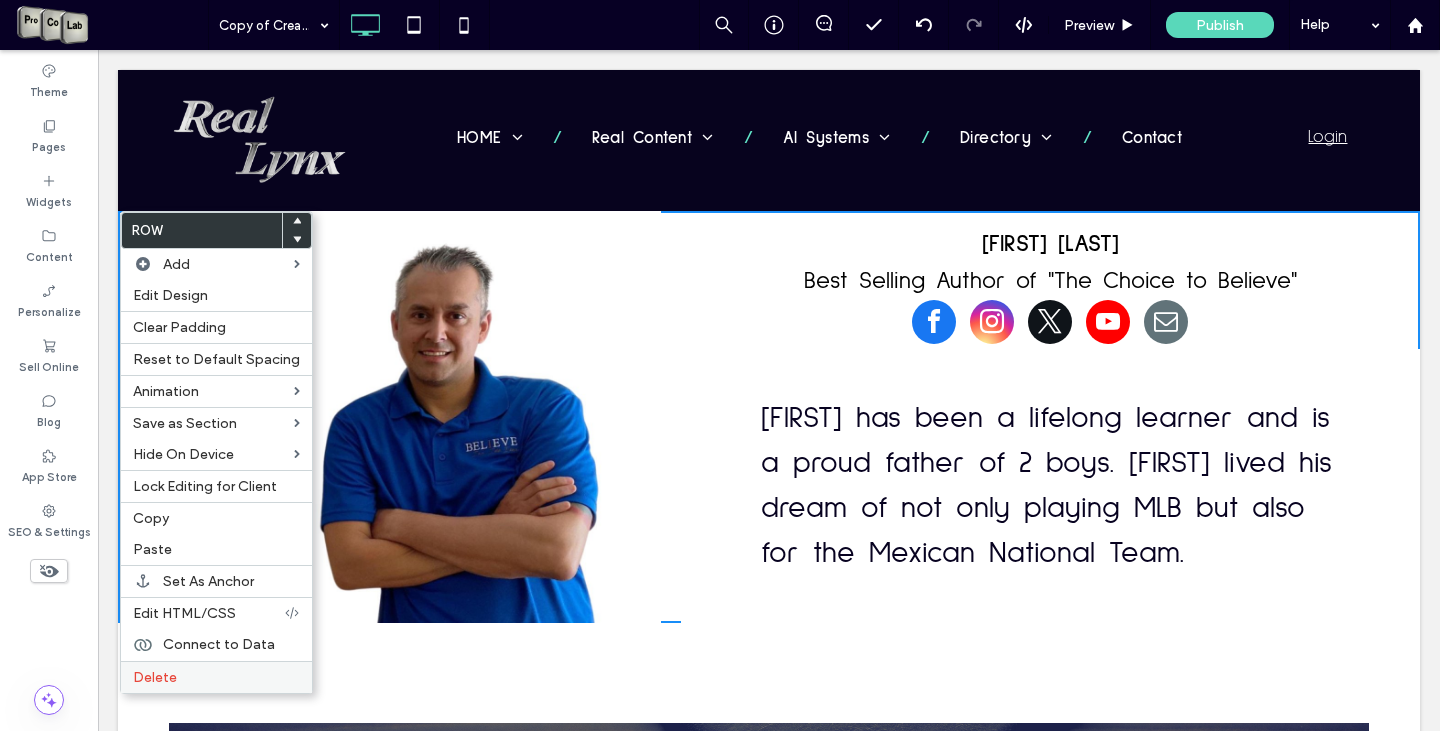 click on "Delete" at bounding box center [216, 677] 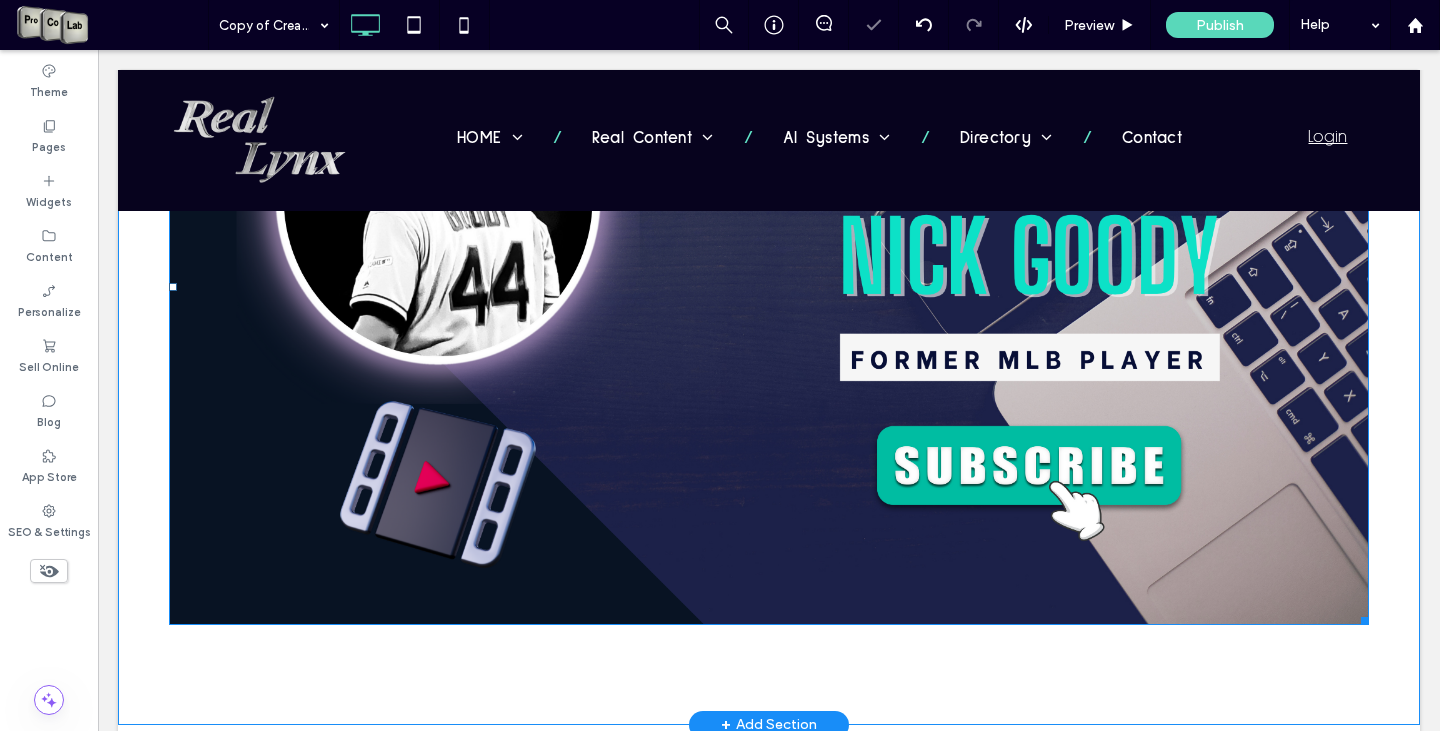scroll, scrollTop: 400, scrollLeft: 0, axis: vertical 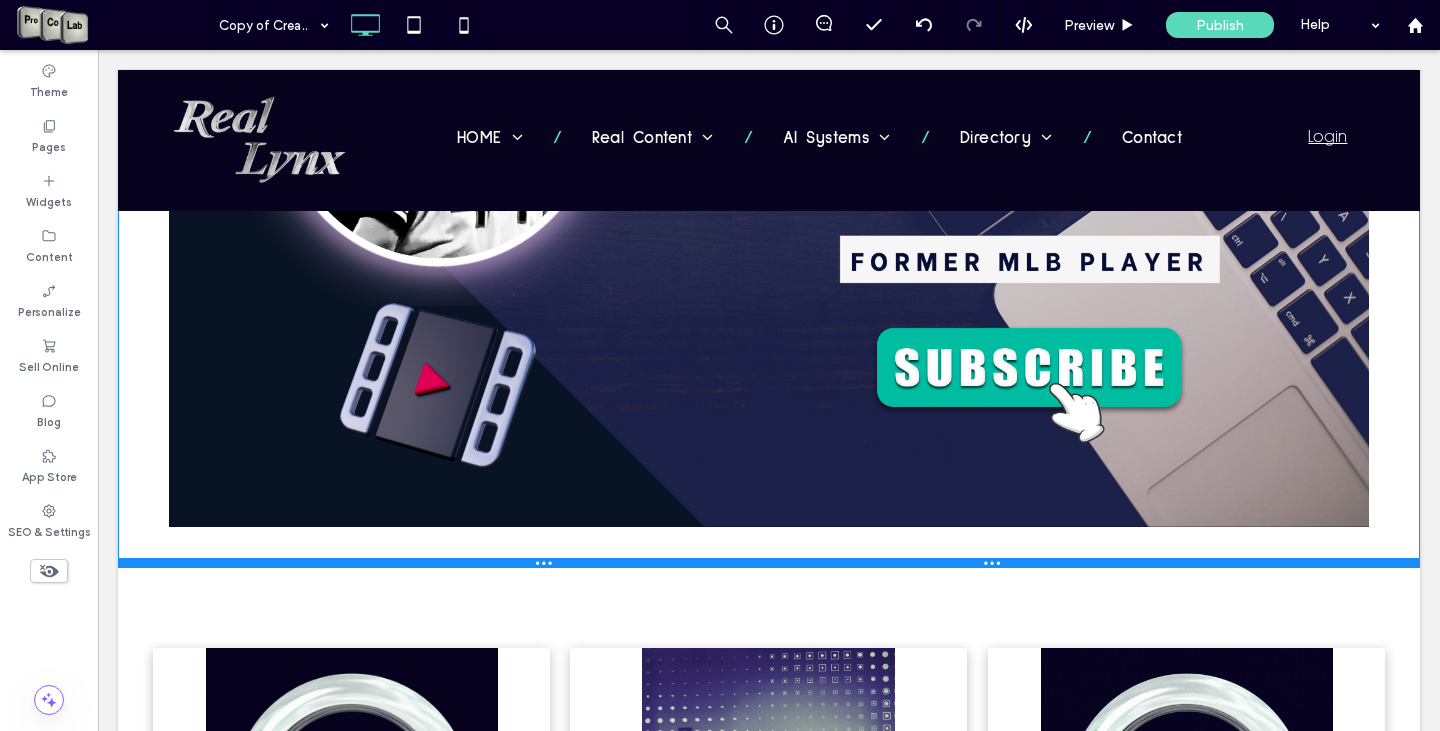 drag, startPoint x: 933, startPoint y: 685, endPoint x: 925, endPoint y: 567, distance: 118.270874 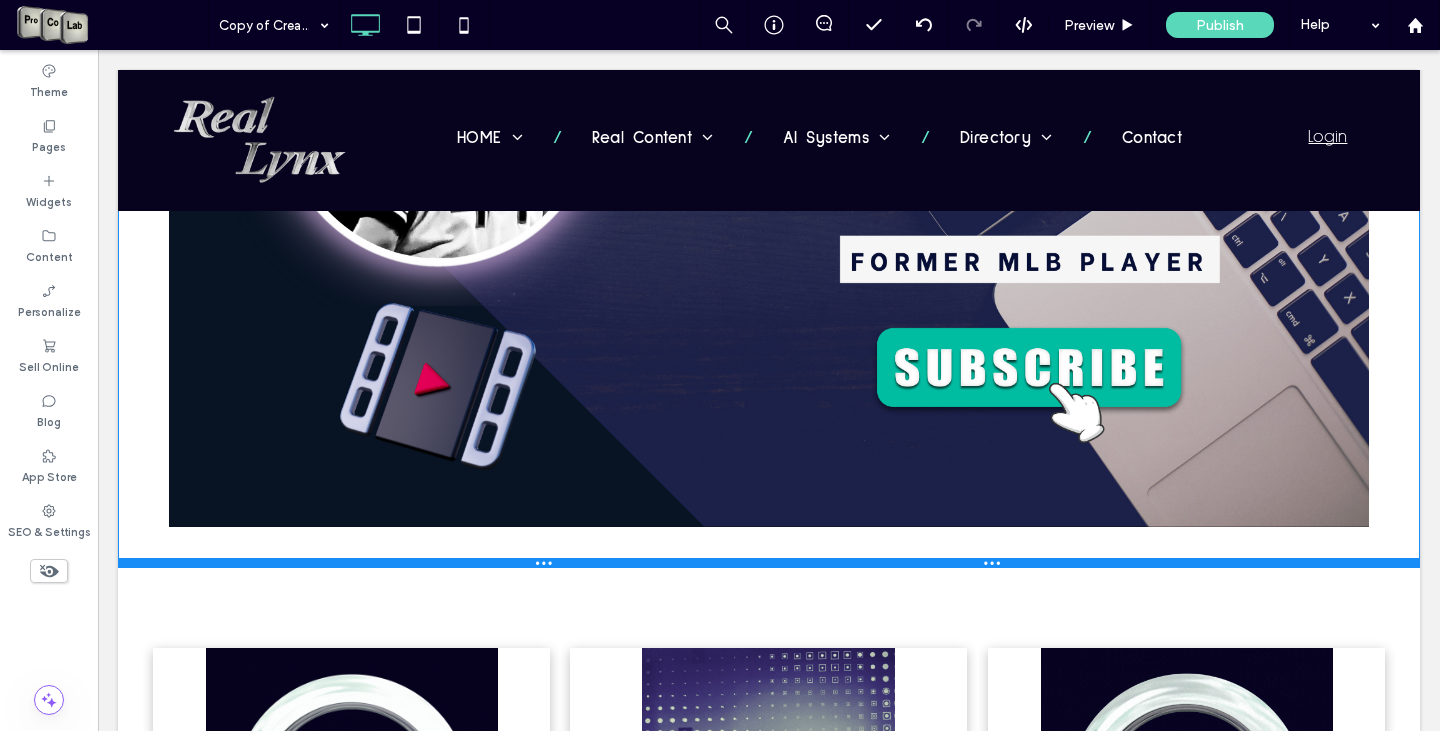click at bounding box center (769, 563) 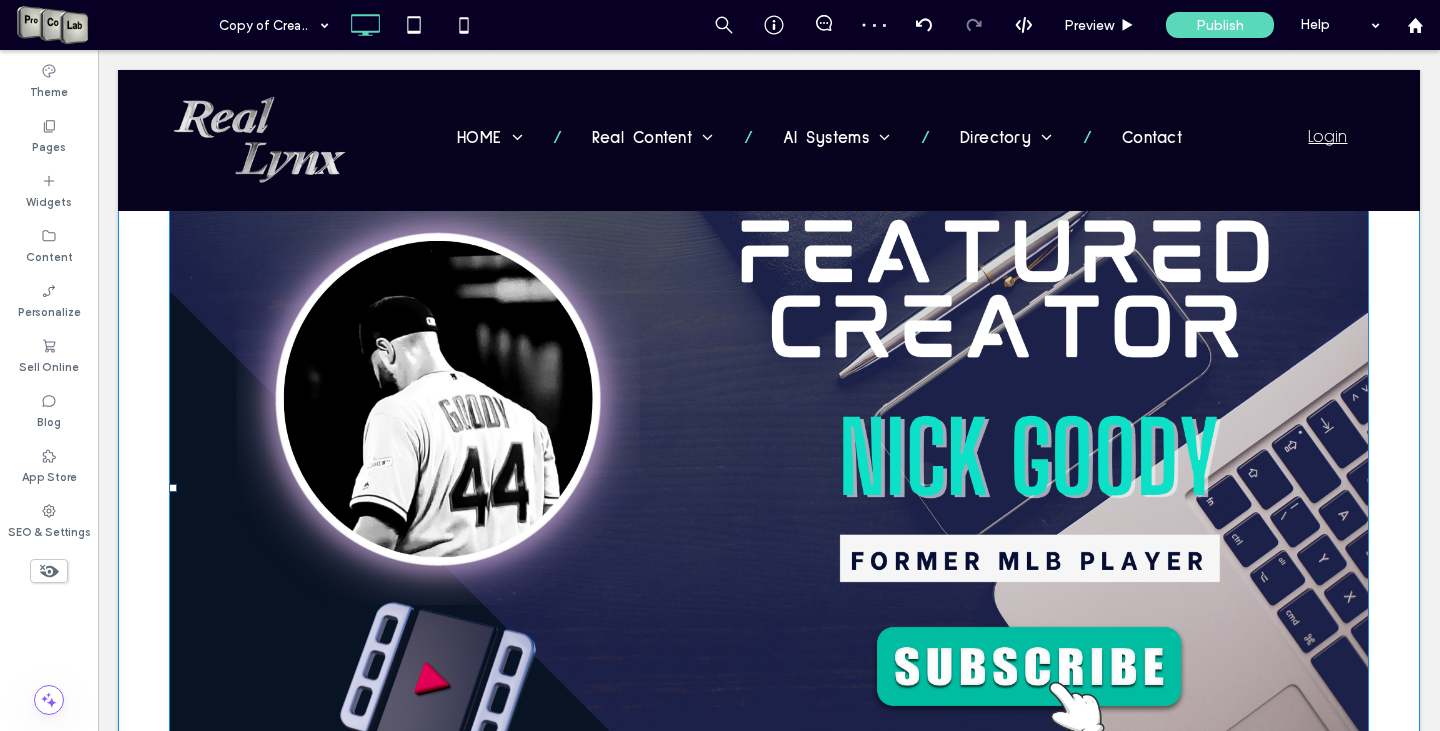 scroll, scrollTop: 0, scrollLeft: 0, axis: both 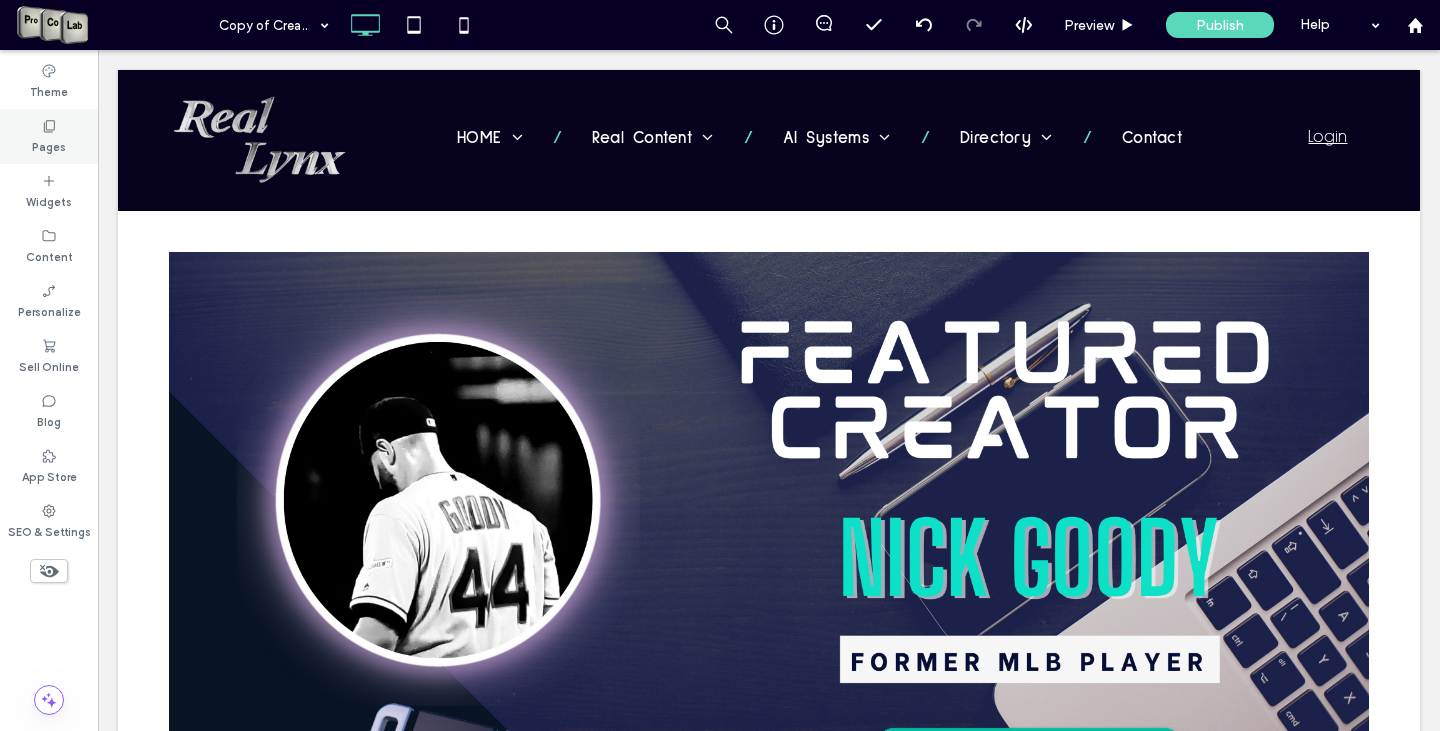 click on "Pages" at bounding box center (49, 145) 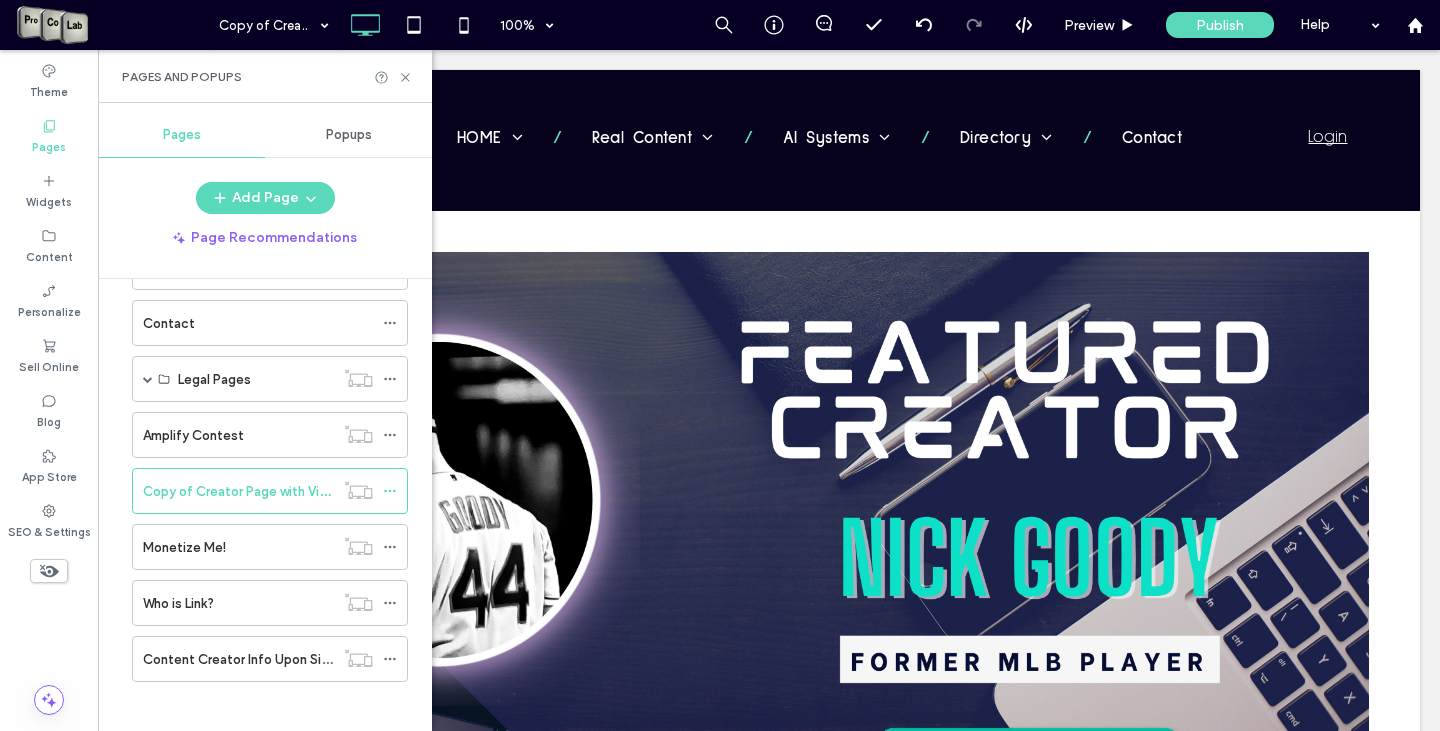 scroll, scrollTop: 304, scrollLeft: 0, axis: vertical 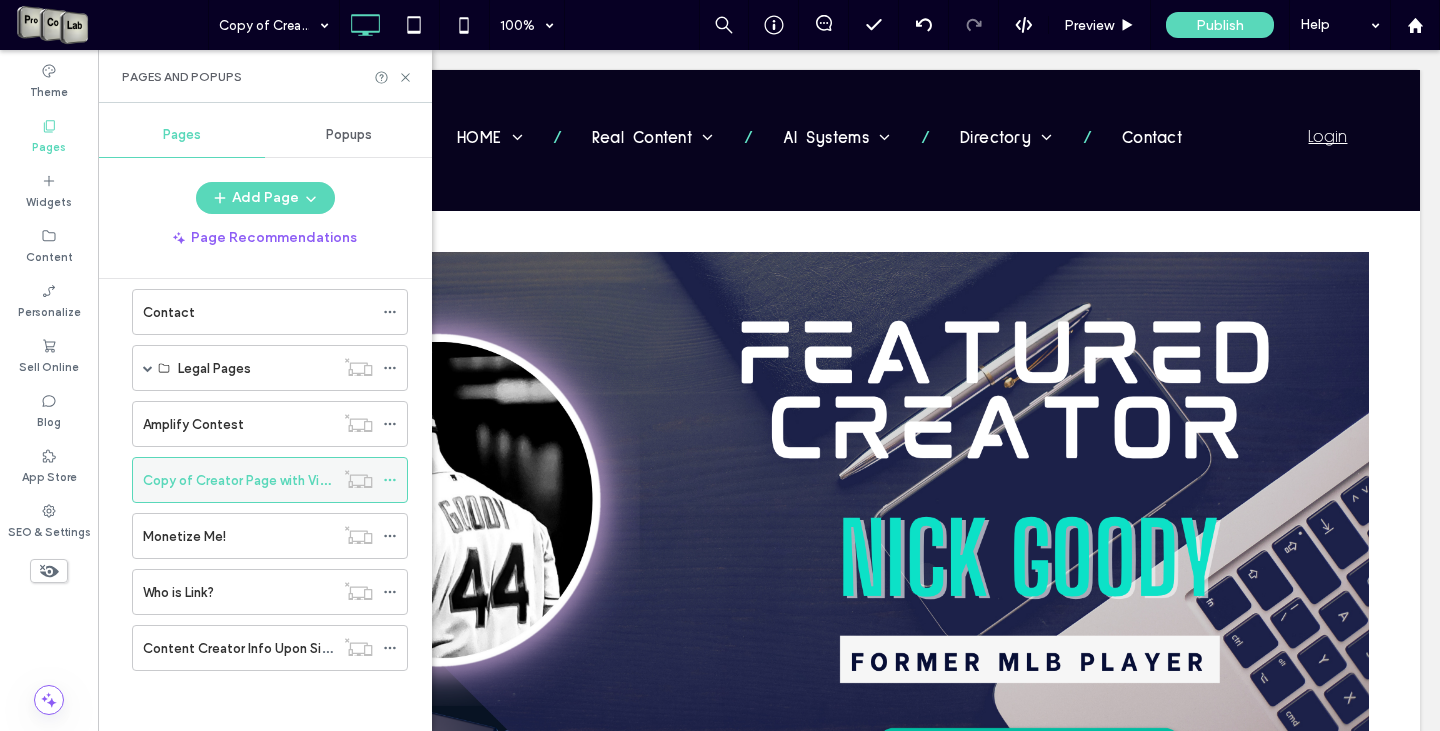 click 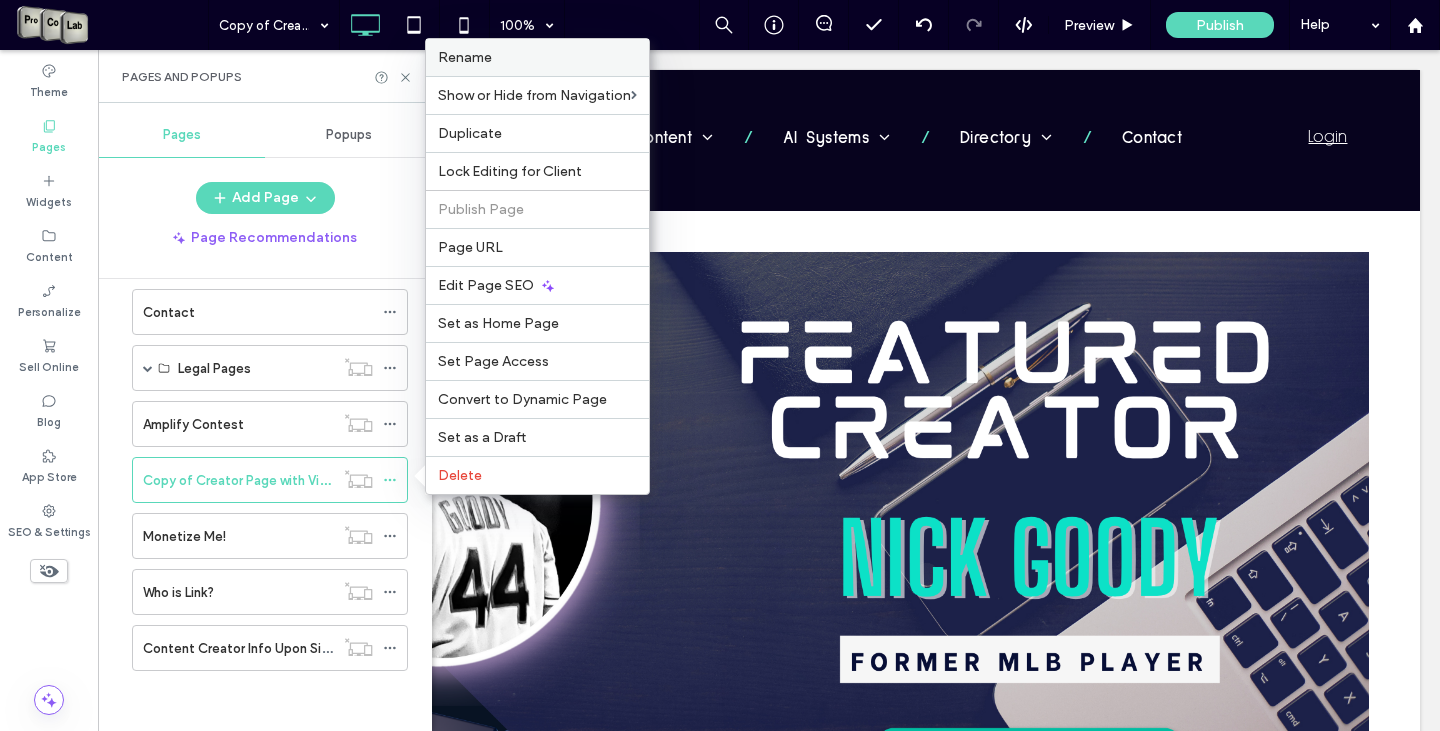 click on "Rename" at bounding box center (465, 57) 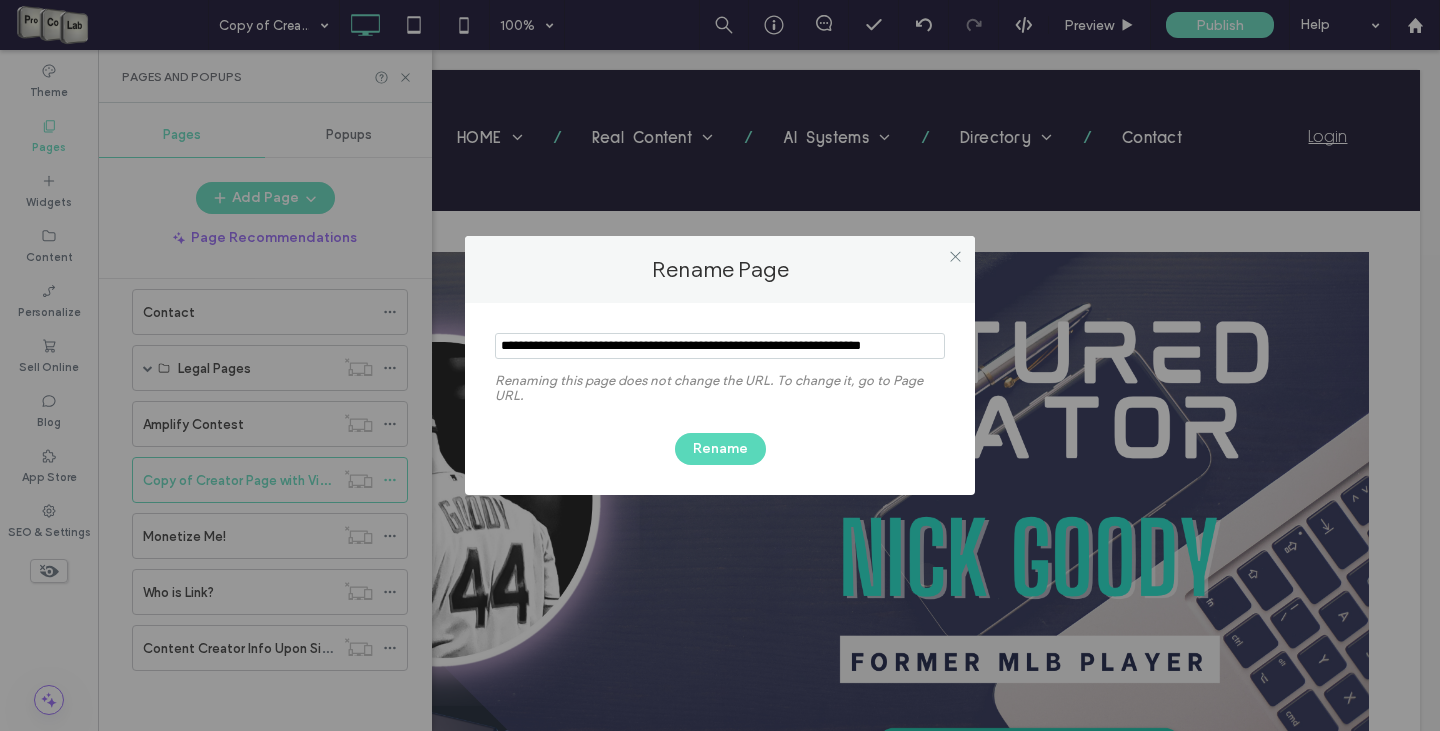 scroll, scrollTop: 0, scrollLeft: 10, axis: horizontal 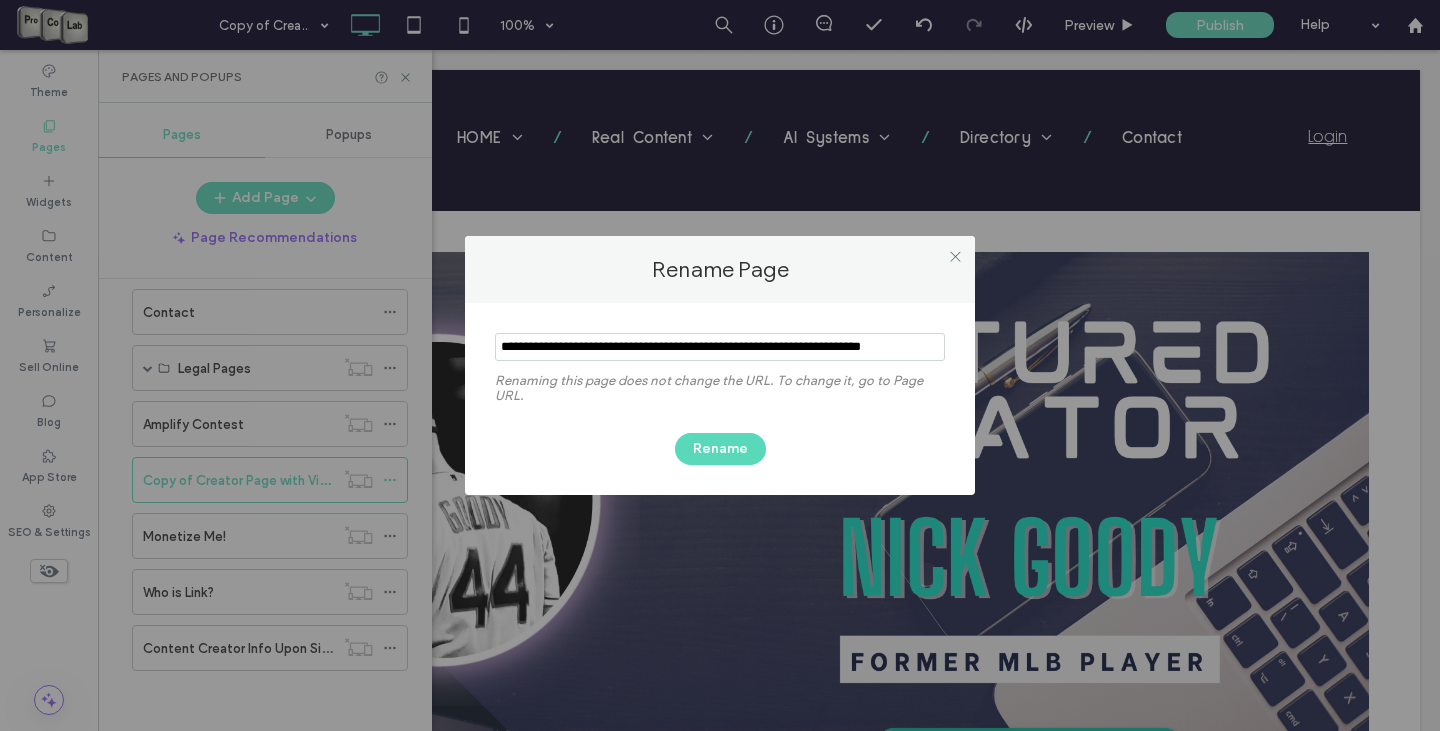 drag, startPoint x: 942, startPoint y: 343, endPoint x: 382, endPoint y: 344, distance: 560.0009 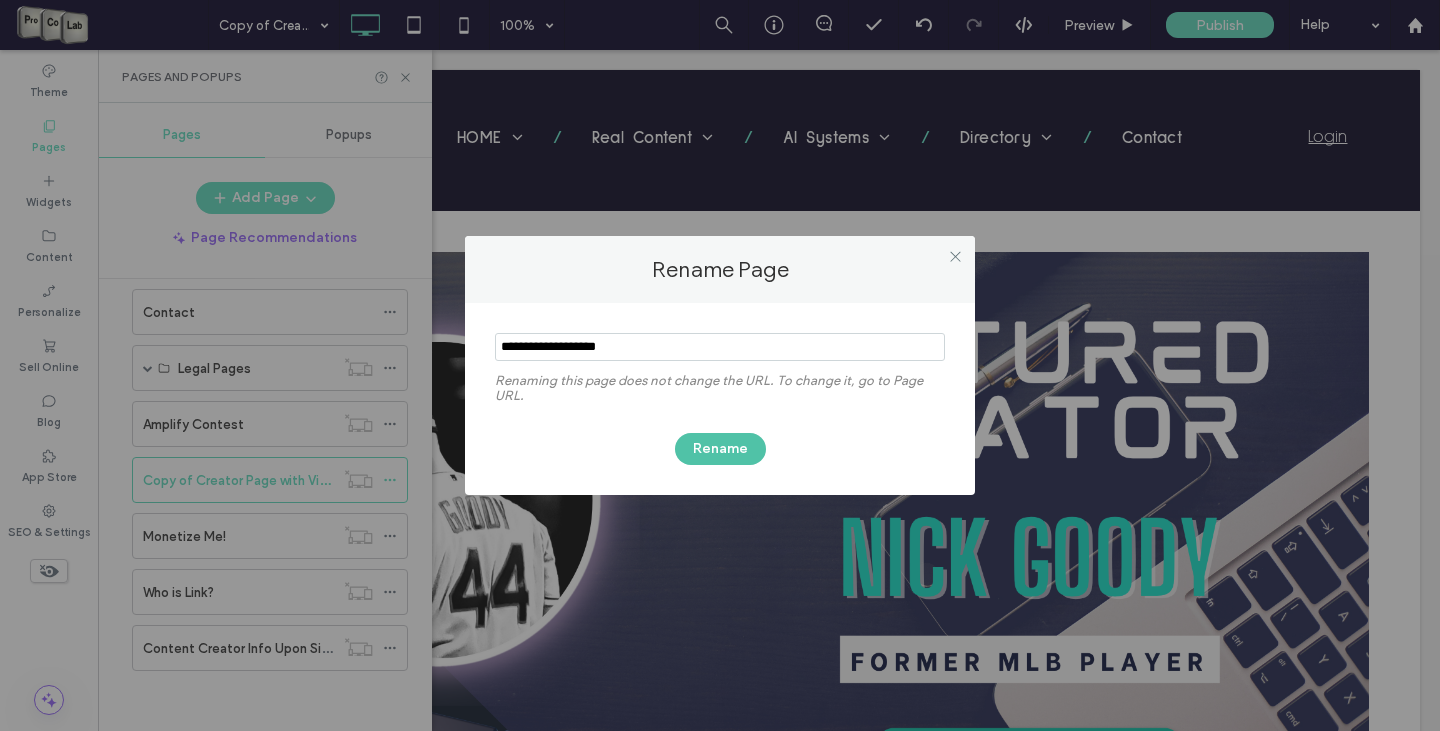 type on "**********" 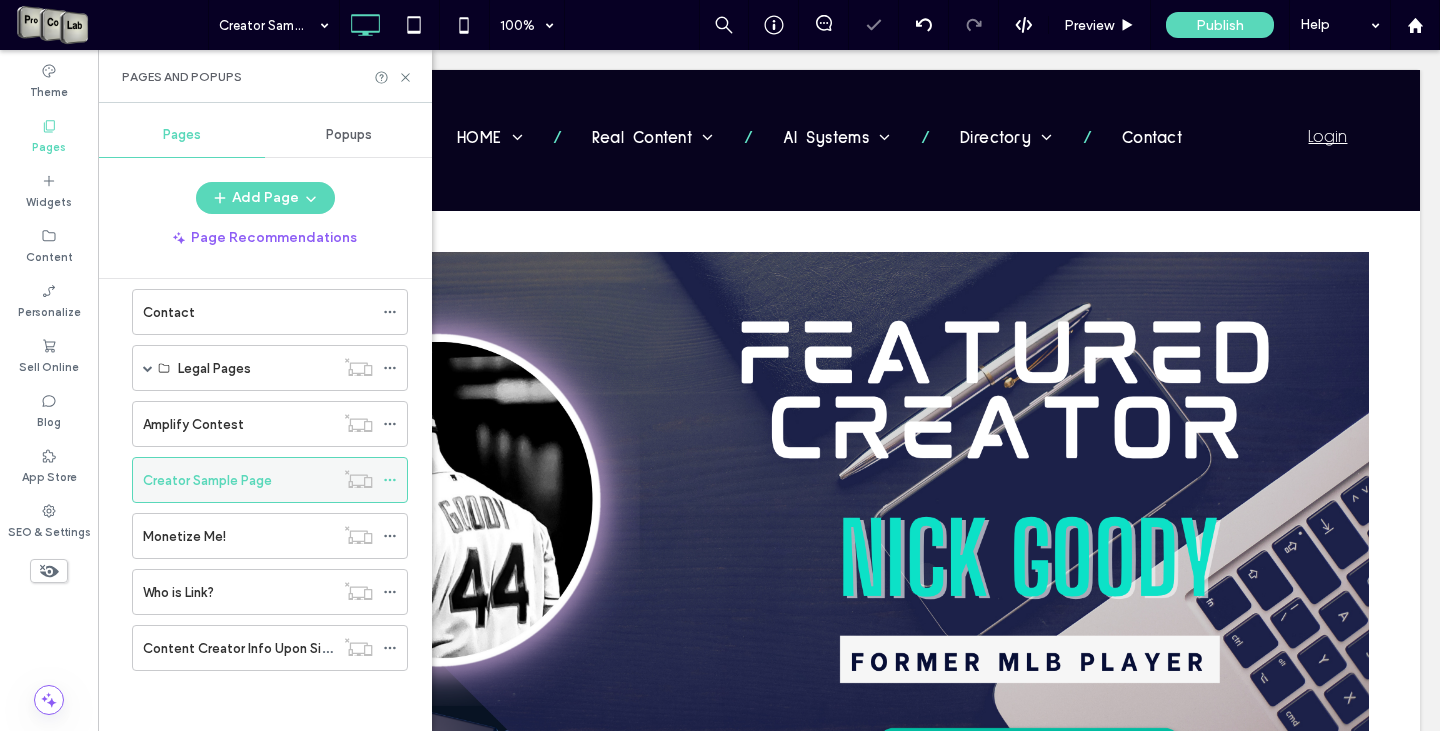 click at bounding box center (395, 480) 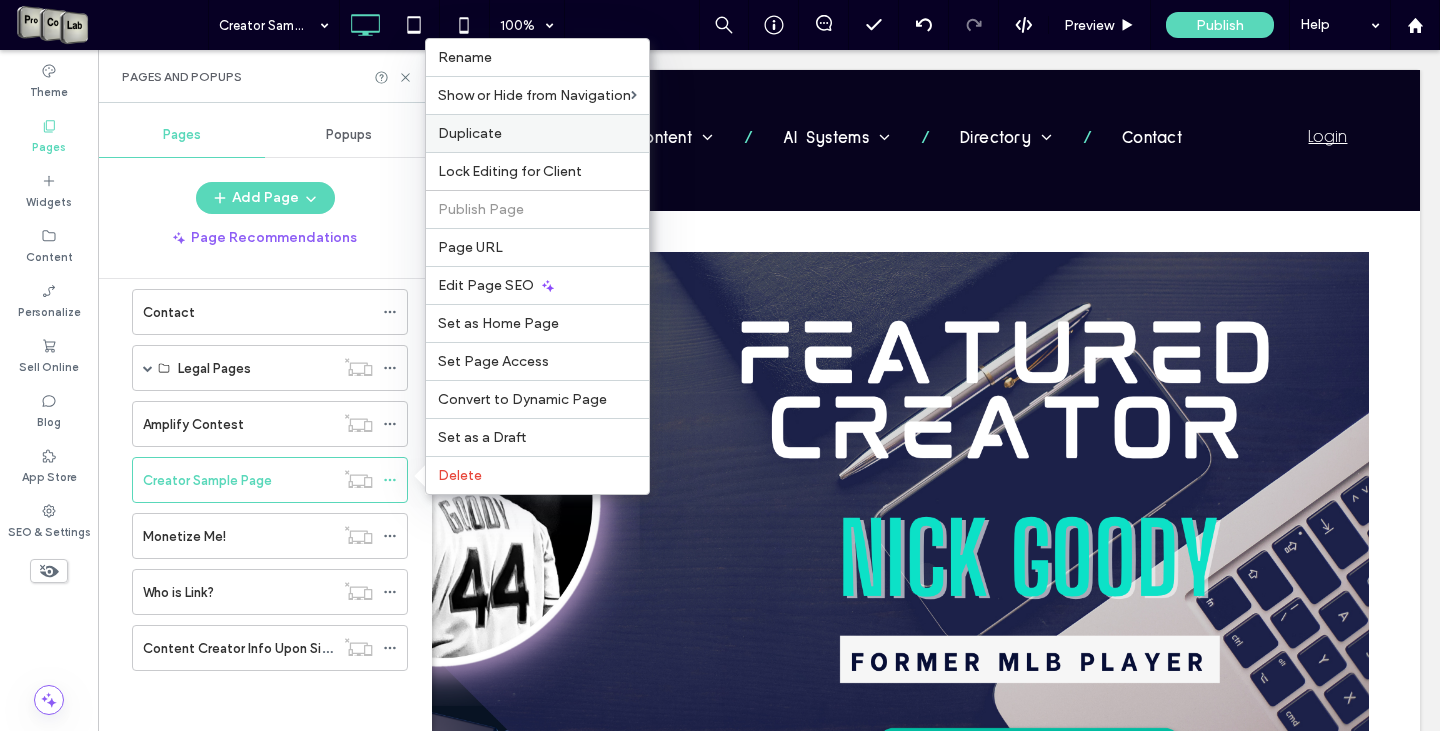 click on "Duplicate" at bounding box center [470, 133] 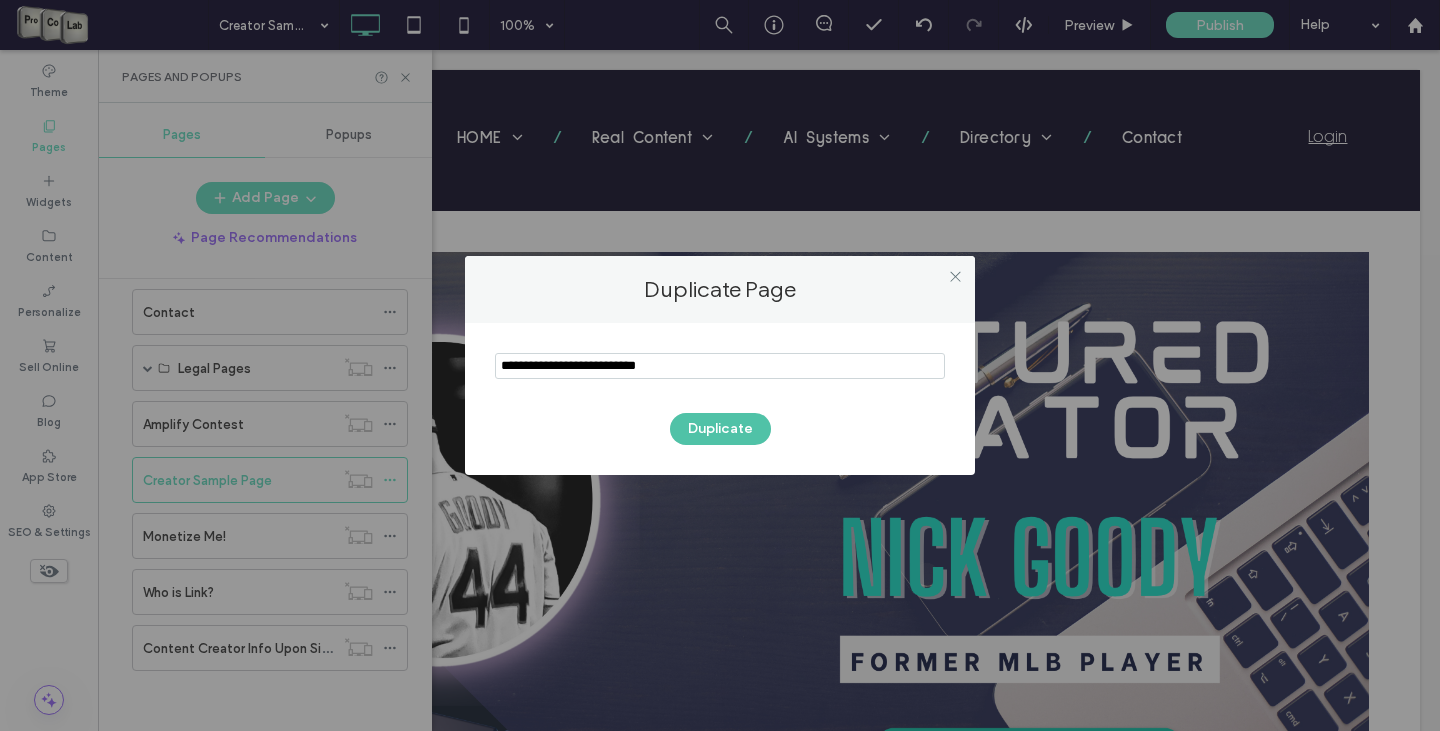 click on "Duplicate" at bounding box center [720, 429] 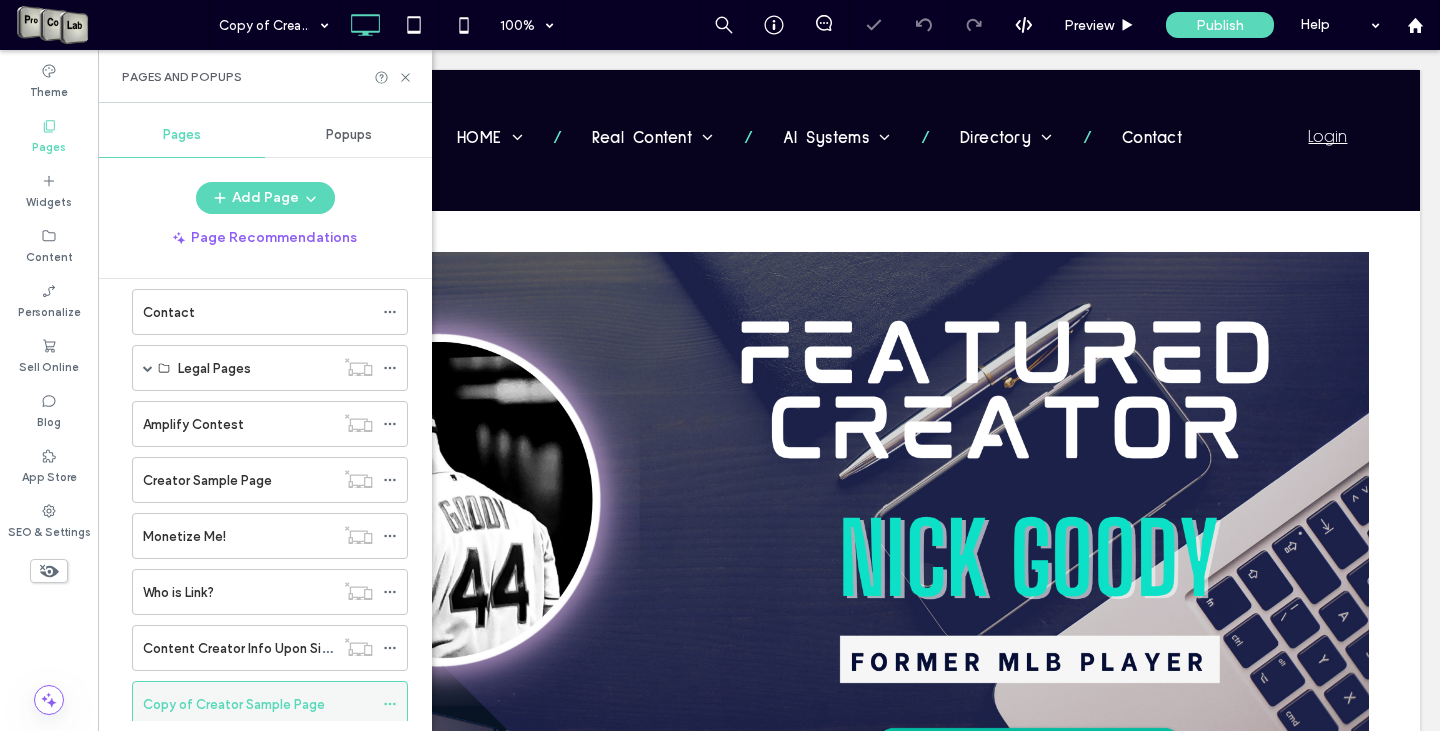 click 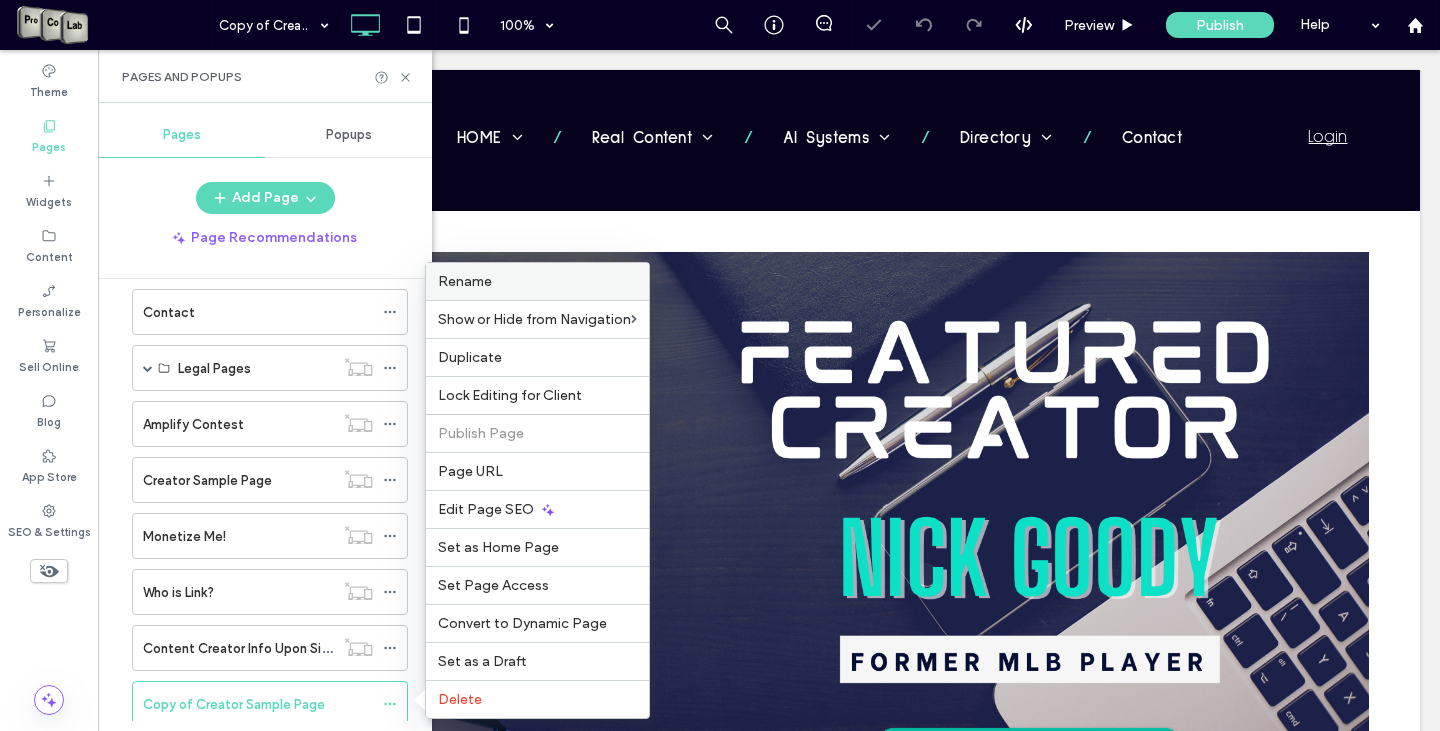 click on "Rename" at bounding box center (465, 281) 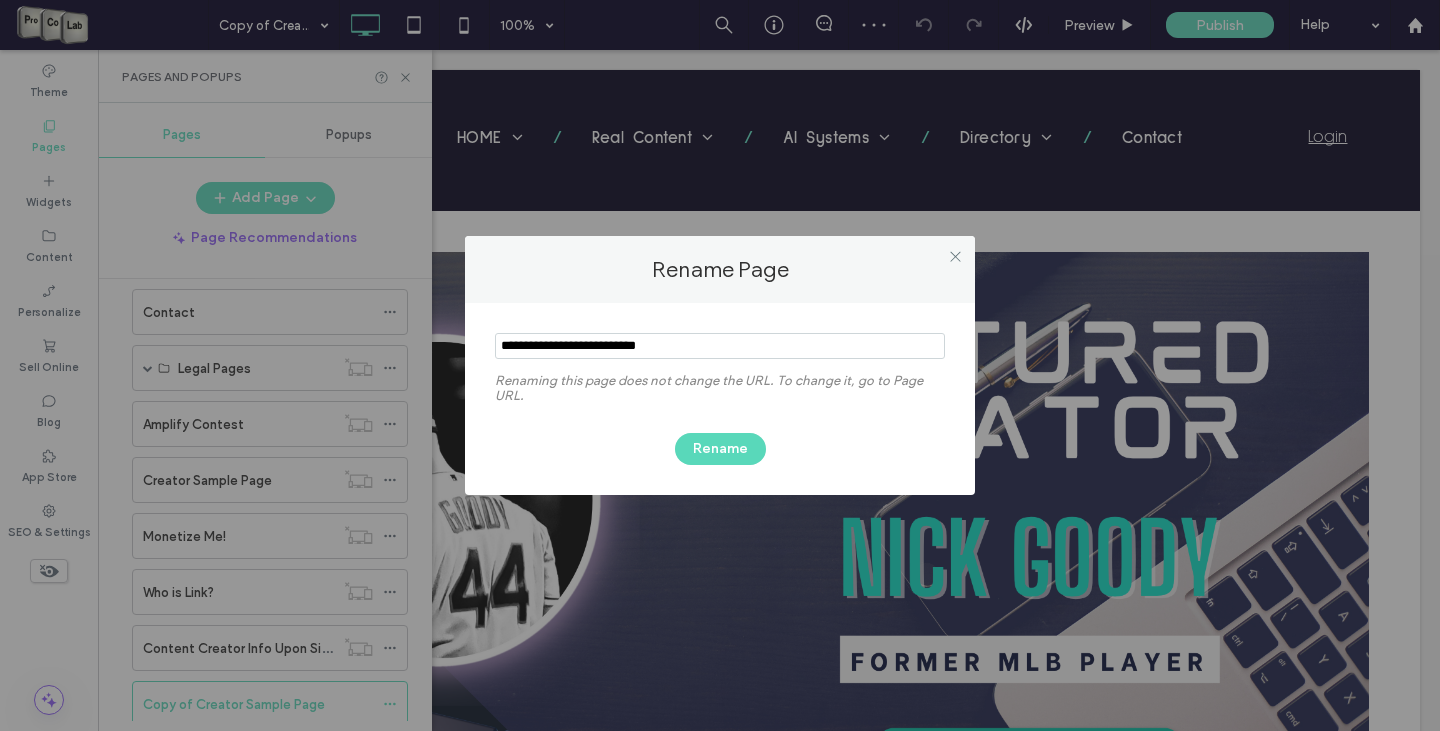 click at bounding box center [720, 346] 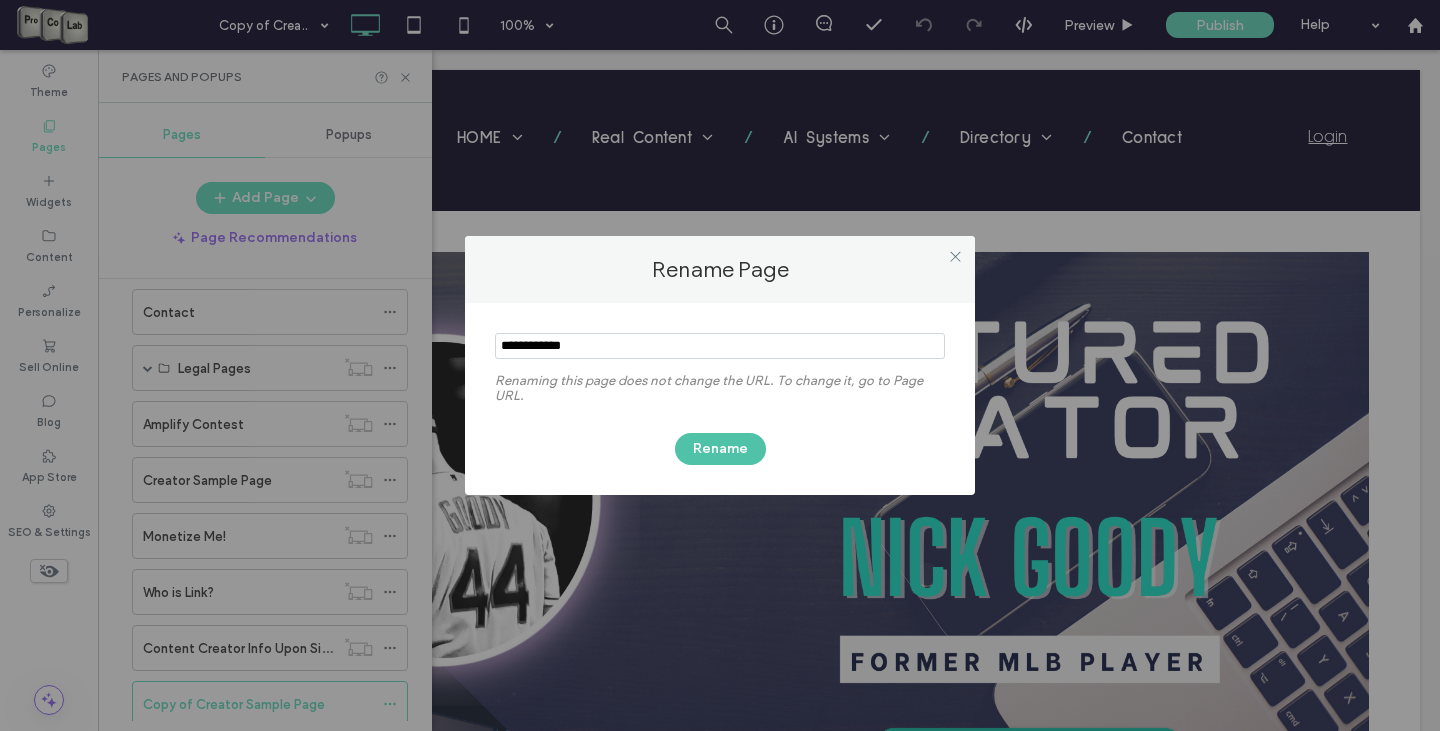 type on "**********" 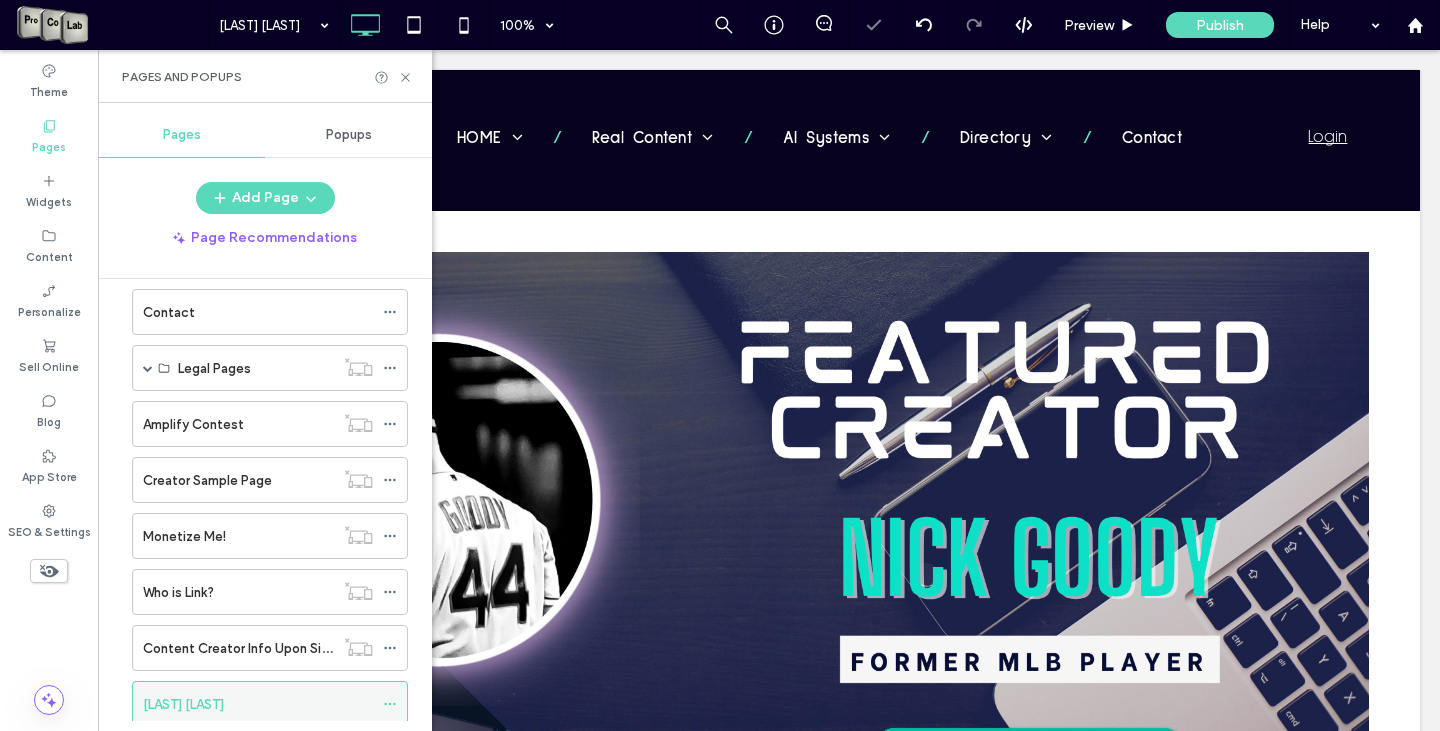 click 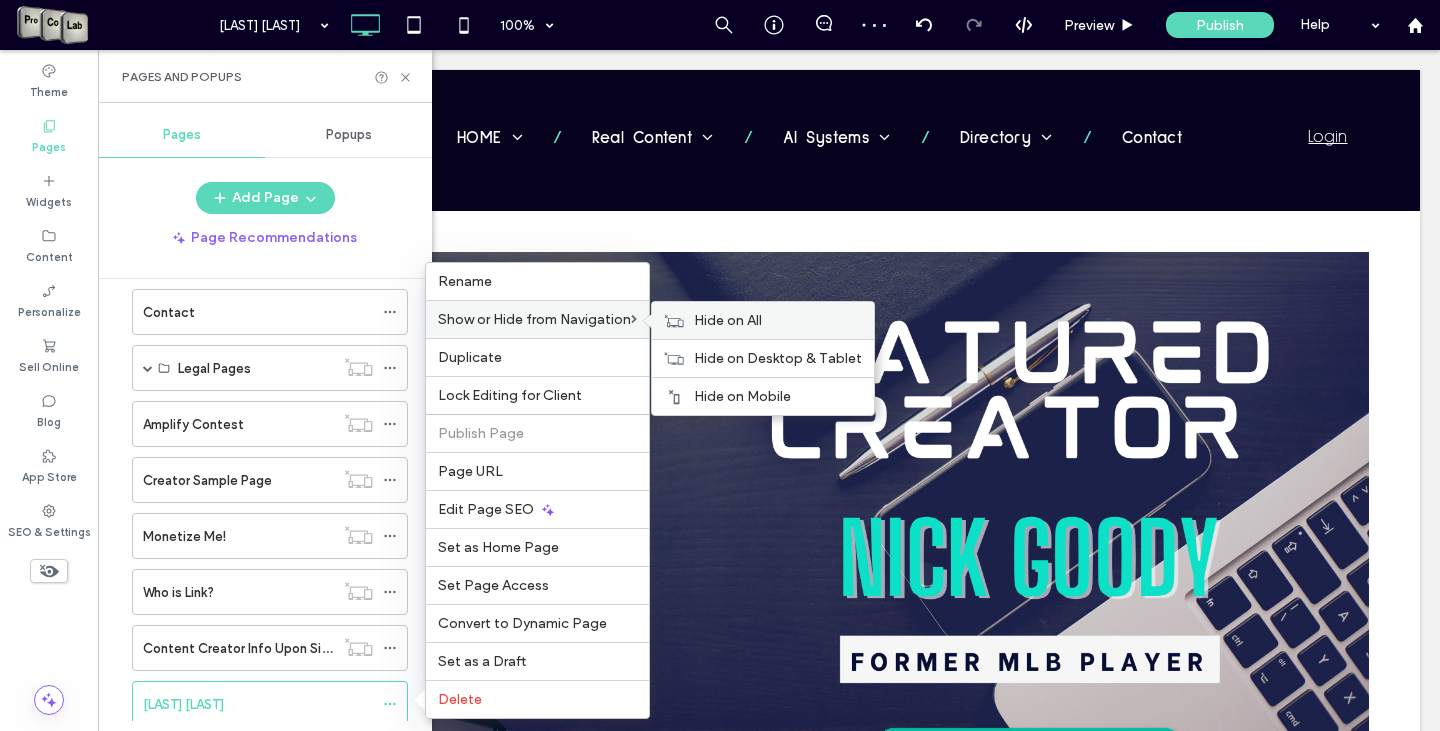 click on "Hide on All" at bounding box center [763, 320] 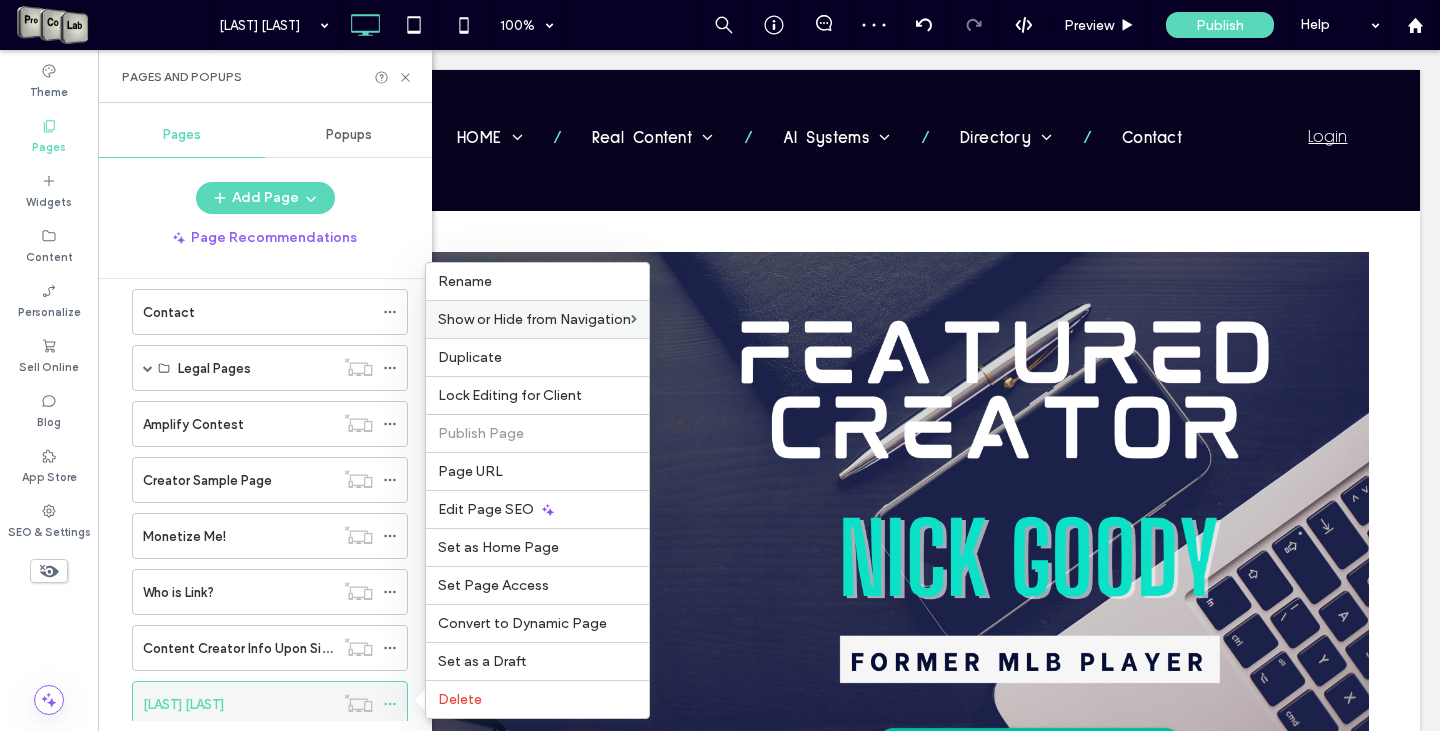 click on "Andrew Lambo" at bounding box center [183, 704] 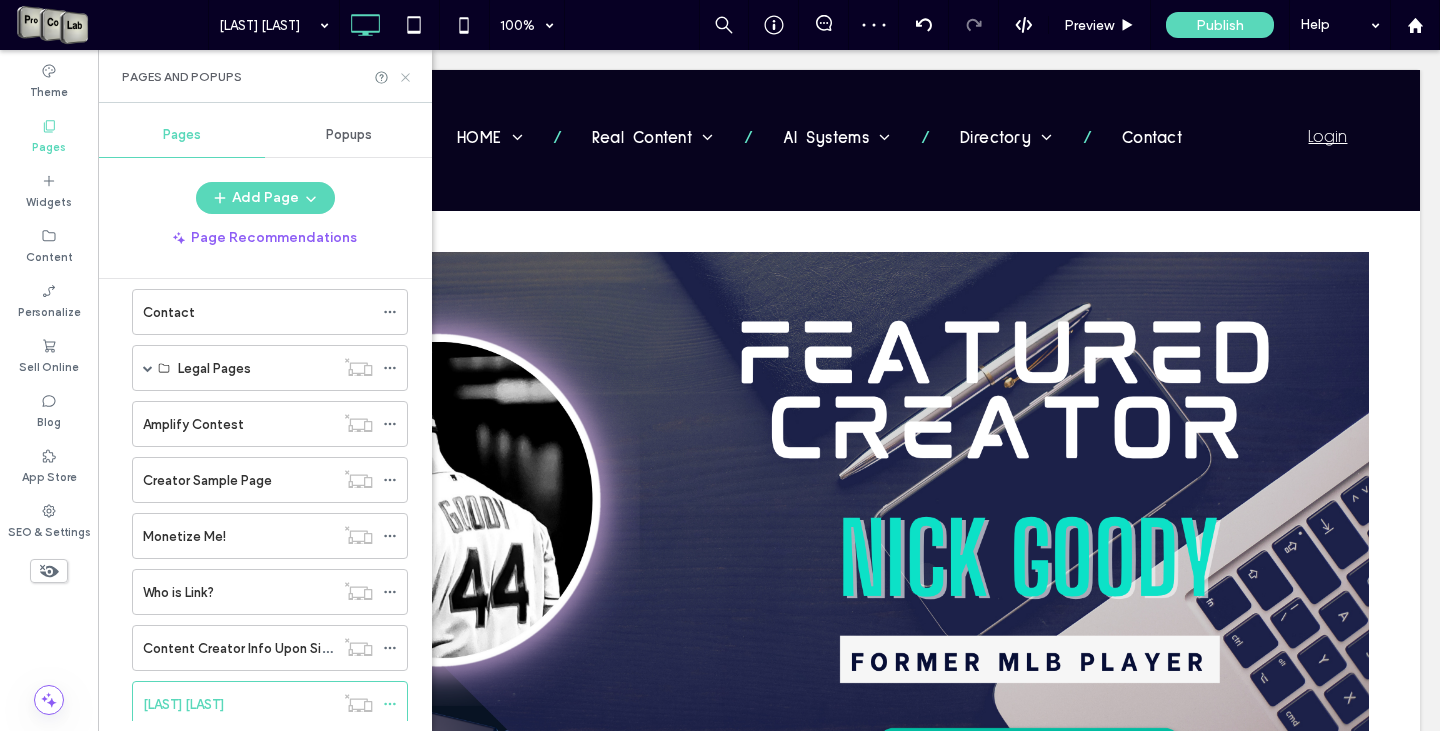 click 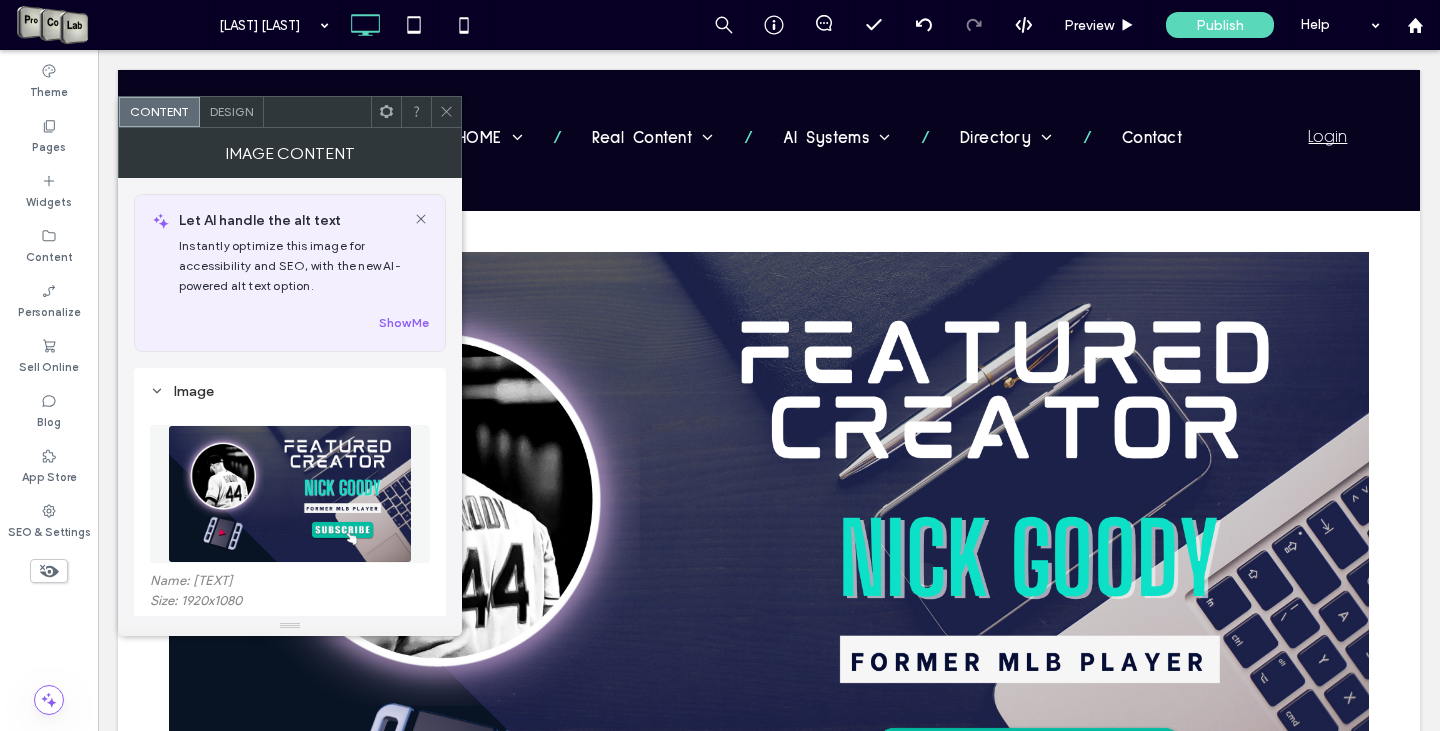 click 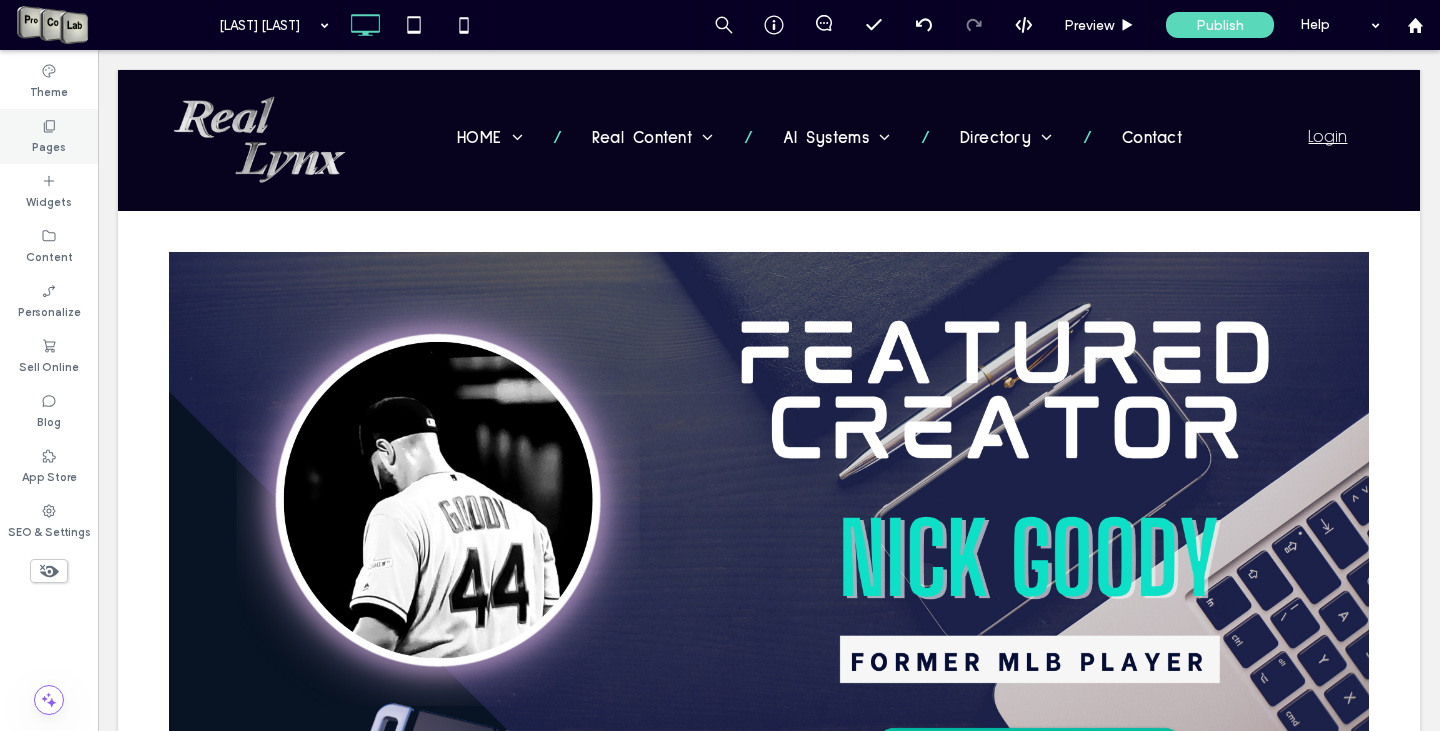 click on "Pages" at bounding box center [49, 136] 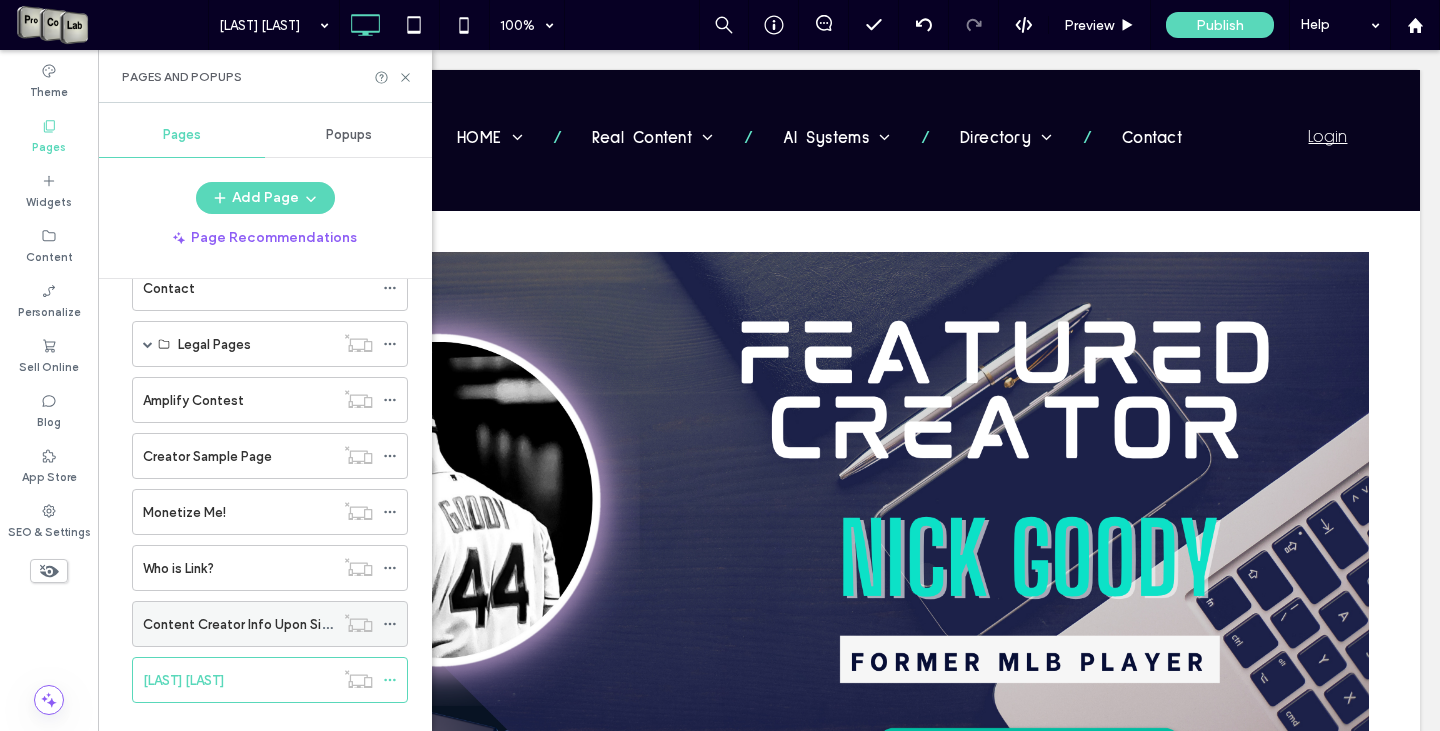 scroll, scrollTop: 360, scrollLeft: 0, axis: vertical 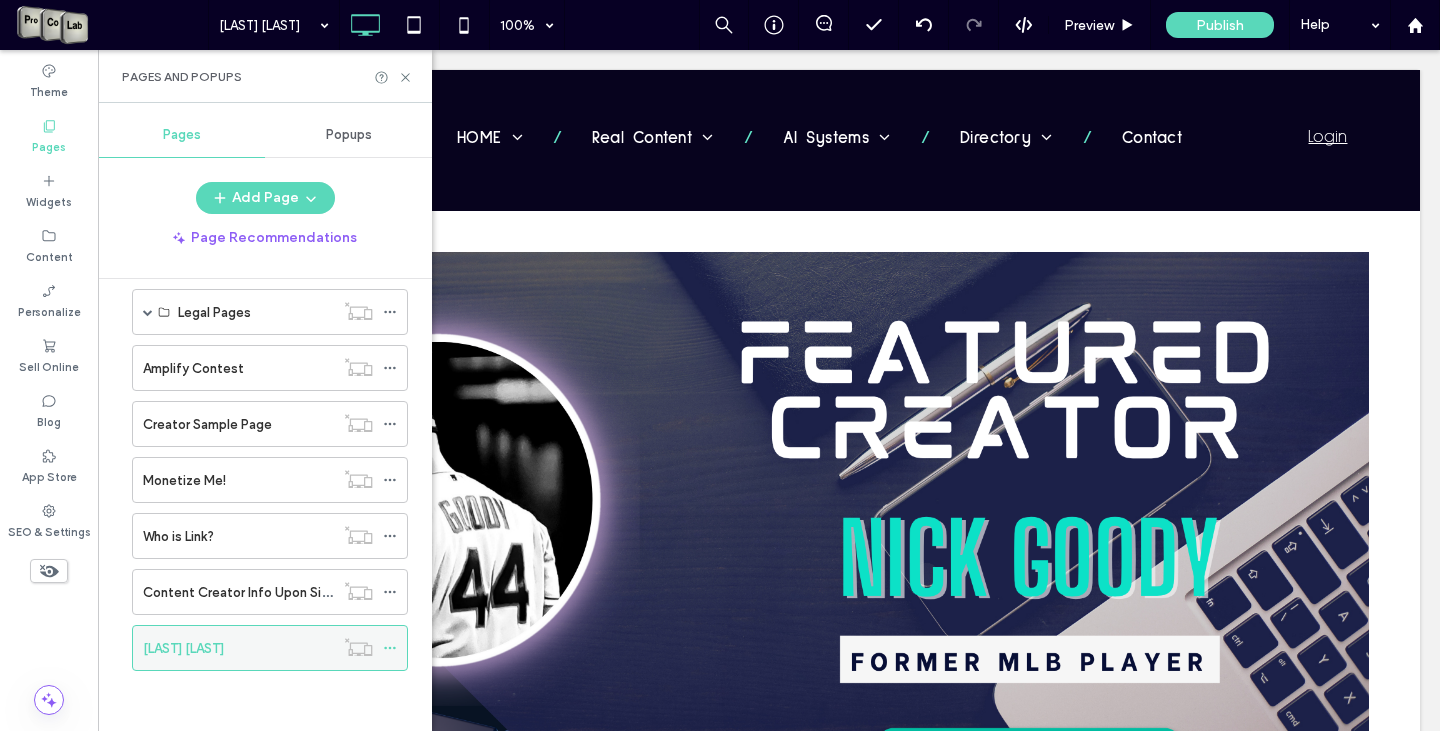 click on "Andrew Lambo" at bounding box center (183, 648) 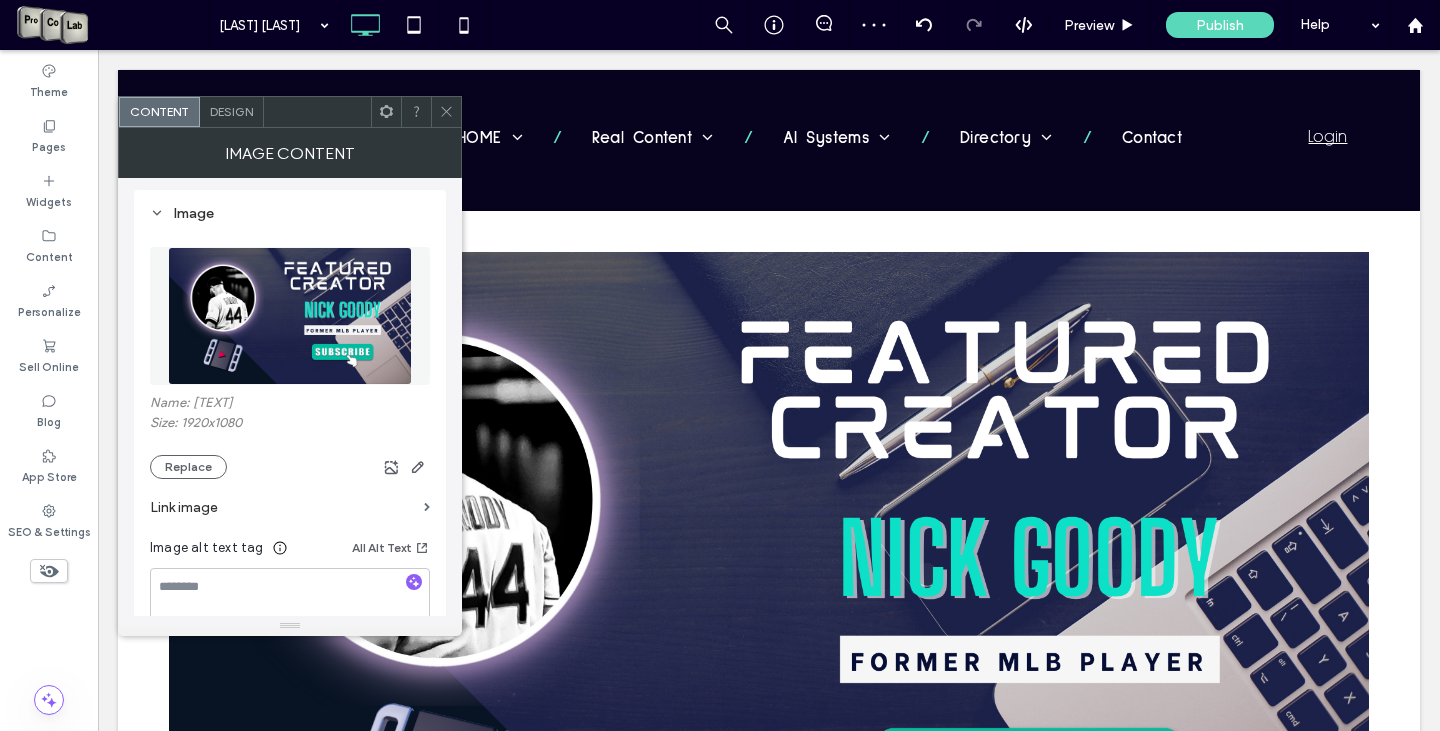 scroll, scrollTop: 200, scrollLeft: 0, axis: vertical 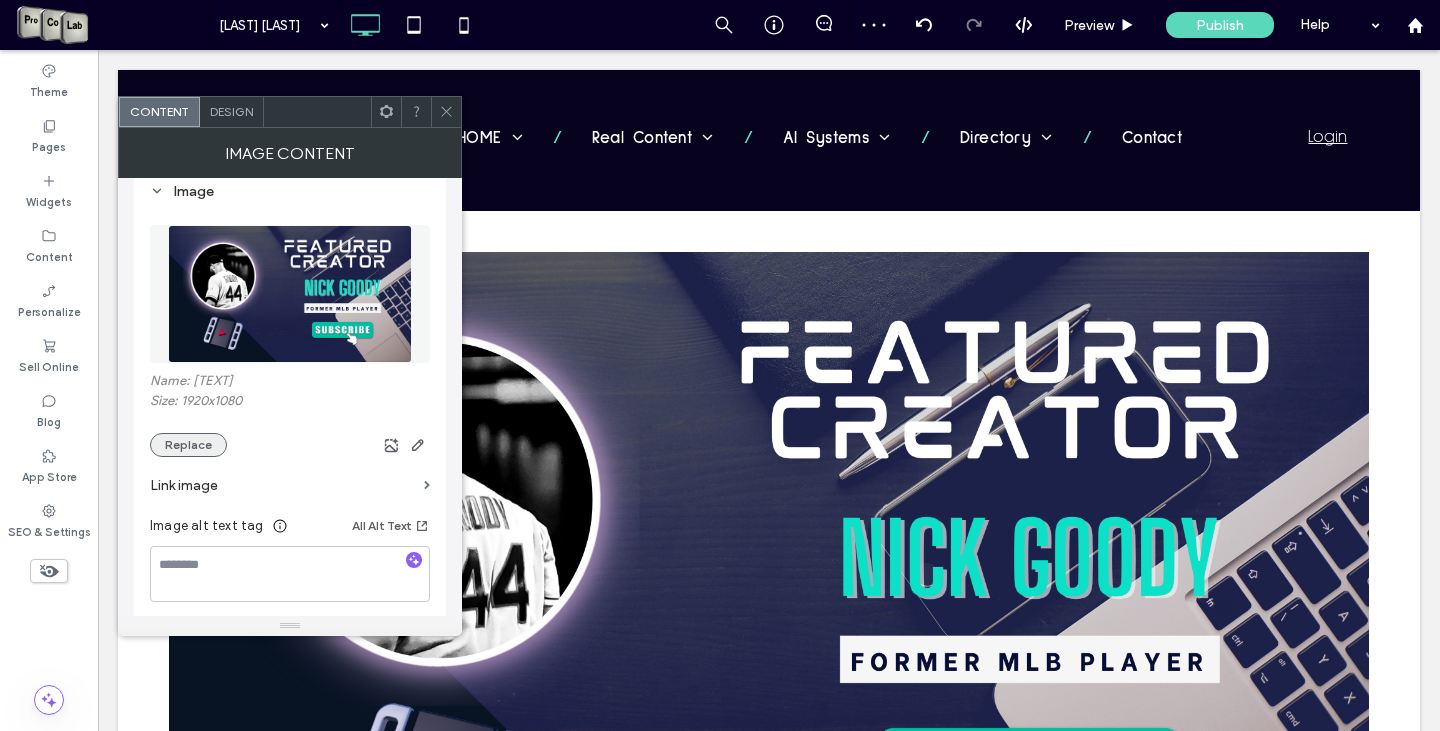 click on "Replace" at bounding box center (188, 445) 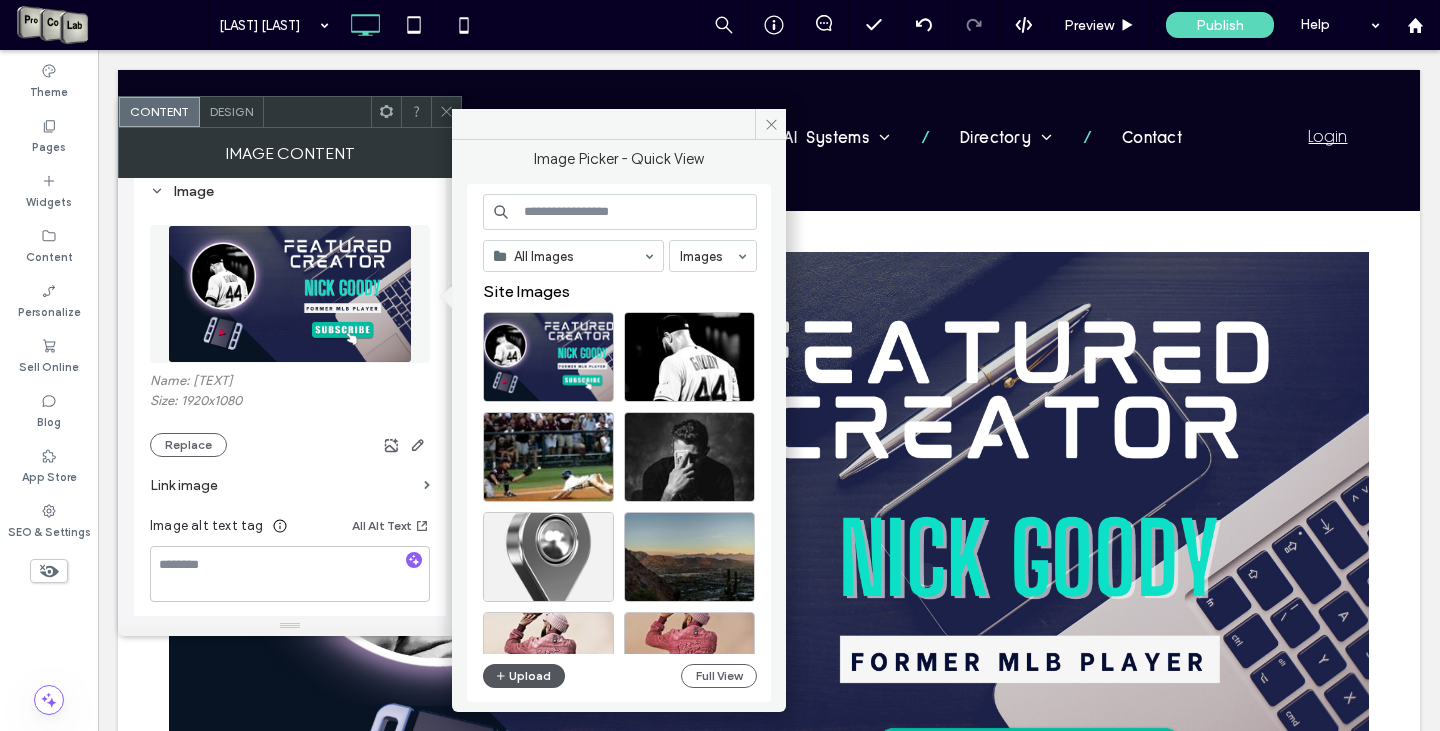 click on "Upload" at bounding box center (524, 676) 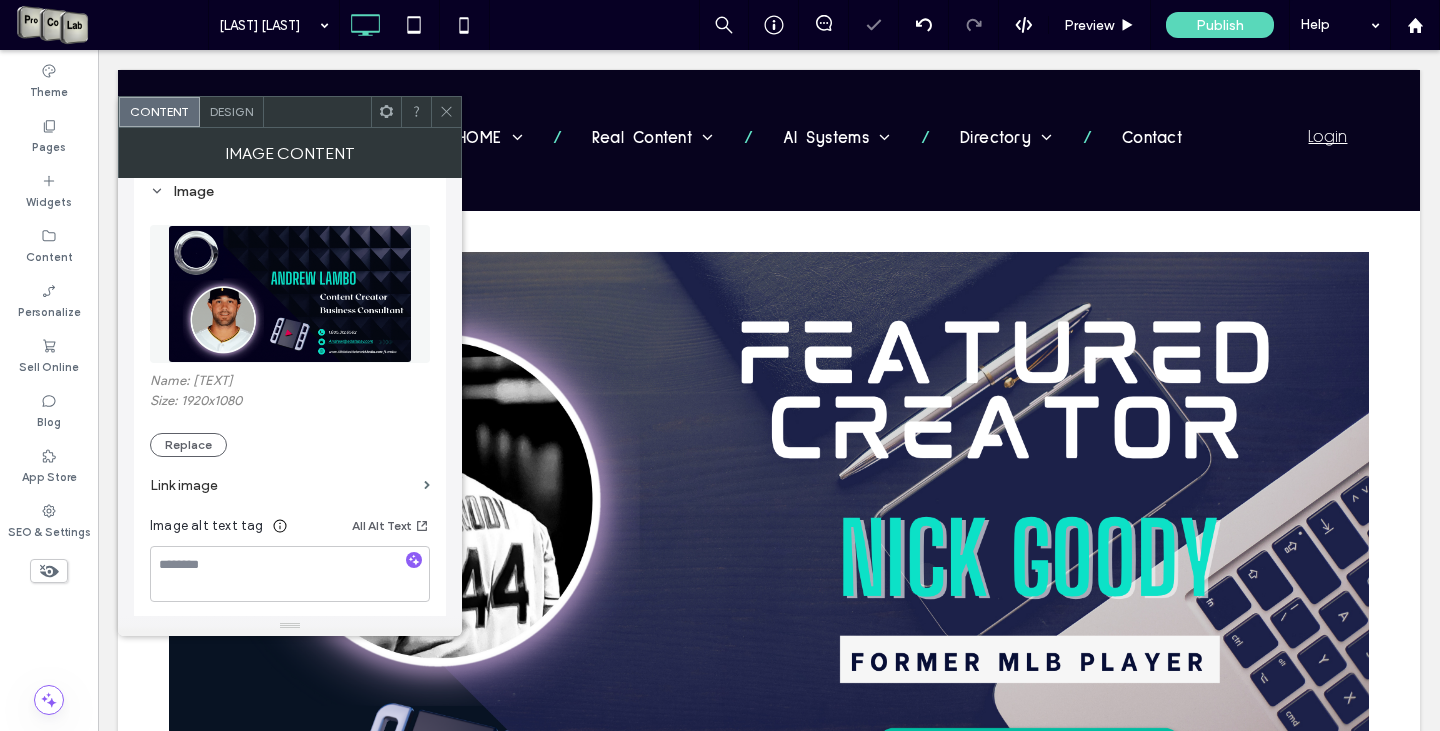 click 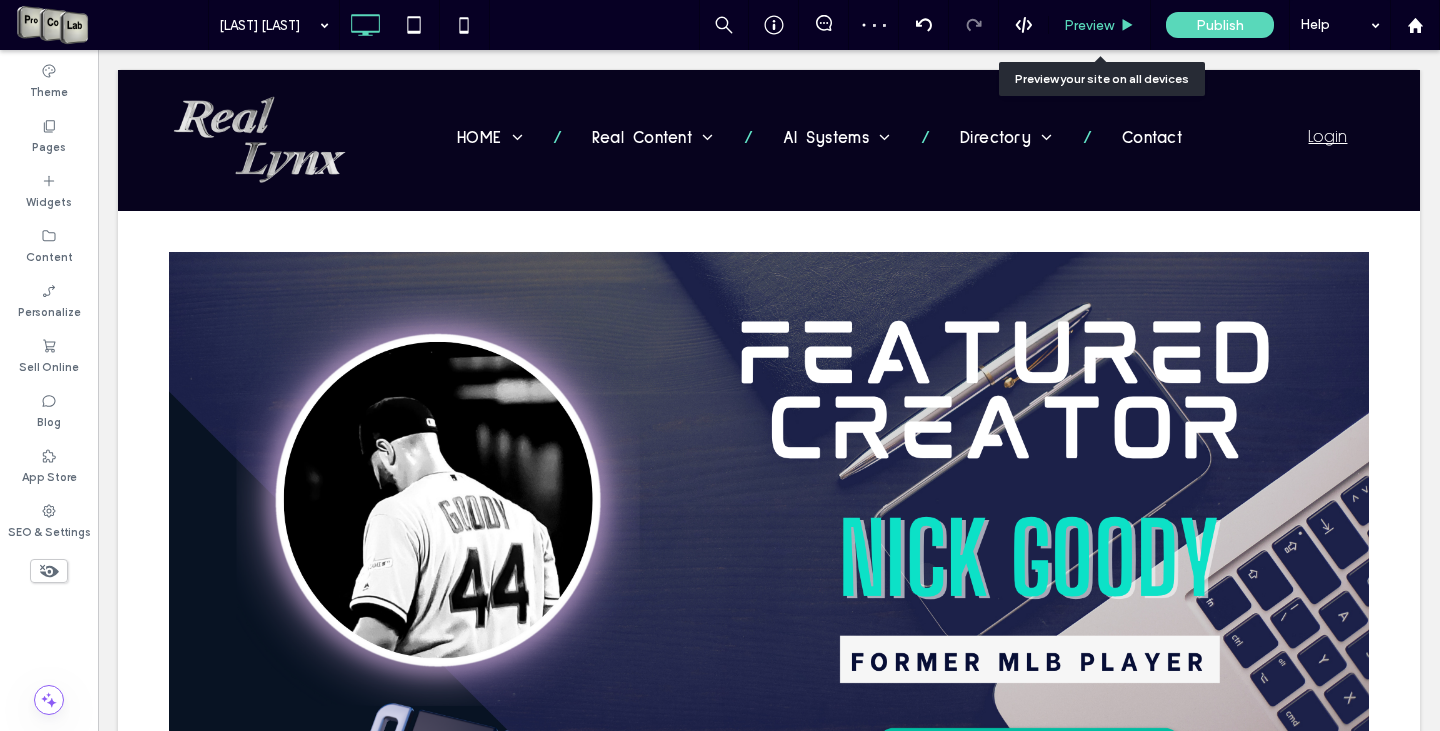 click on "Preview" at bounding box center (1089, 25) 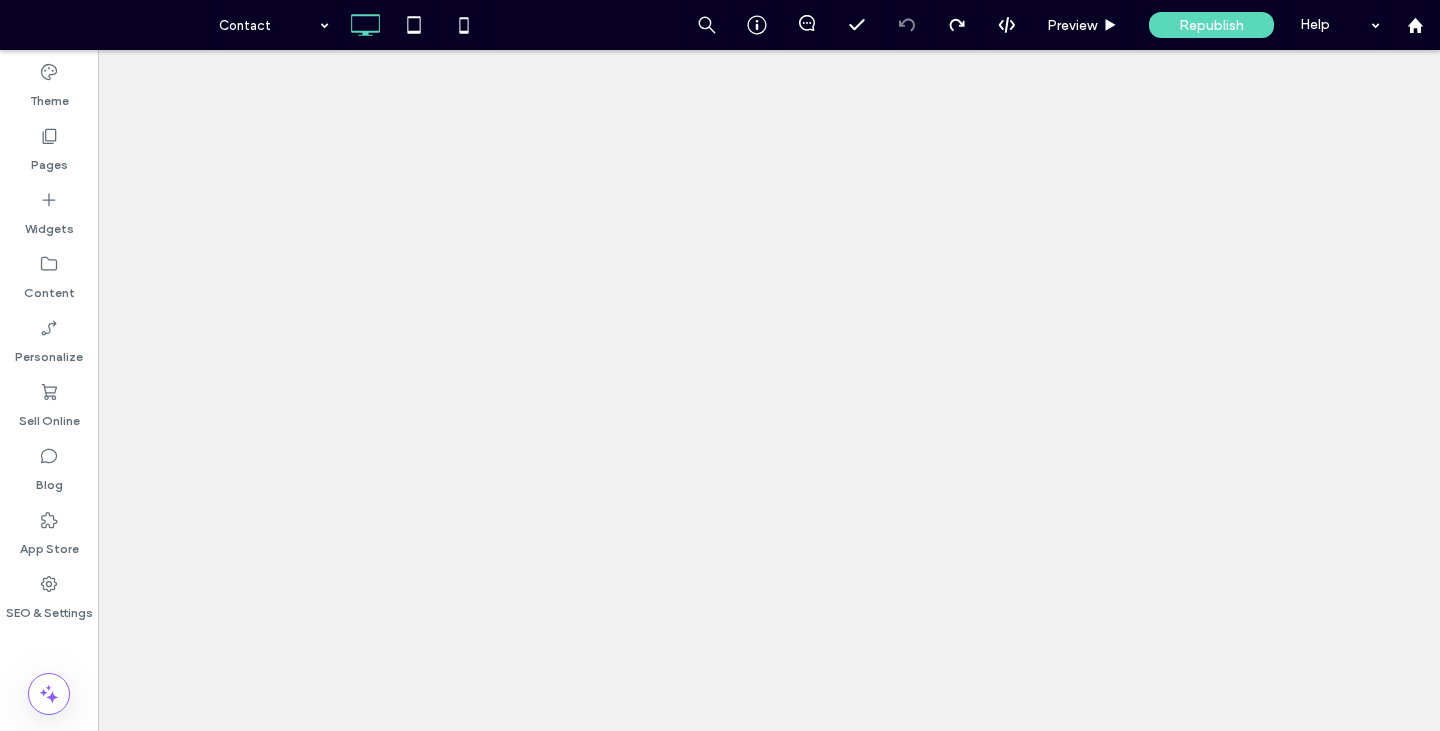 scroll, scrollTop: 0, scrollLeft: 0, axis: both 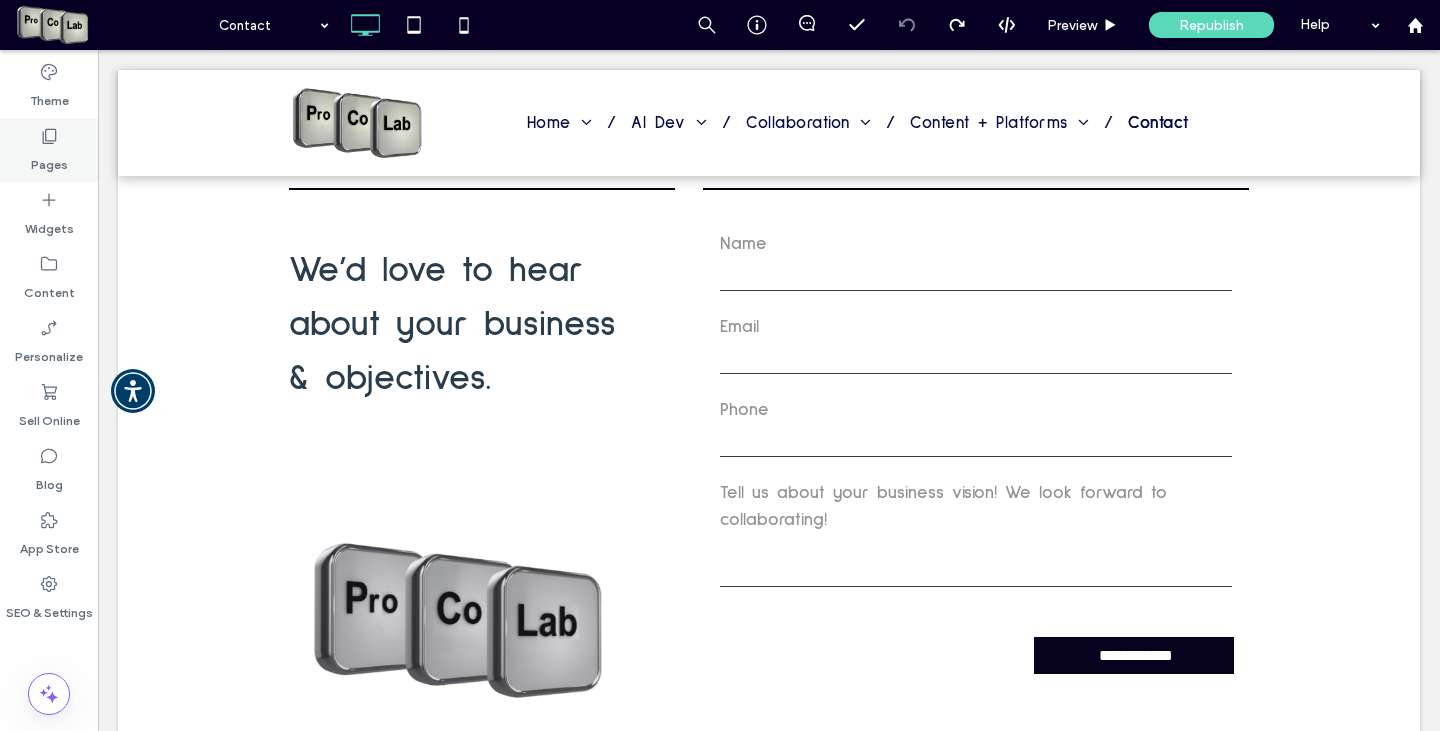 click 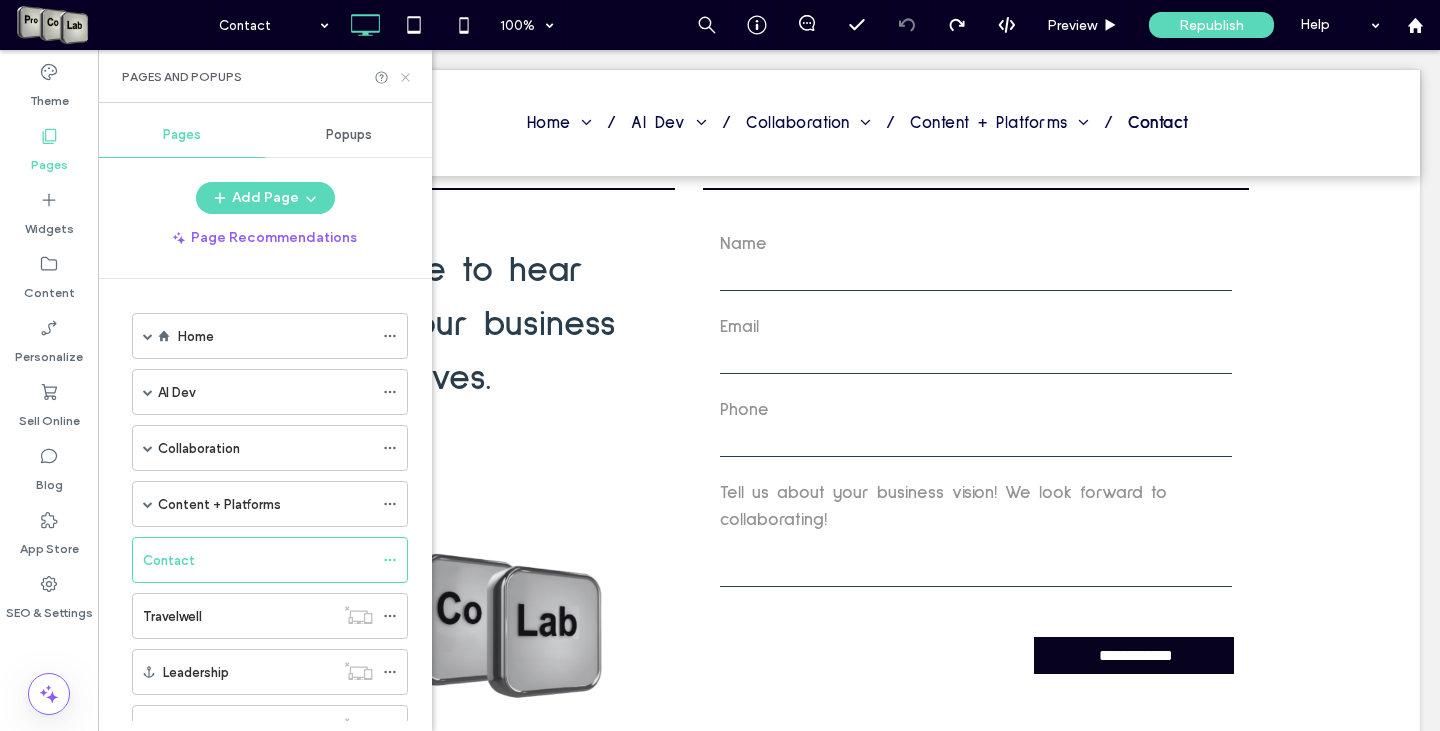 click 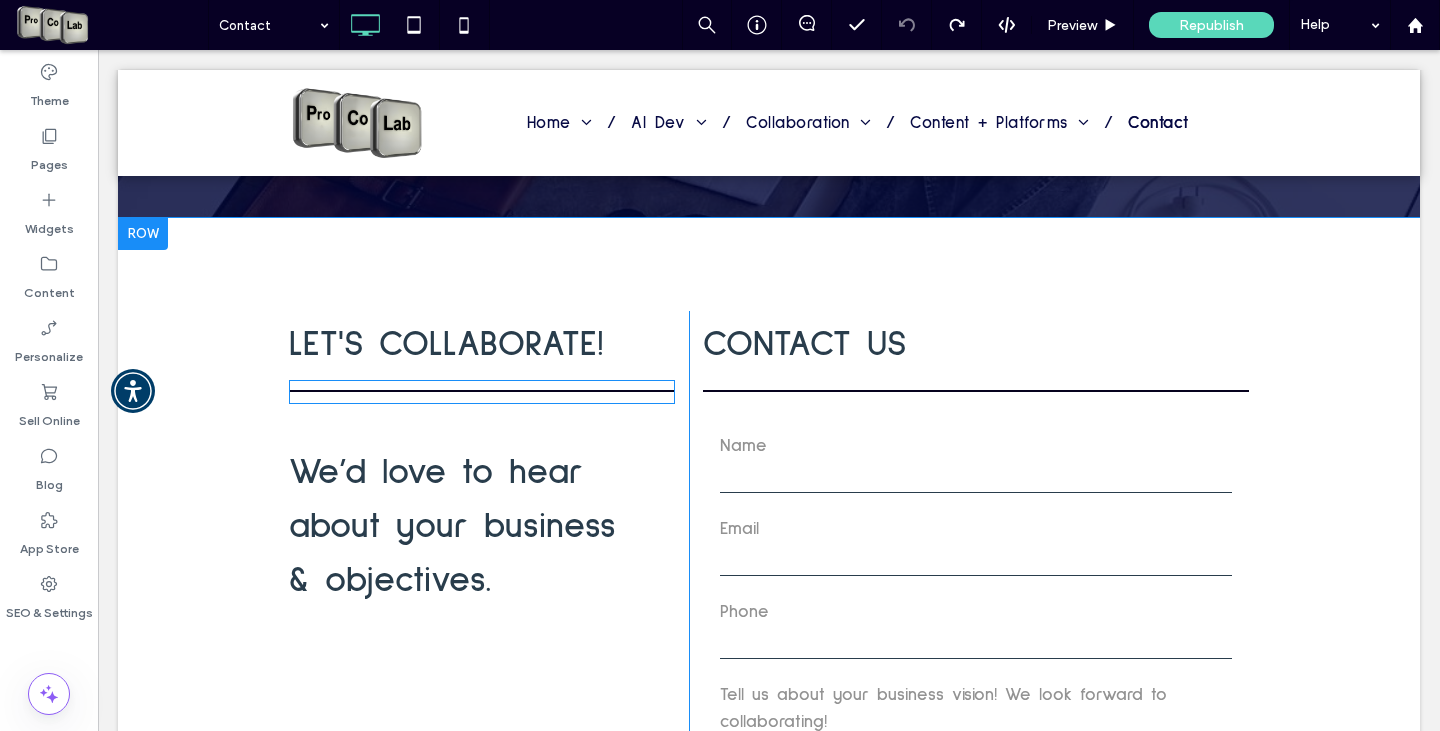 scroll, scrollTop: 0, scrollLeft: 0, axis: both 